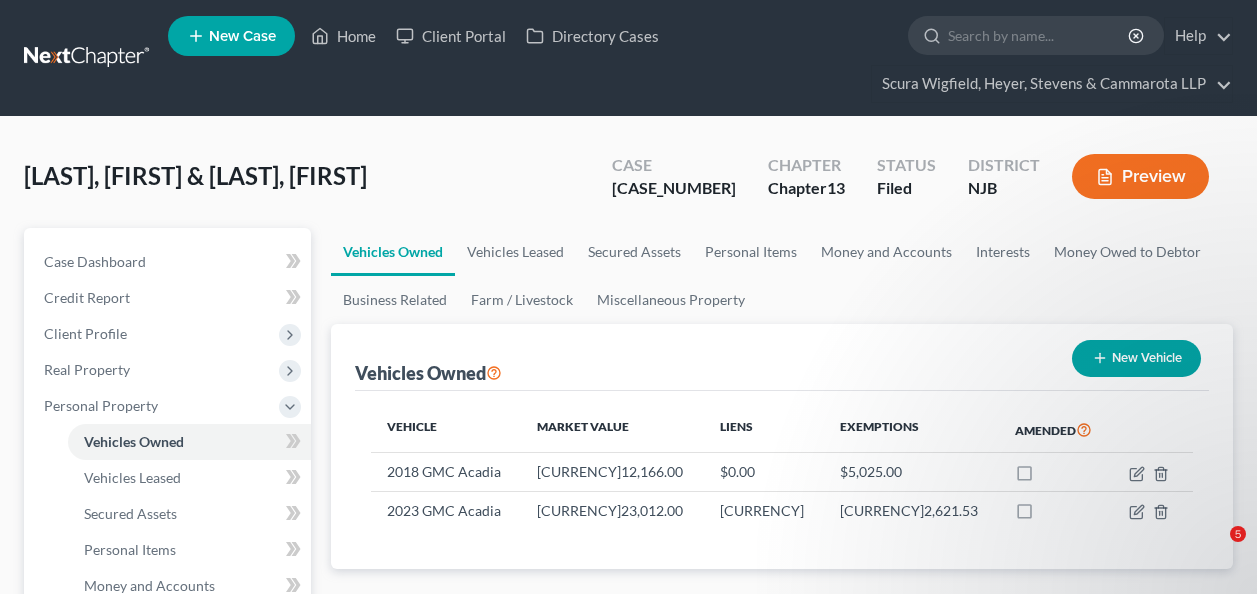 scroll, scrollTop: 0, scrollLeft: 0, axis: both 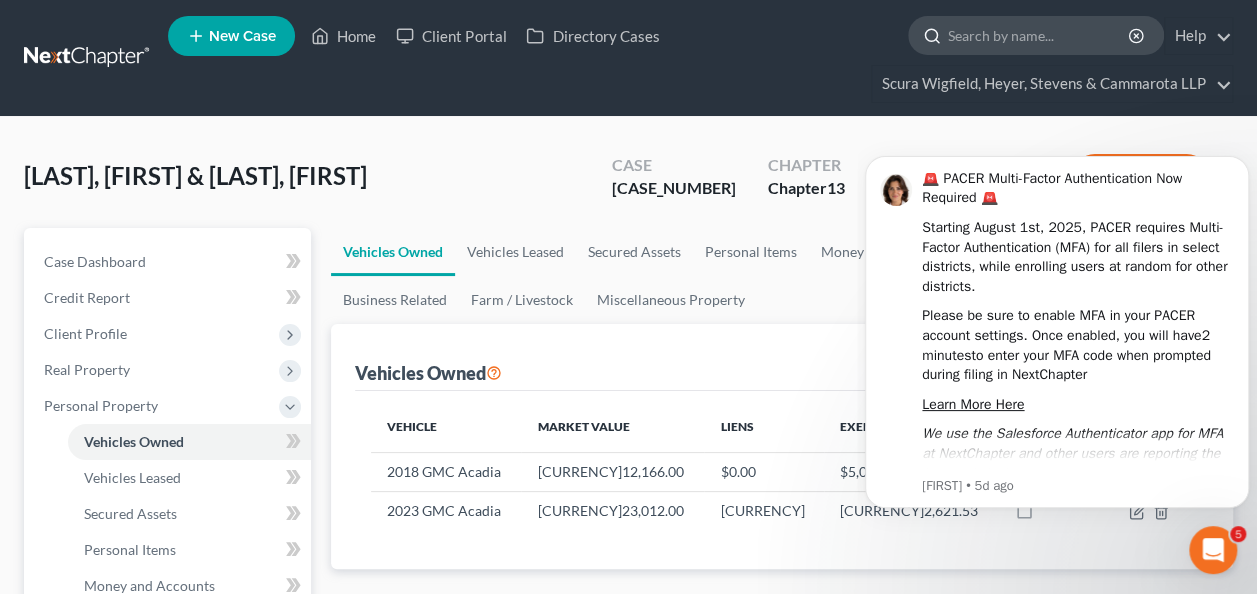 click at bounding box center [1039, 35] 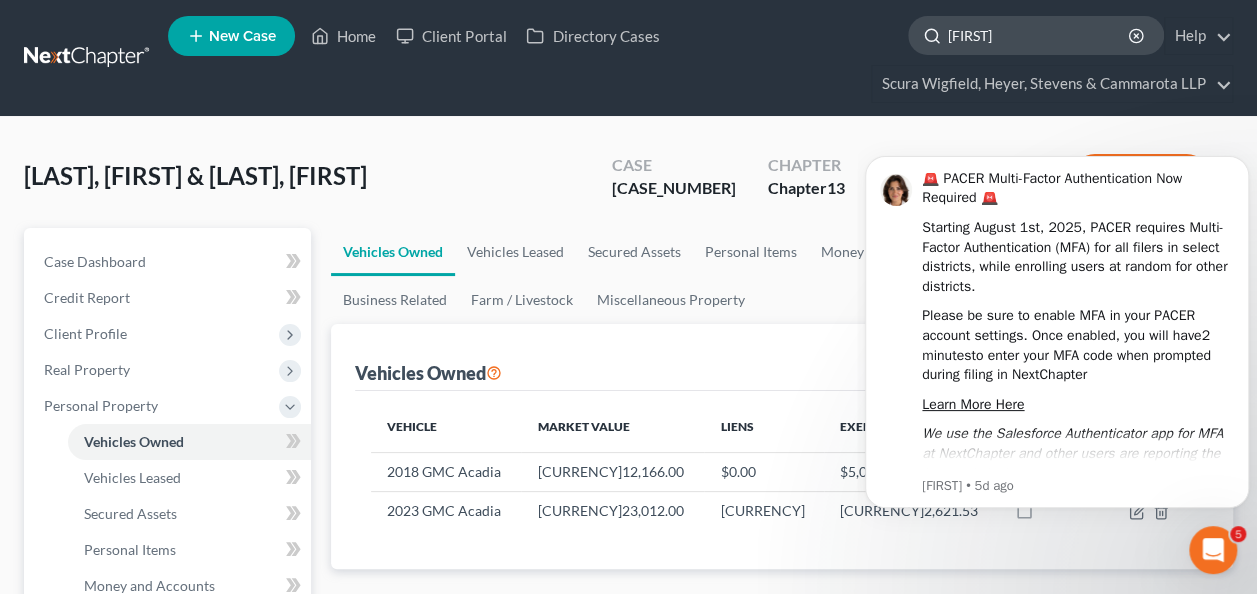 type on "[FIRST]" 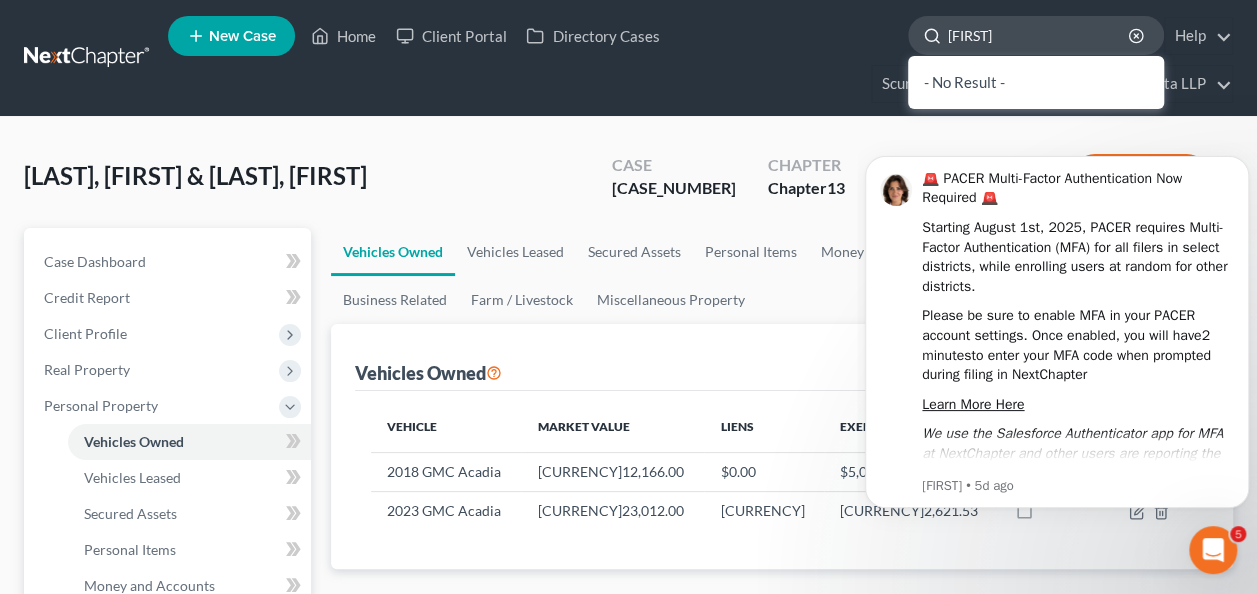 click on "[FIRST]" at bounding box center [1039, 35] 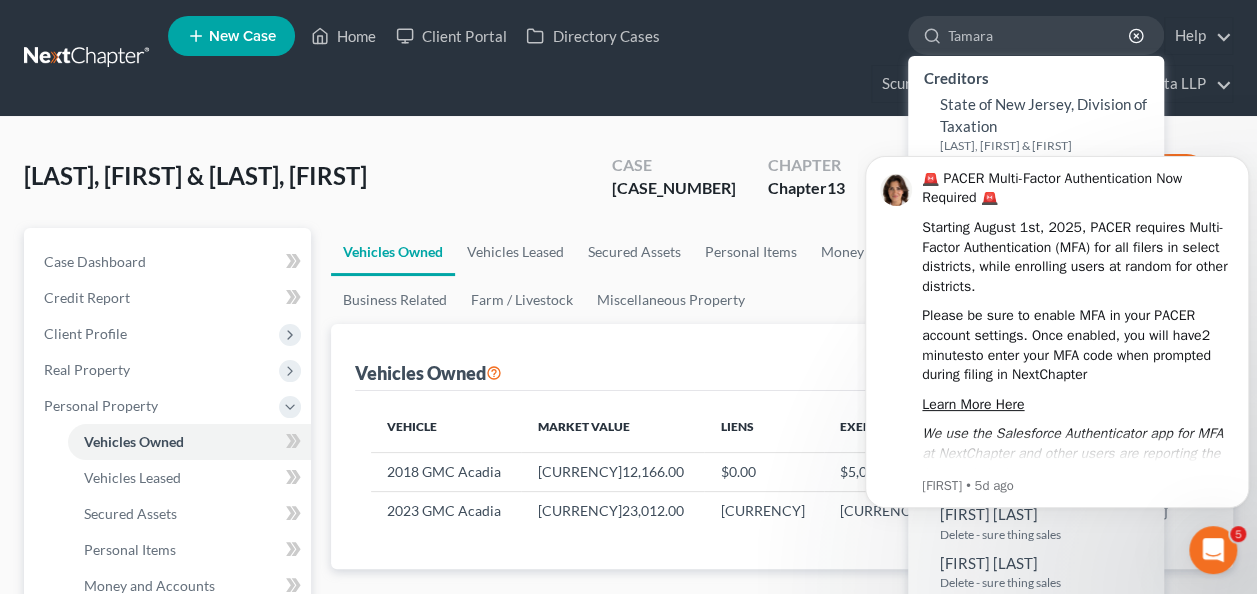 type on "Tamara" 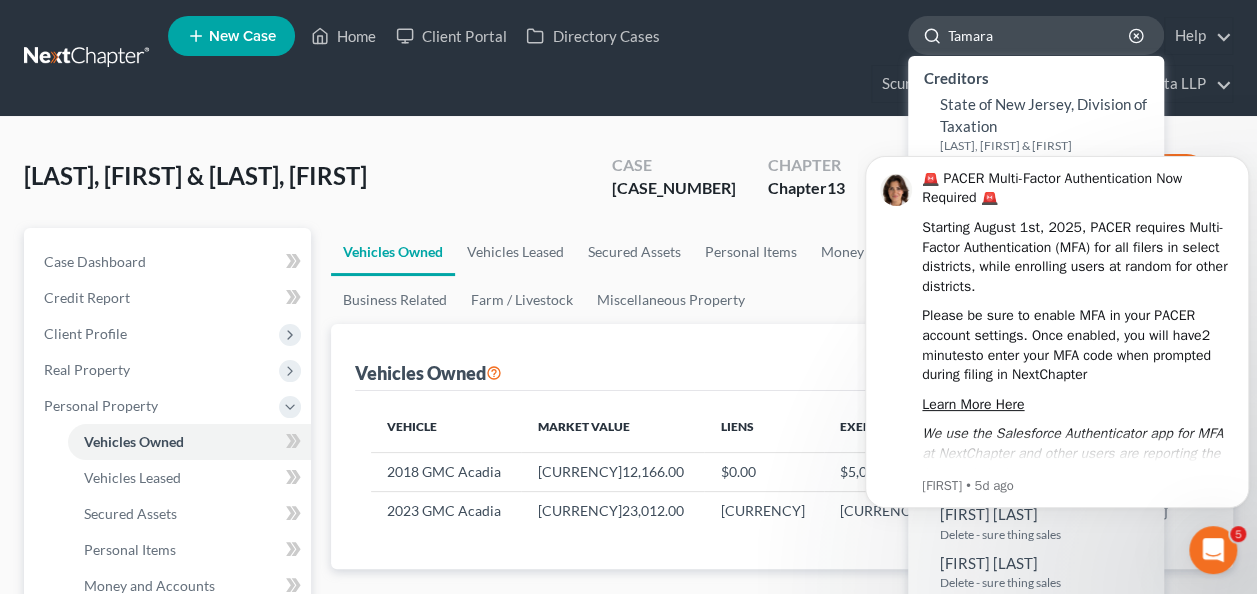 click on "Tamara" at bounding box center [1039, 35] 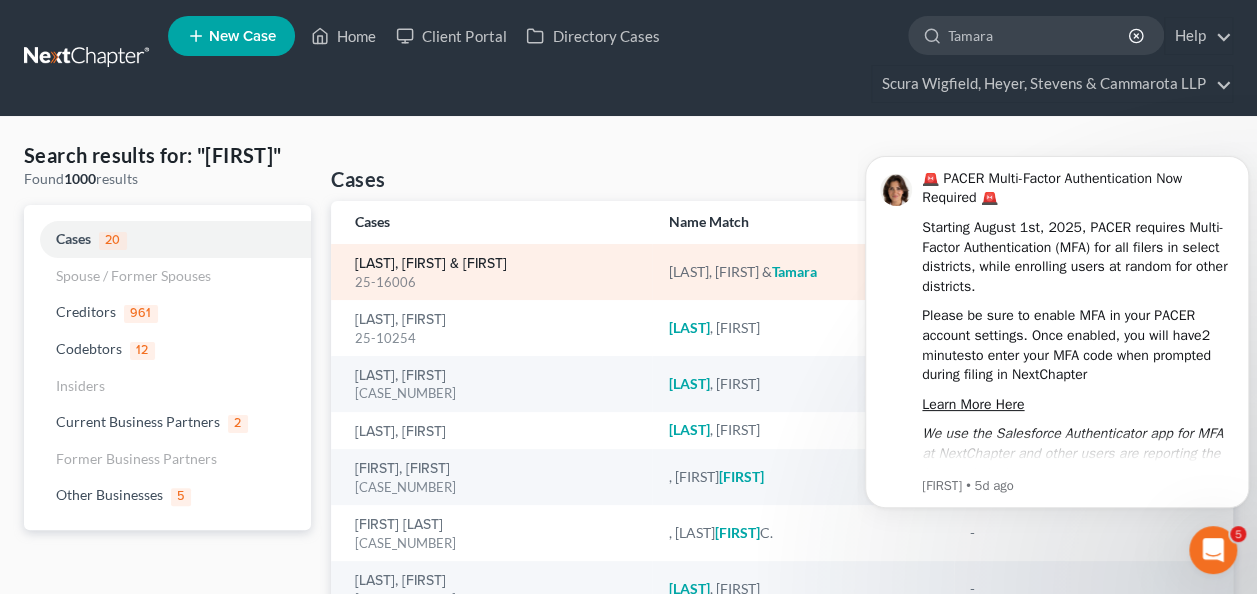 click on "[LAST], [FIRST] & [FIRST]" at bounding box center (431, 264) 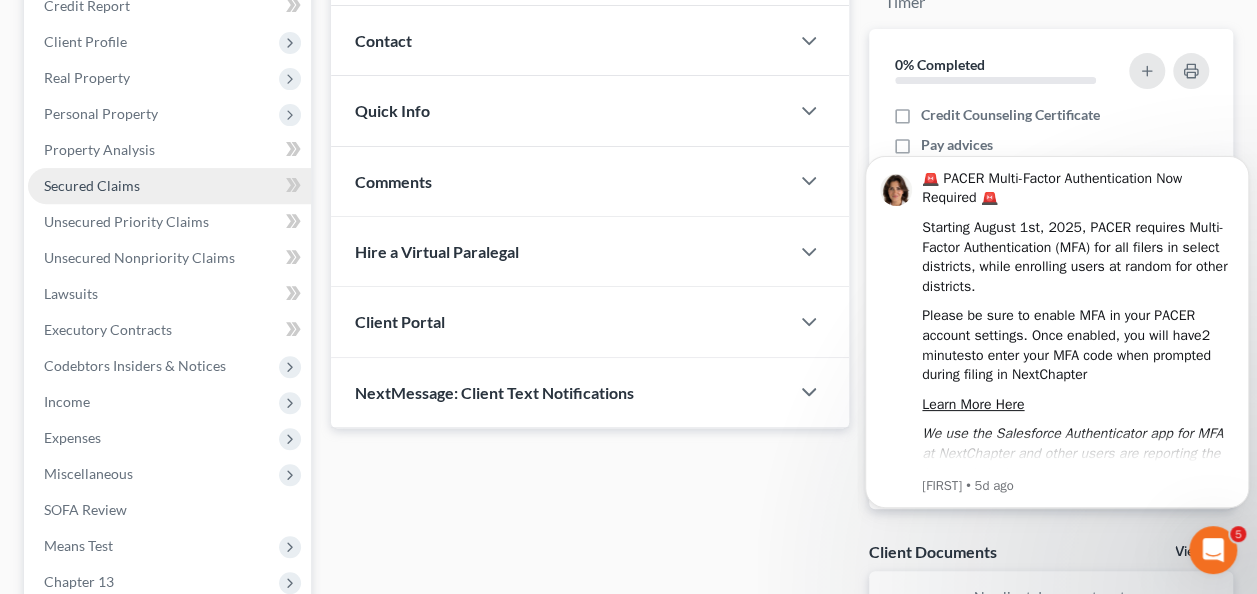 scroll, scrollTop: 352, scrollLeft: 0, axis: vertical 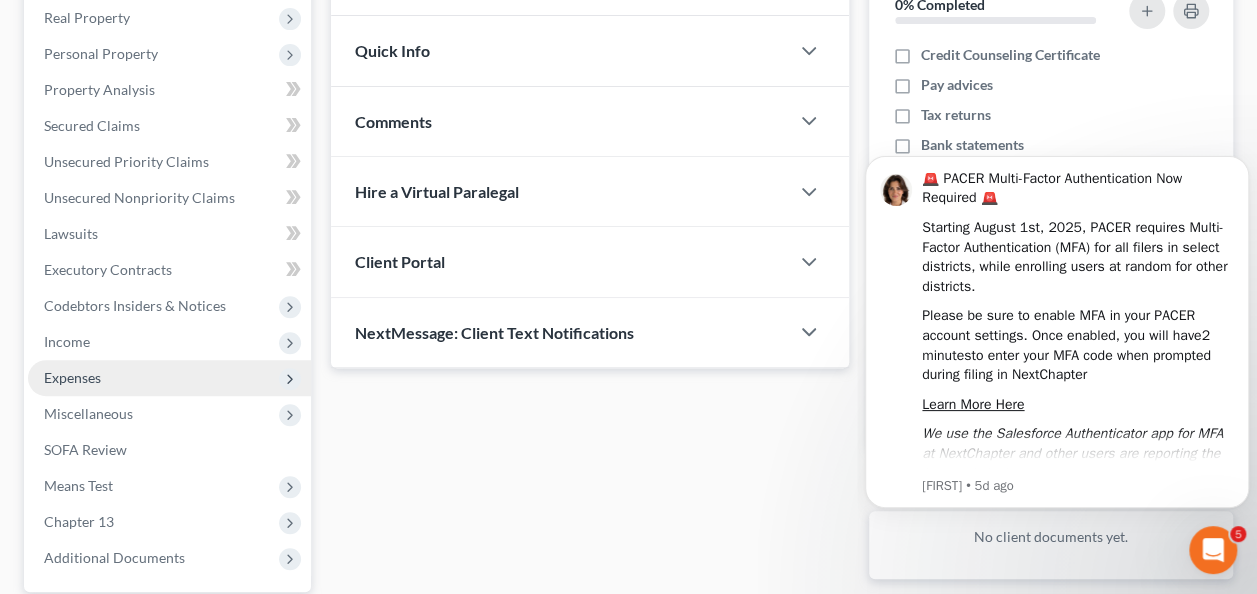 click on "Expenses" at bounding box center [169, 378] 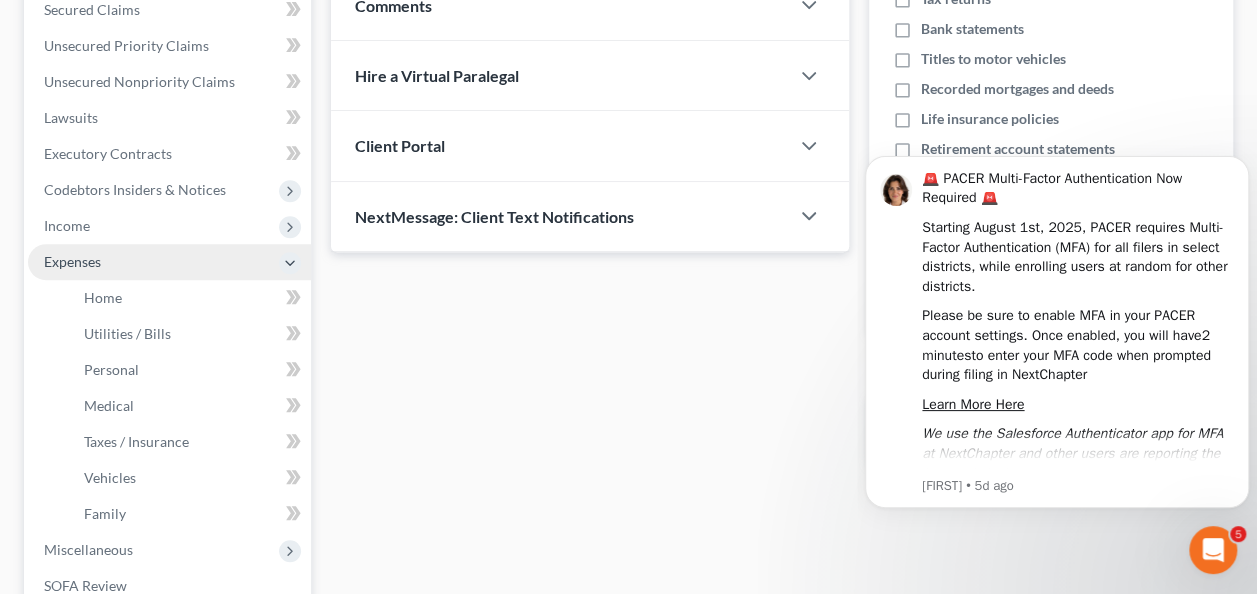 scroll, scrollTop: 472, scrollLeft: 0, axis: vertical 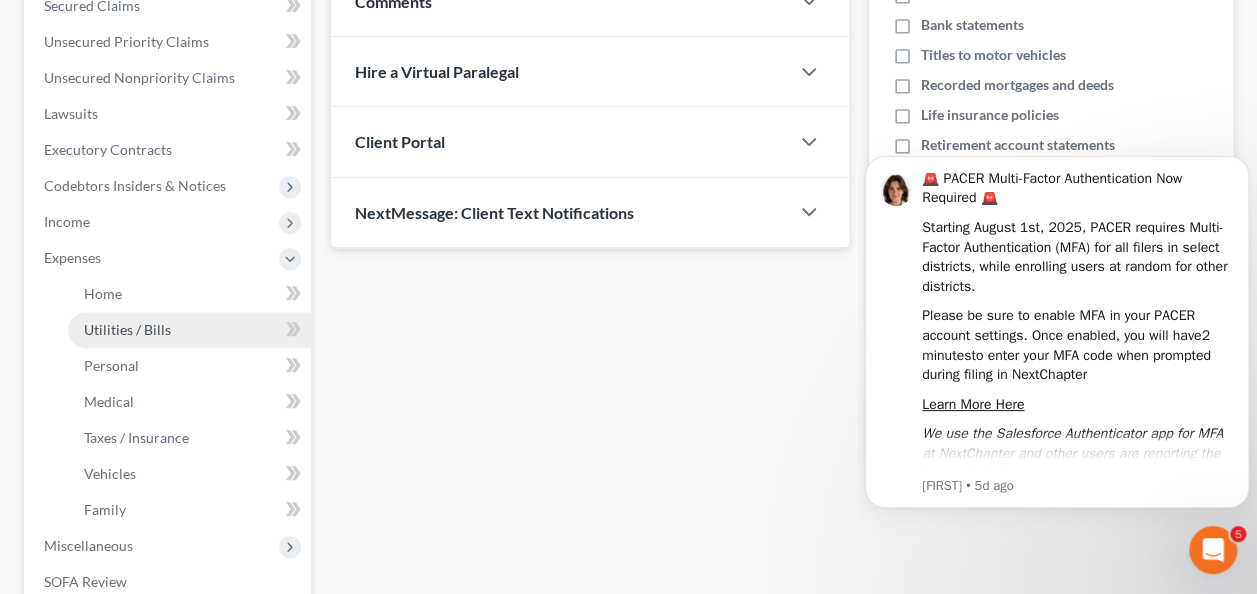 click on "Utilities / Bills" at bounding box center (189, 330) 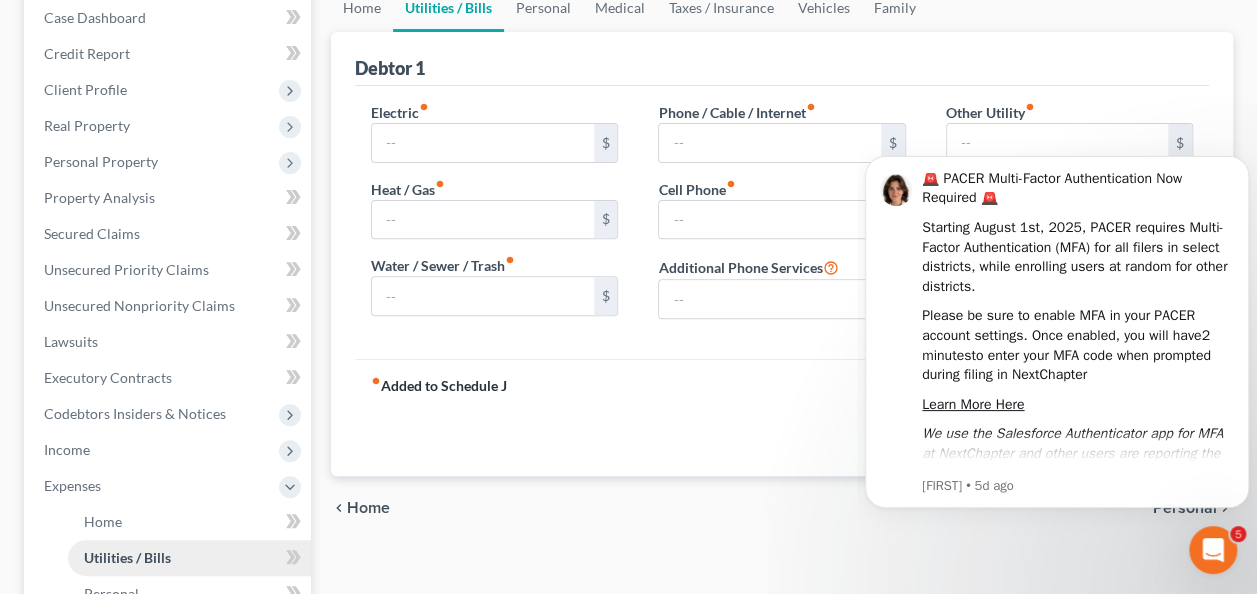 type on "350.00" 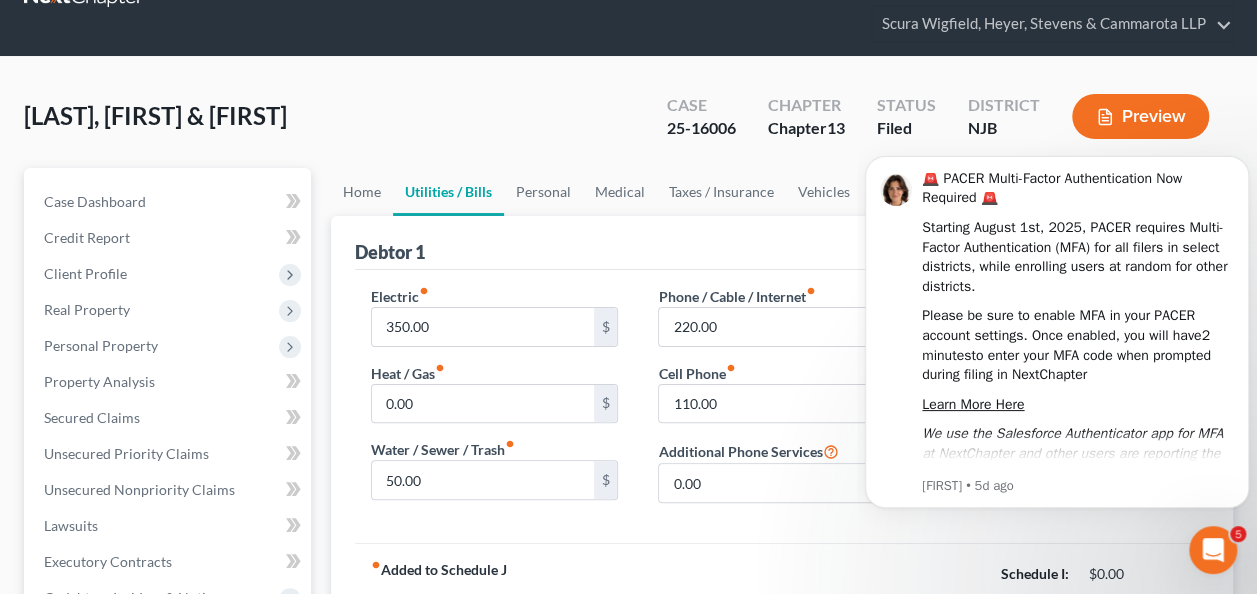 scroll, scrollTop: 0, scrollLeft: 0, axis: both 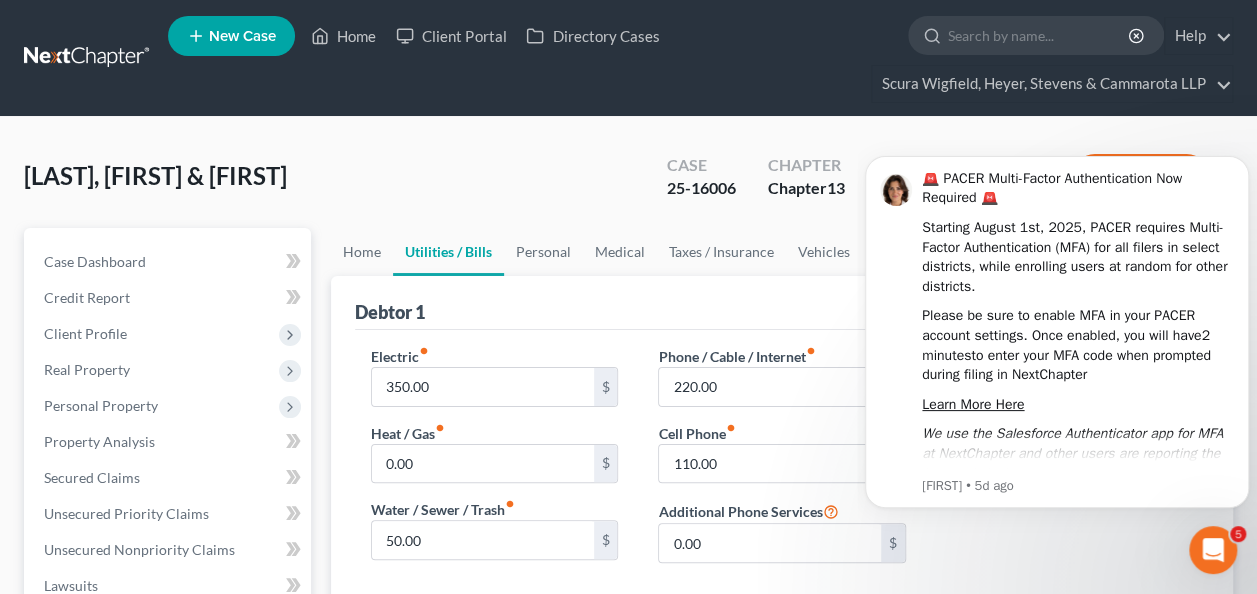 click 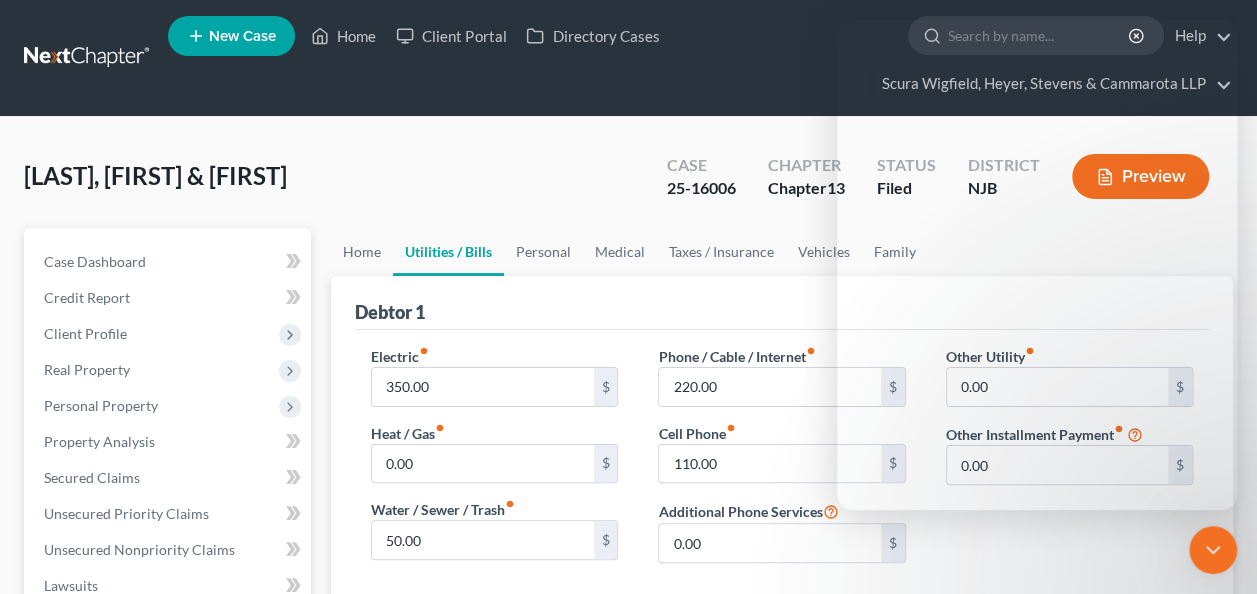 click on "Other Utility  fiber_manual_record 0.00 $ Other Installment Payment  fiber_manual_record   0.00 $" at bounding box center (1069, 462) 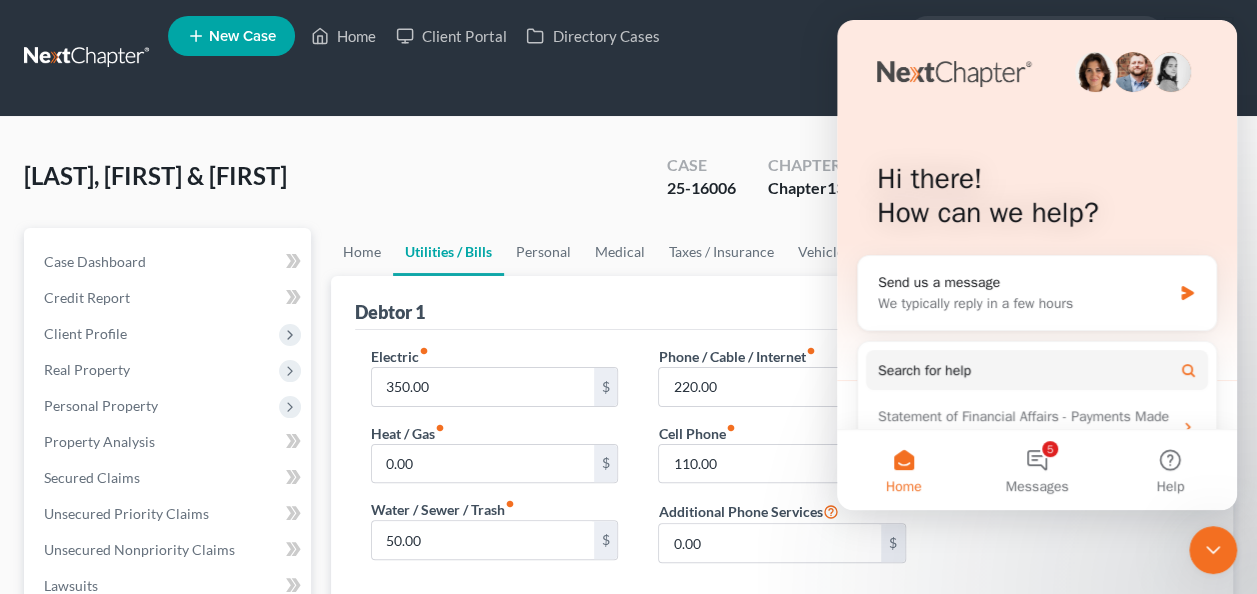 scroll, scrollTop: 0, scrollLeft: 0, axis: both 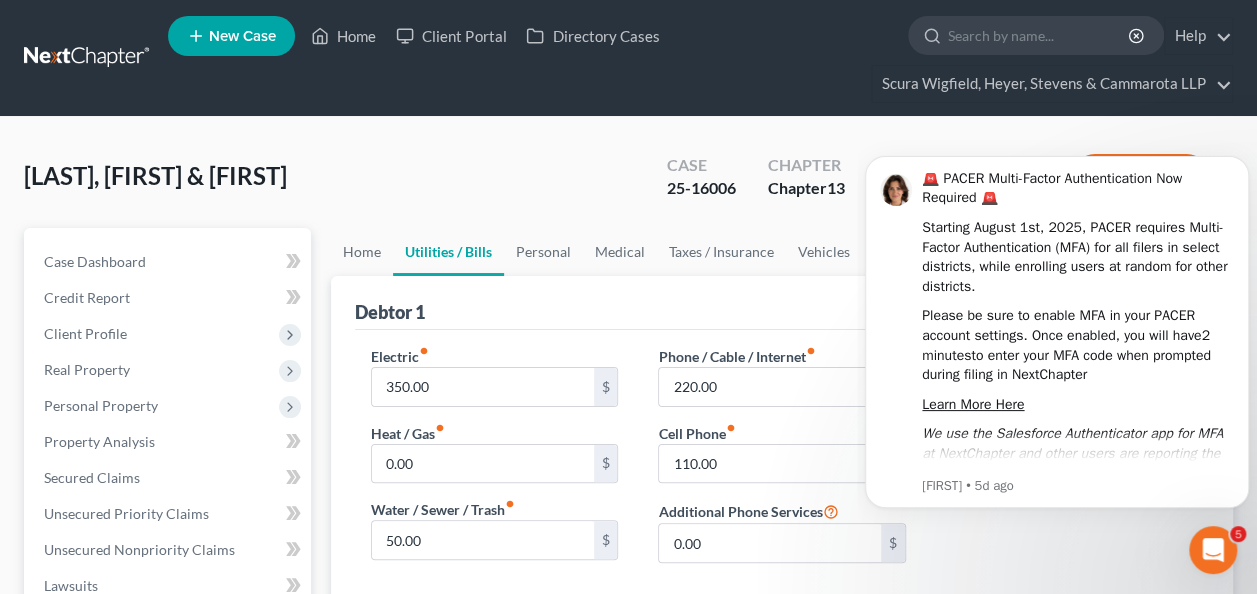 click 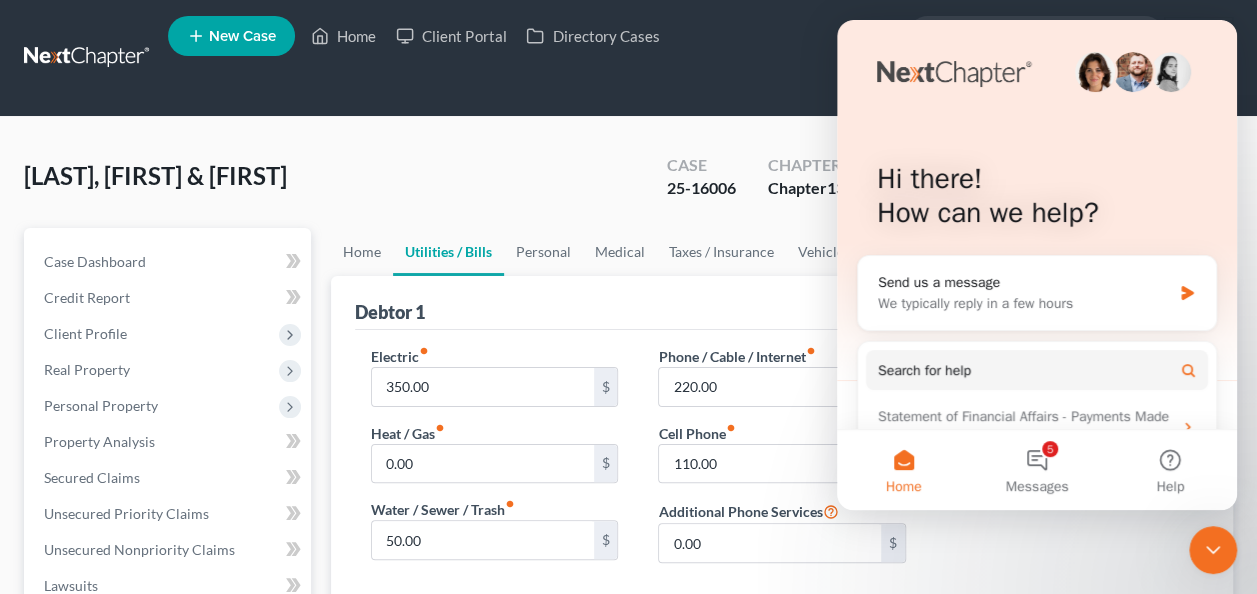 click 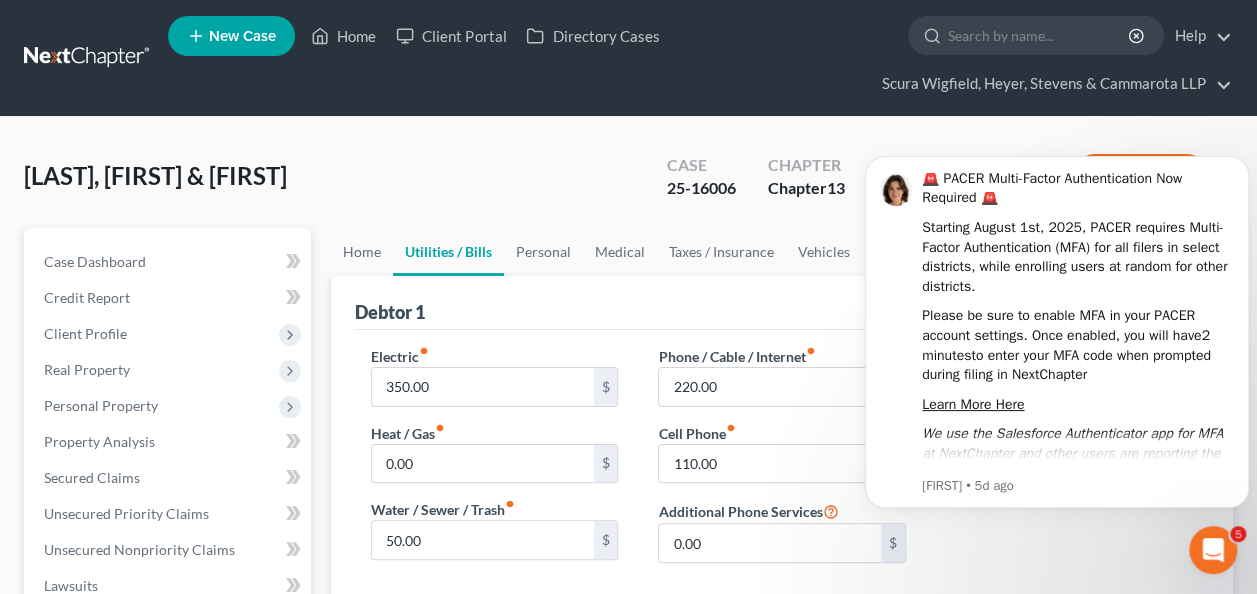 scroll, scrollTop: 0, scrollLeft: 0, axis: both 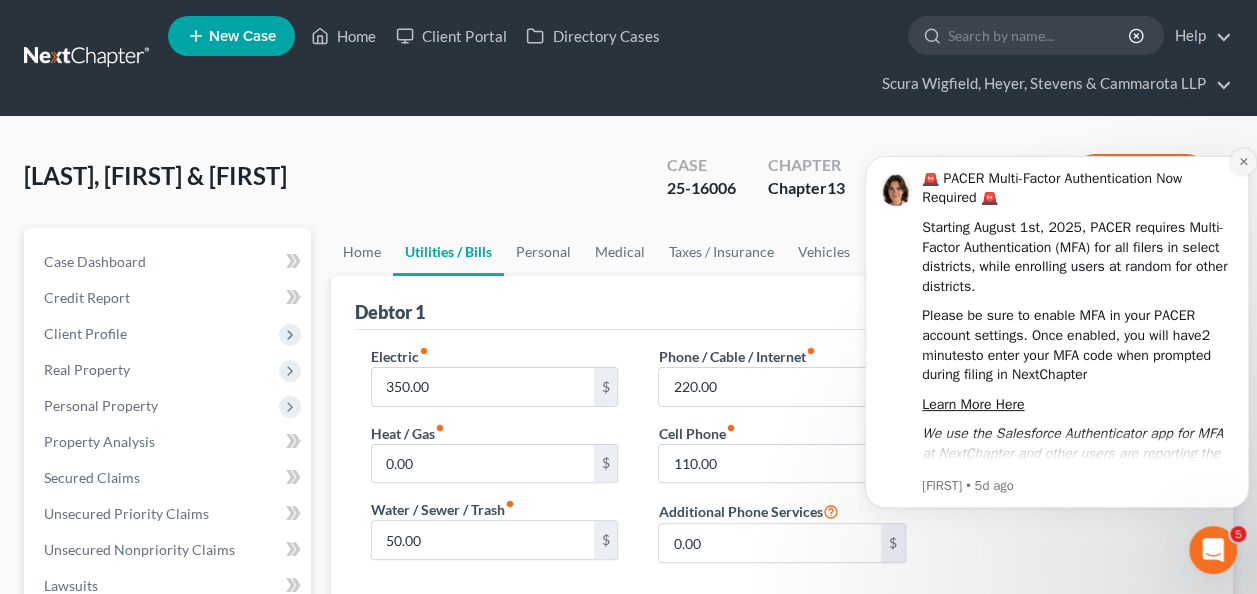 click at bounding box center (1243, 162) 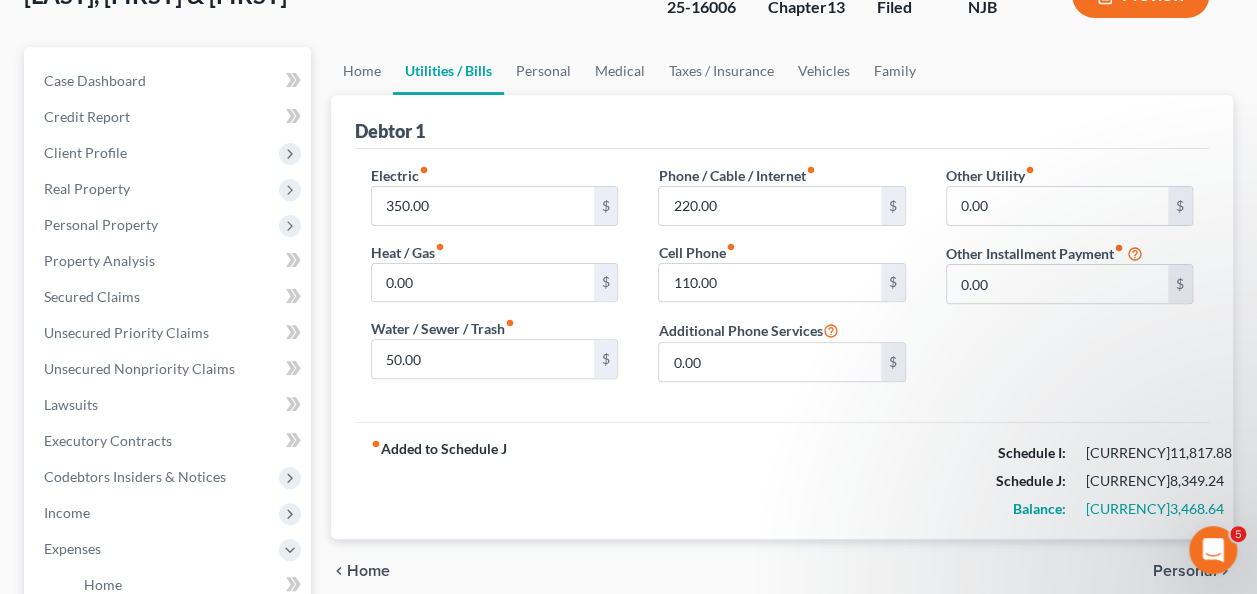 scroll, scrollTop: 190, scrollLeft: 0, axis: vertical 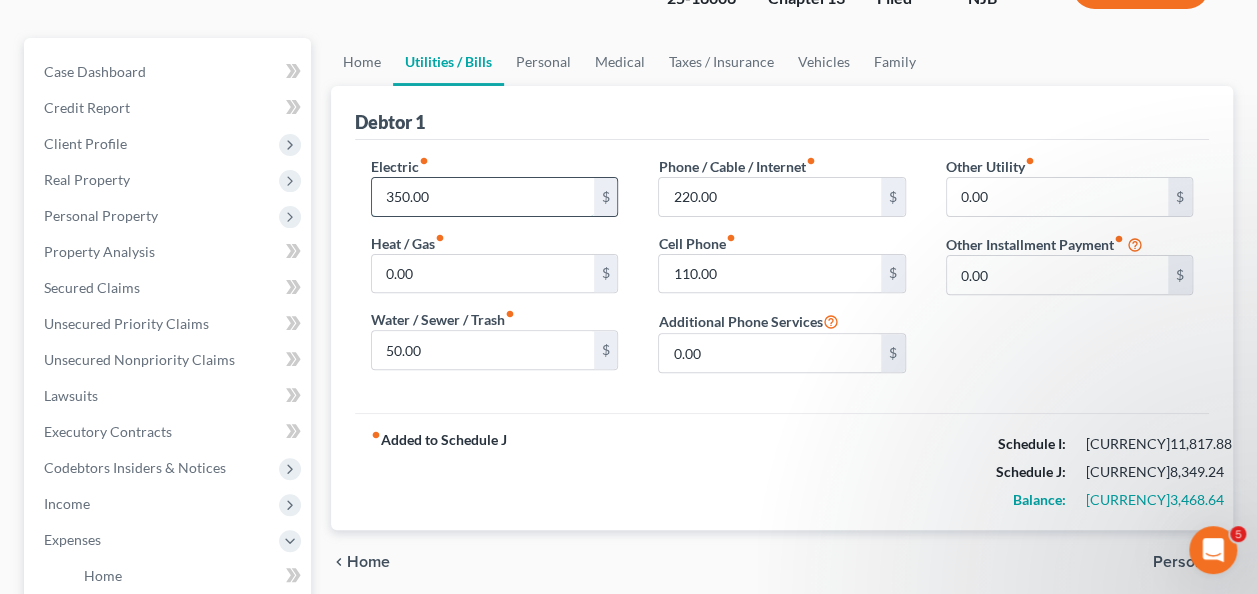click on "350.00" at bounding box center (482, 197) 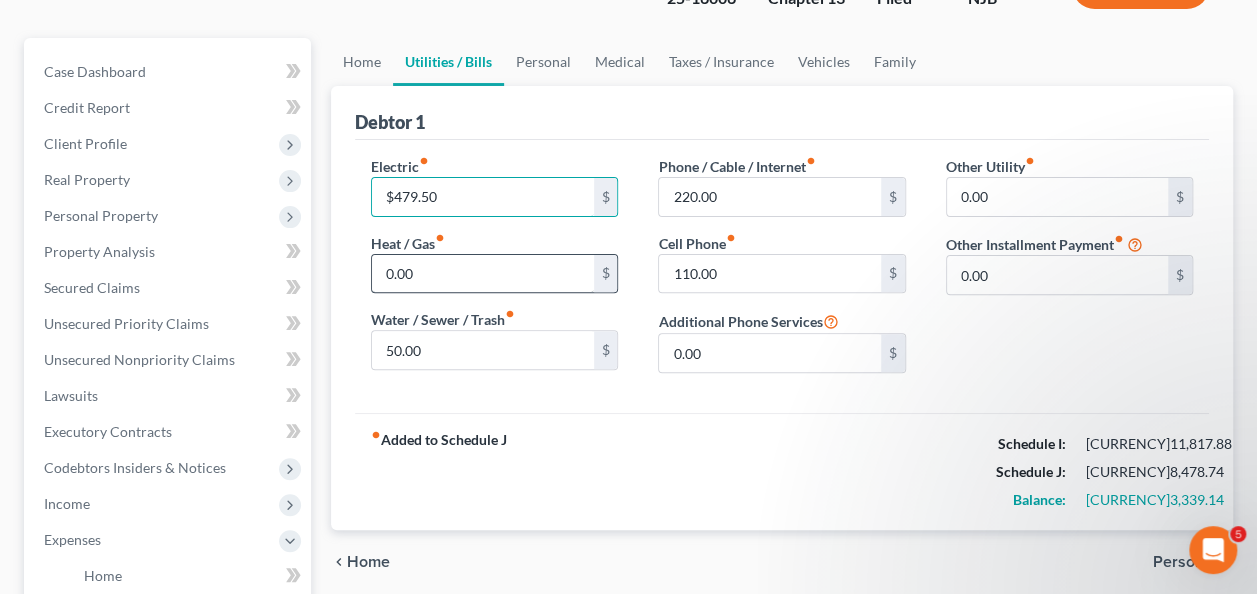 type on "$479.50" 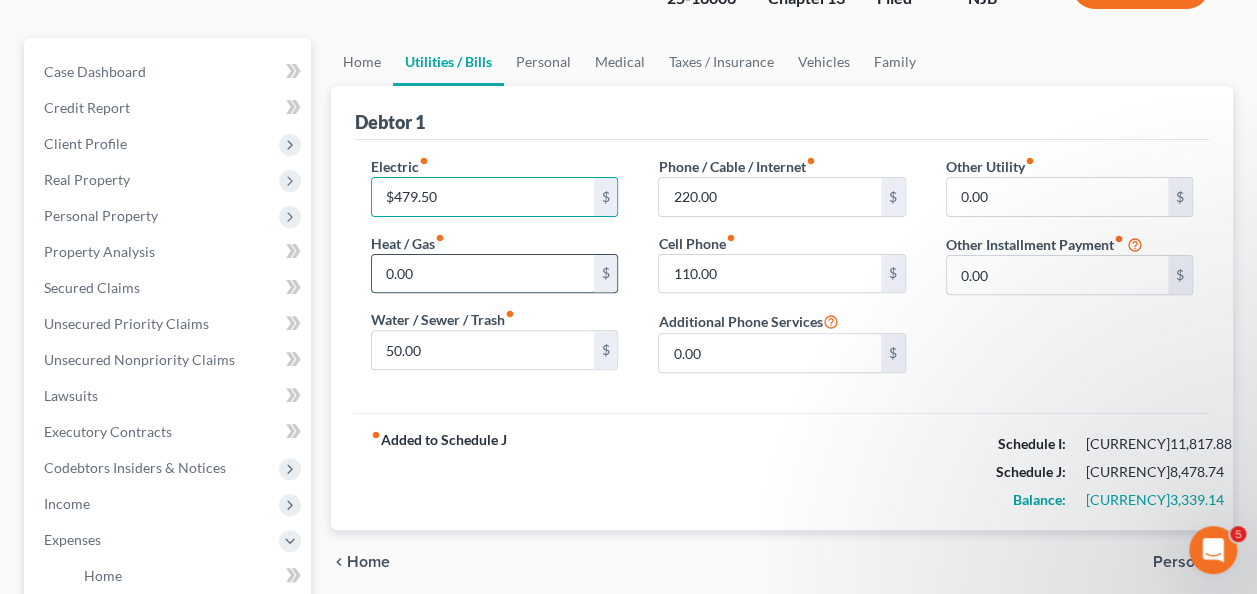click on "0.00" at bounding box center [482, 274] 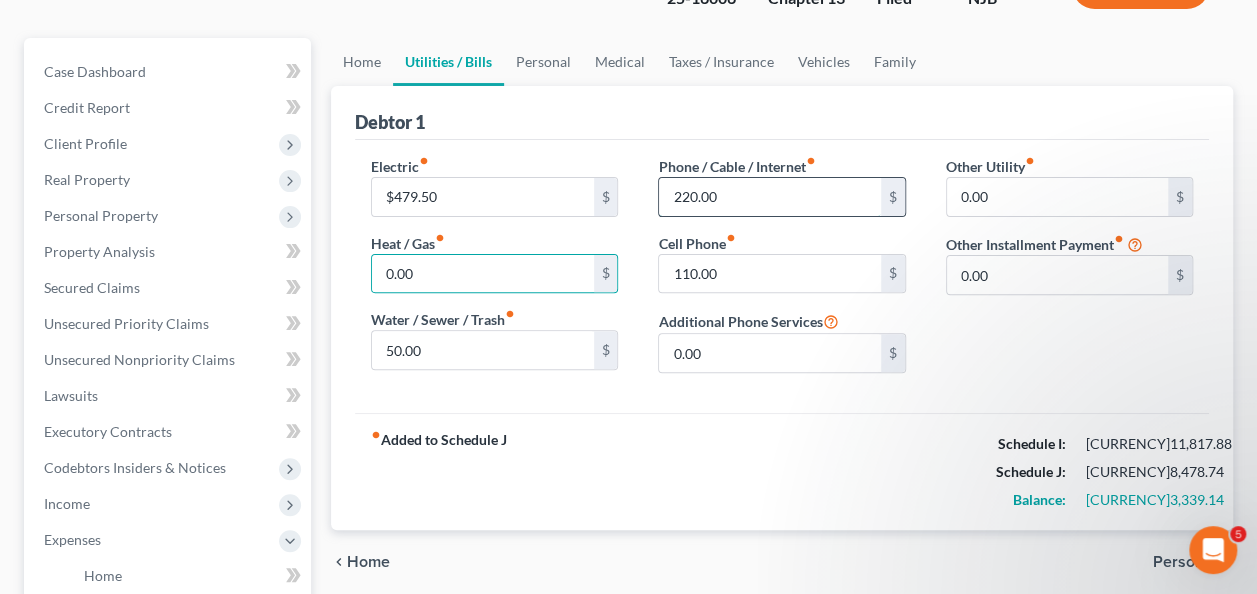 click on "220.00" at bounding box center (769, 197) 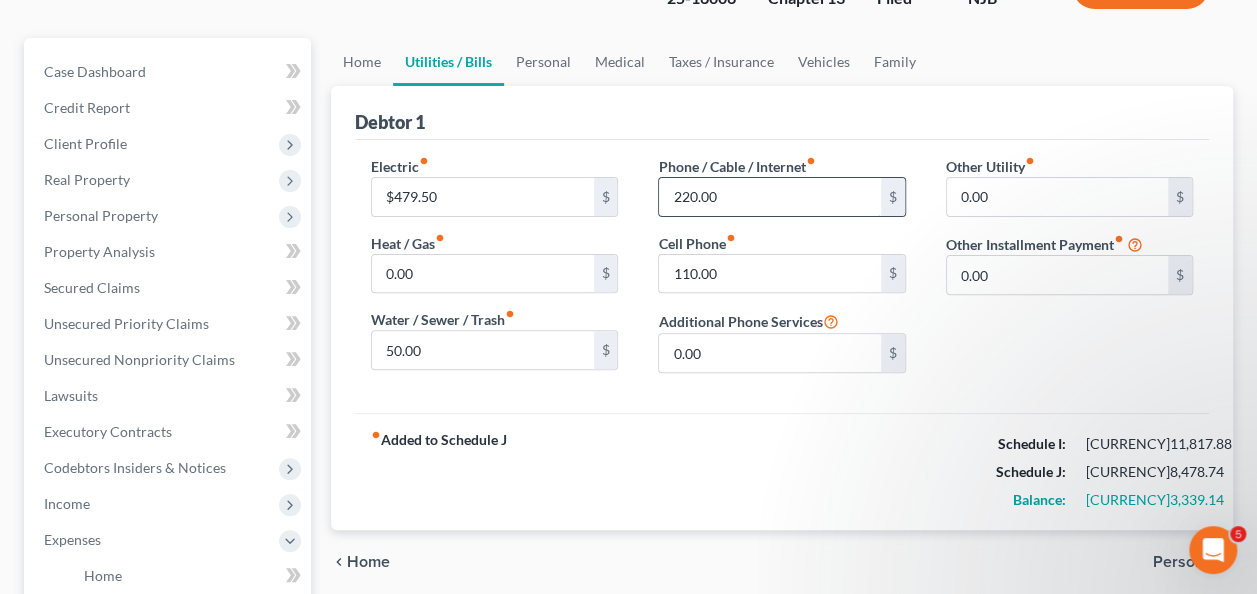 click on "220.00" at bounding box center [769, 197] 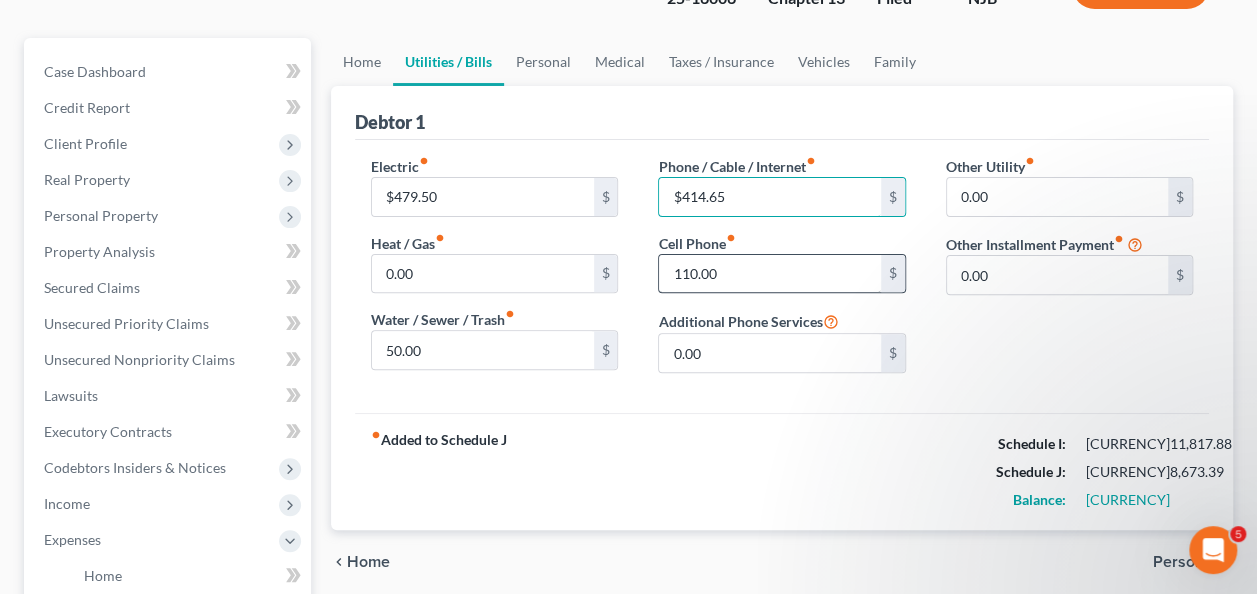 type on "$414.65" 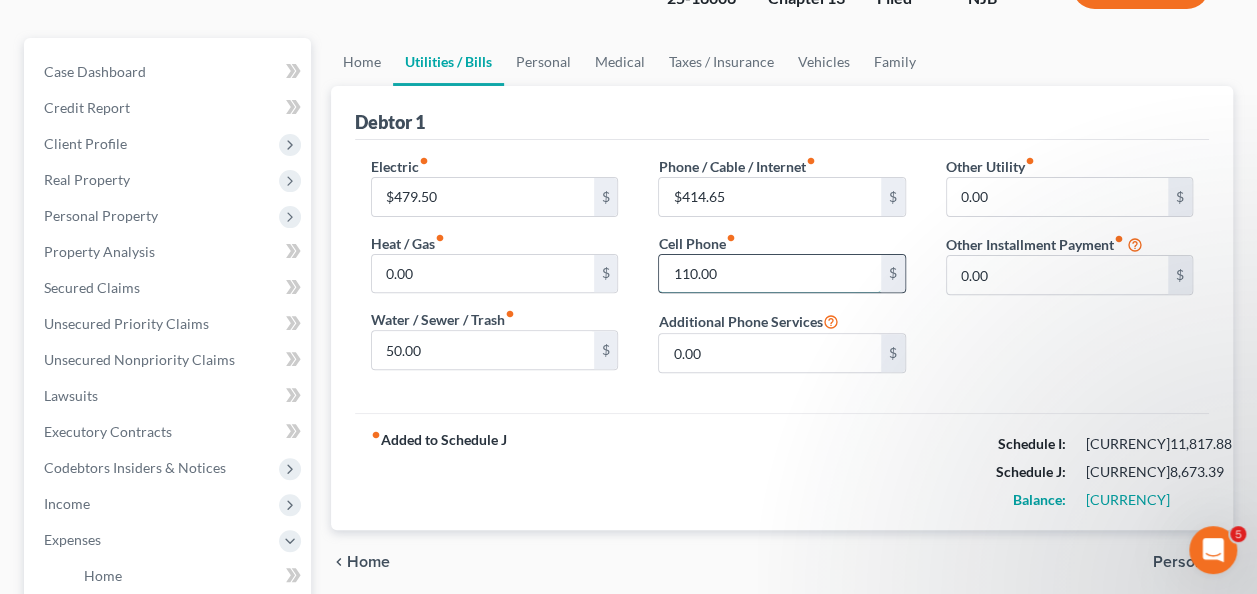 click on "110.00" at bounding box center (769, 274) 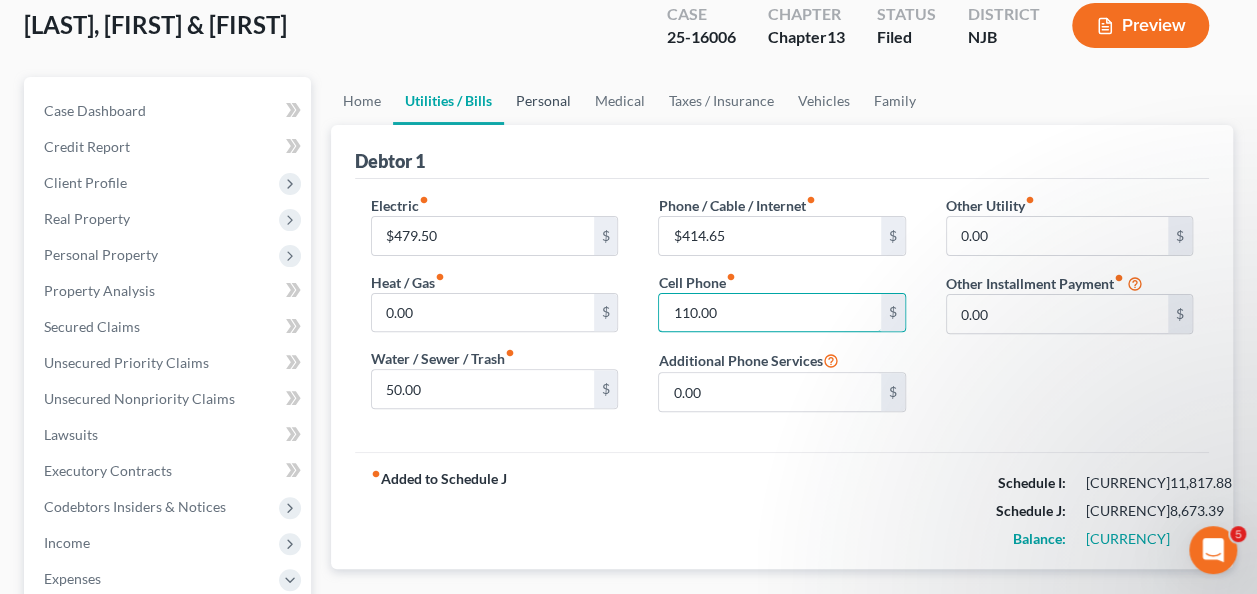 scroll, scrollTop: 108, scrollLeft: 0, axis: vertical 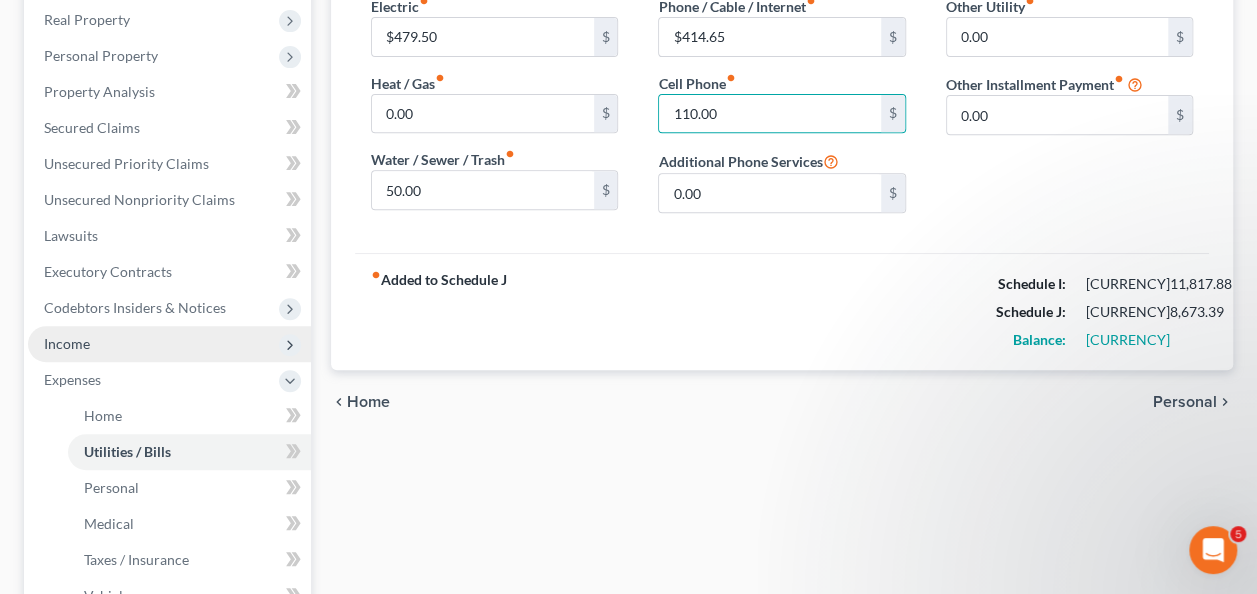 click on "Income" at bounding box center (67, 343) 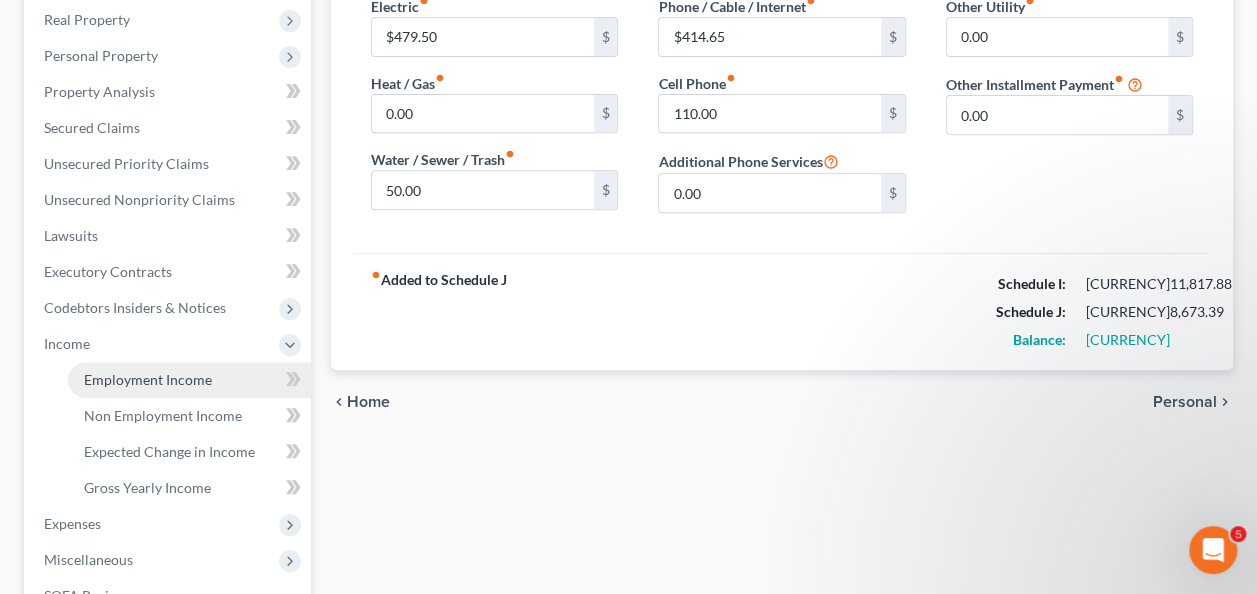 click on "Employment Income" at bounding box center [148, 379] 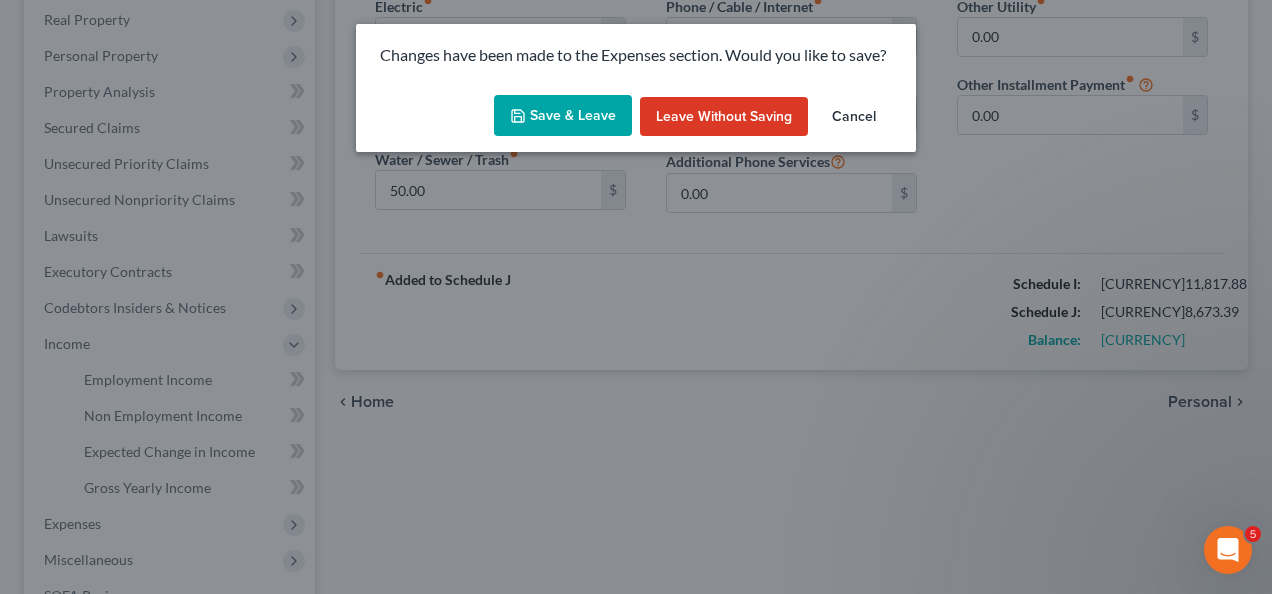 click on "Save & Leave" at bounding box center [563, 116] 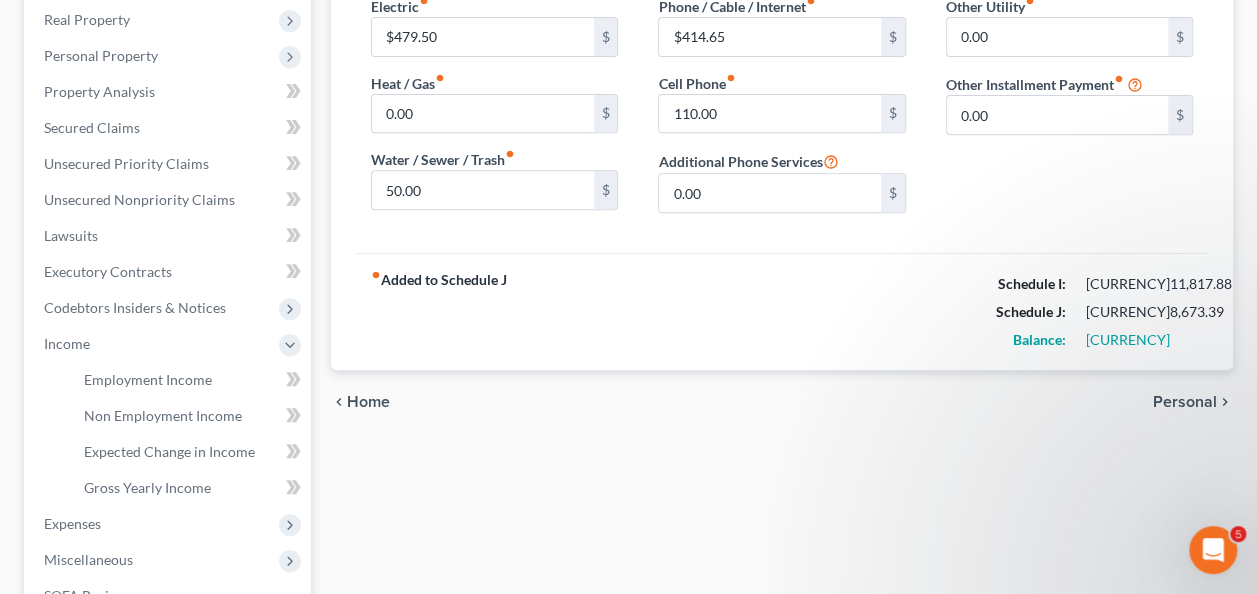 type on "[CURRENCY]479.50" 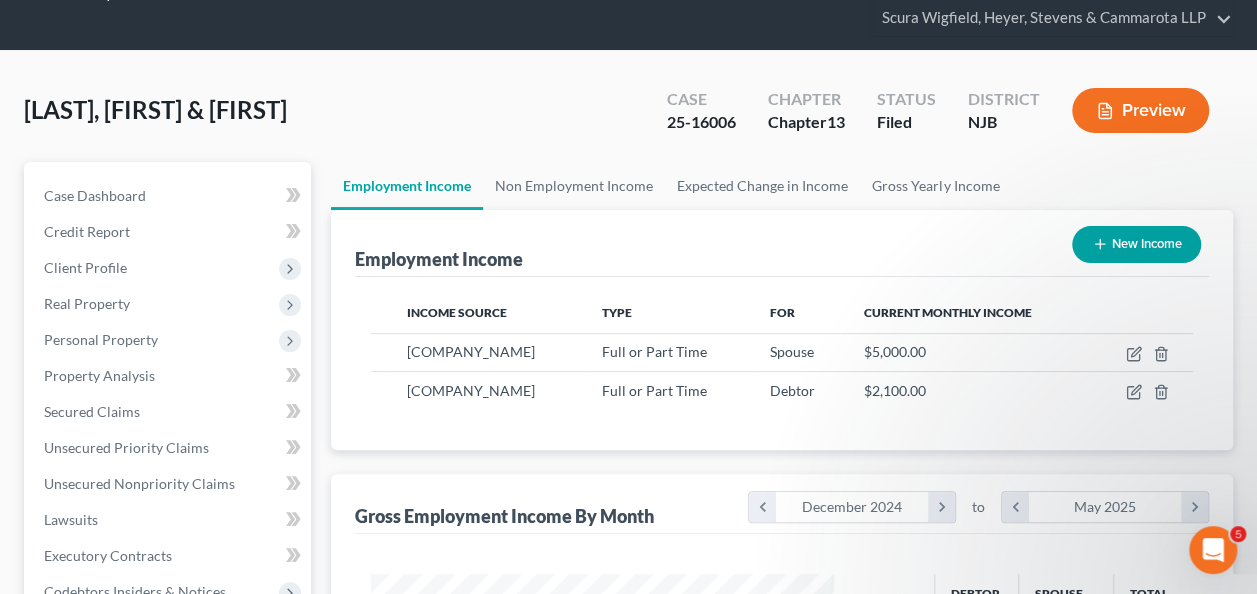 scroll, scrollTop: 0, scrollLeft: 0, axis: both 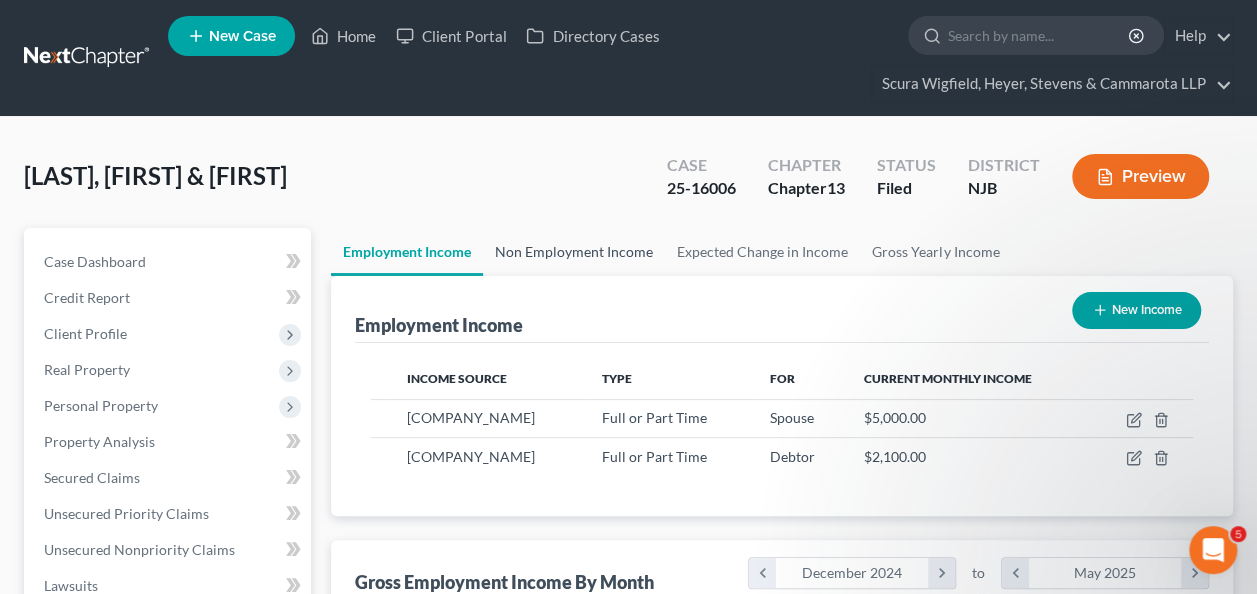 click on "Non Employment Income" at bounding box center [574, 252] 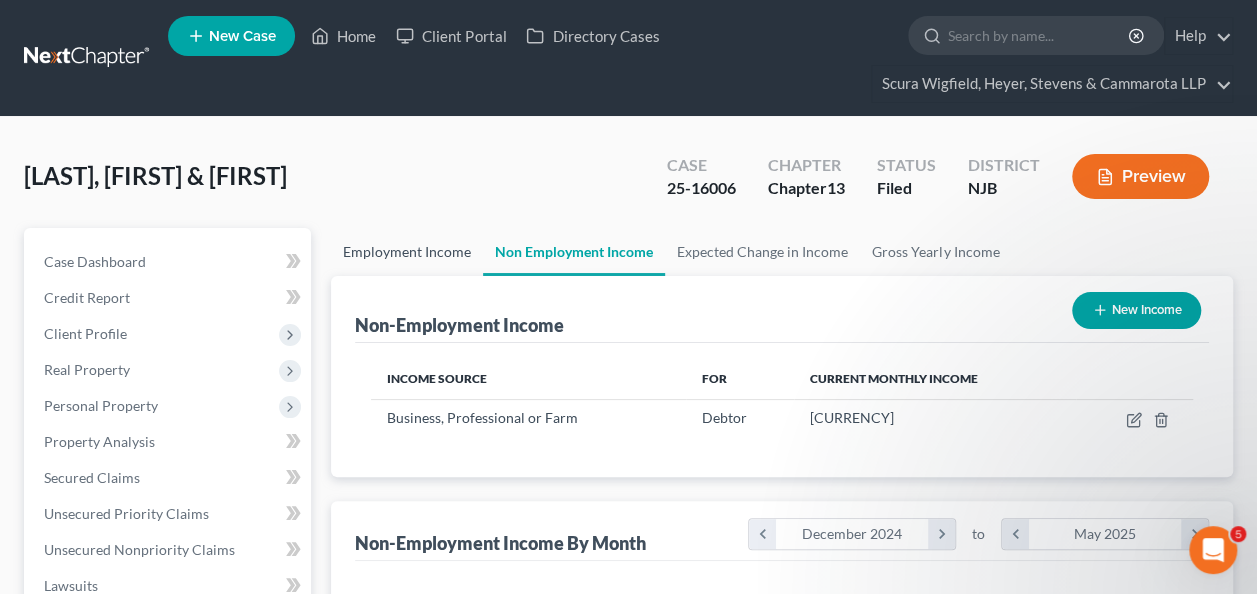 click on "Employment Income" at bounding box center [407, 252] 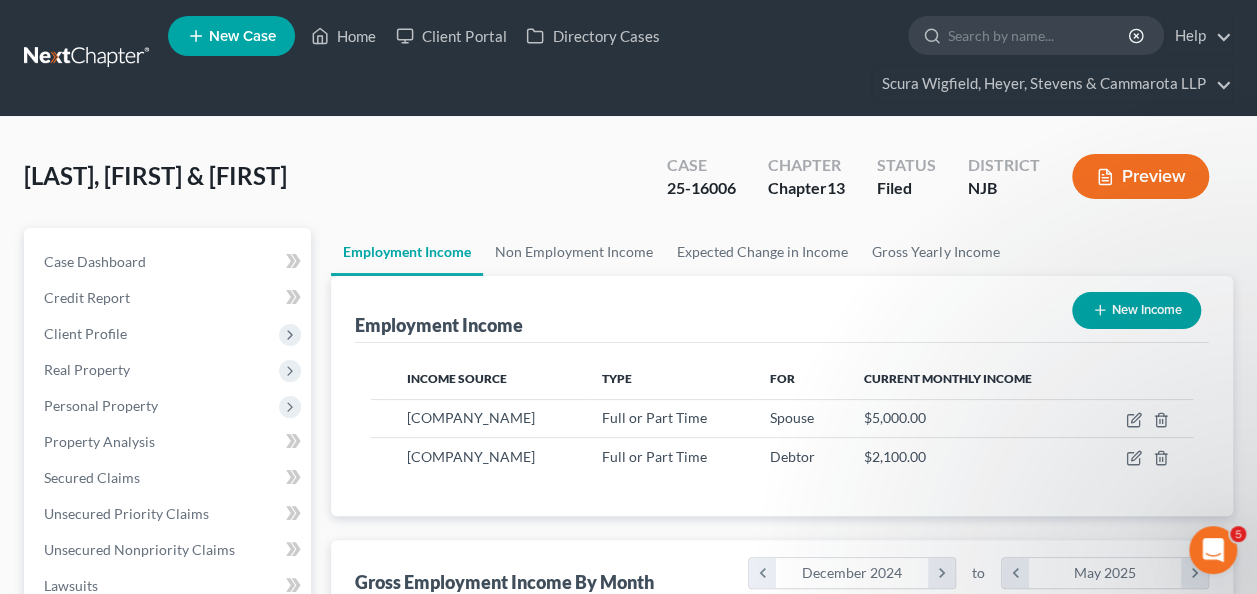 scroll, scrollTop: 999644, scrollLeft: 999497, axis: both 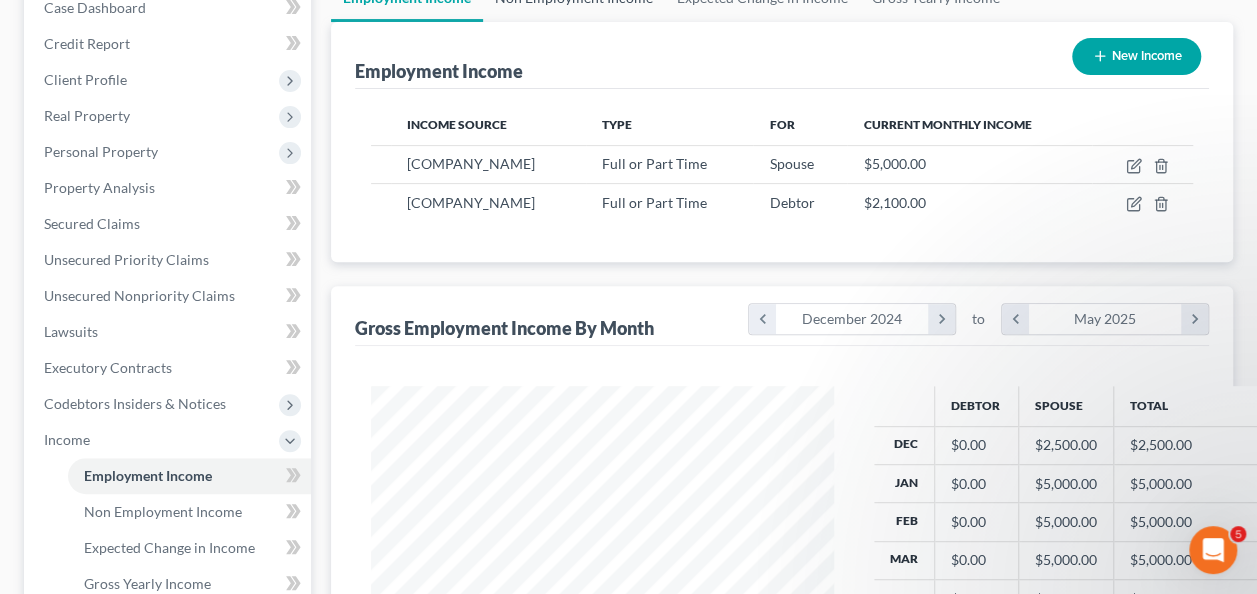 click on "Employment Income New Income
Income Source
Type
For
Current Monthly Income
[COMPANY_NAME]
Full or Part Time
Spouse
[CURRENCY]
[COMPANY_NAME]
Full or Part Time
Debtor" at bounding box center [782, 407] 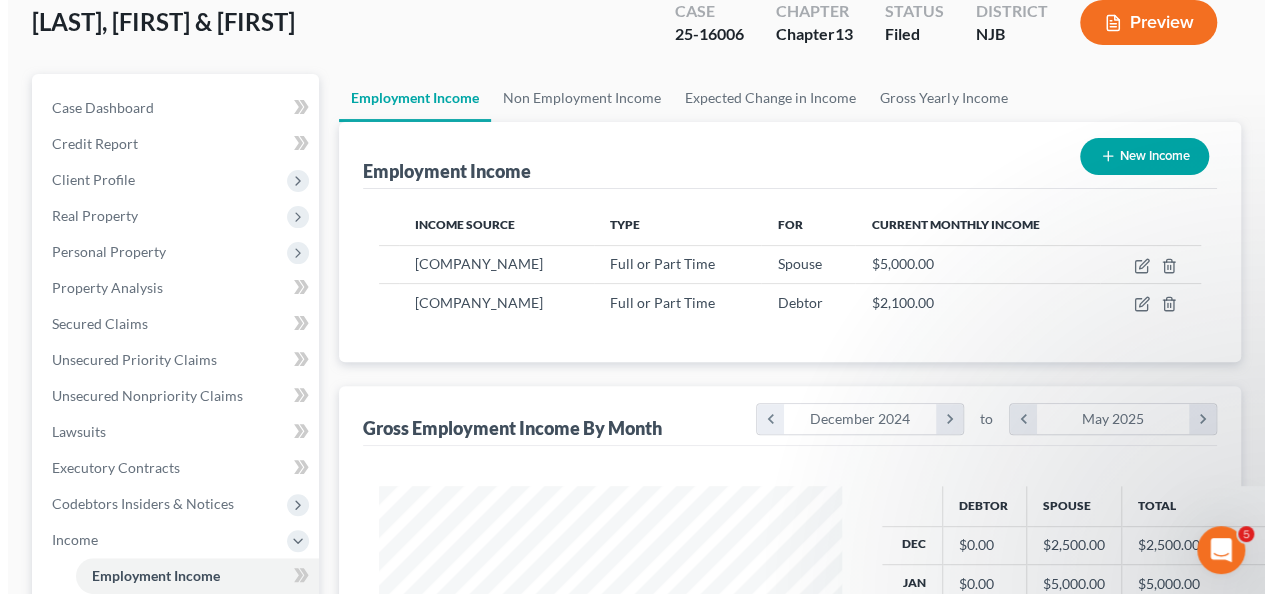 scroll, scrollTop: 136, scrollLeft: 0, axis: vertical 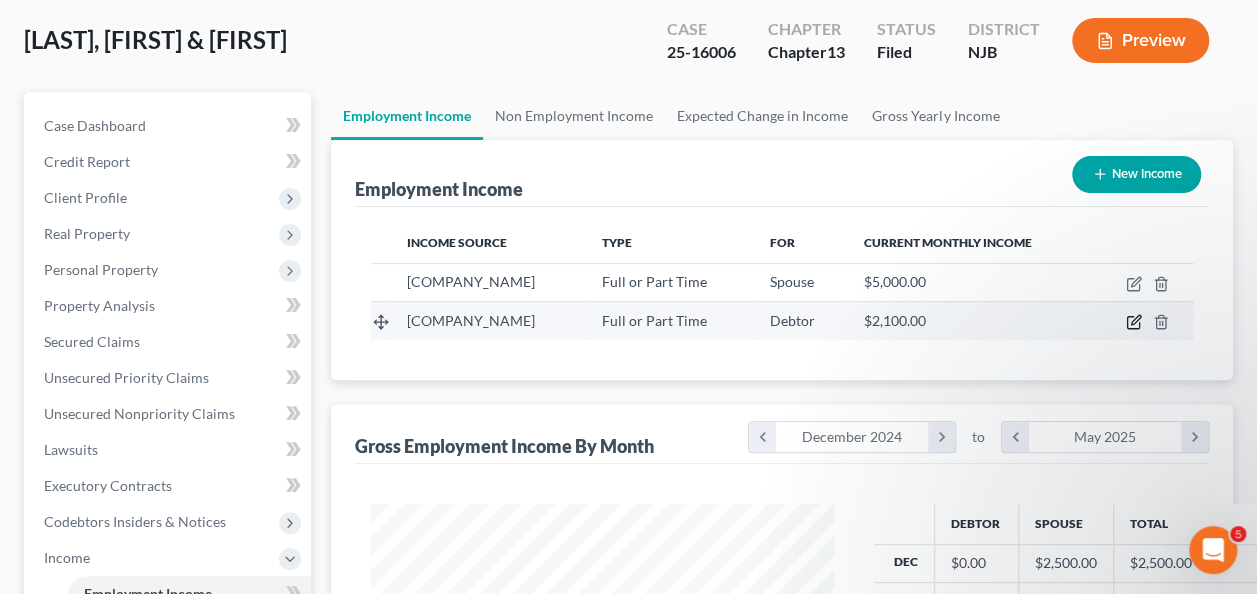 click 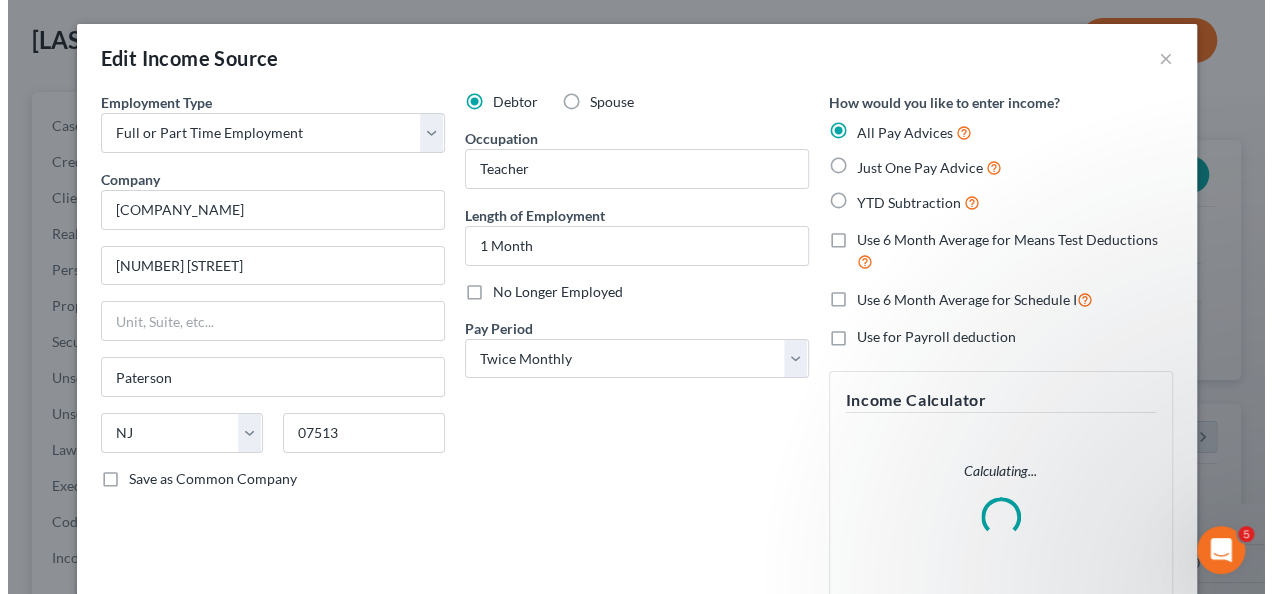 scroll, scrollTop: 999644, scrollLeft: 999490, axis: both 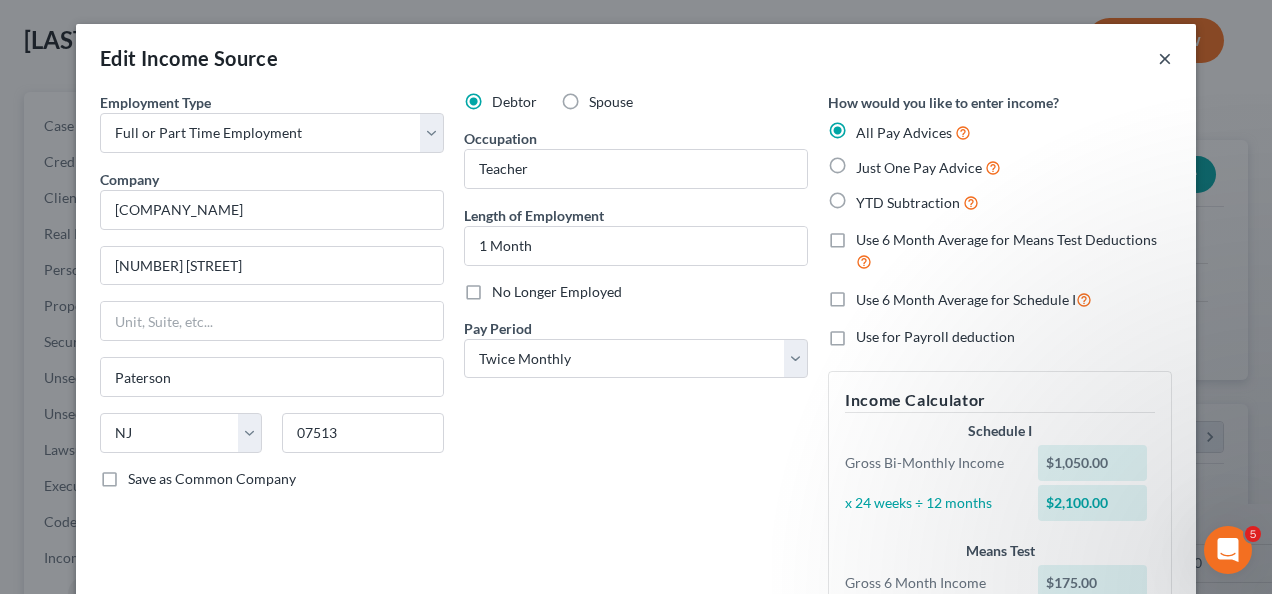 click on "×" at bounding box center (1165, 58) 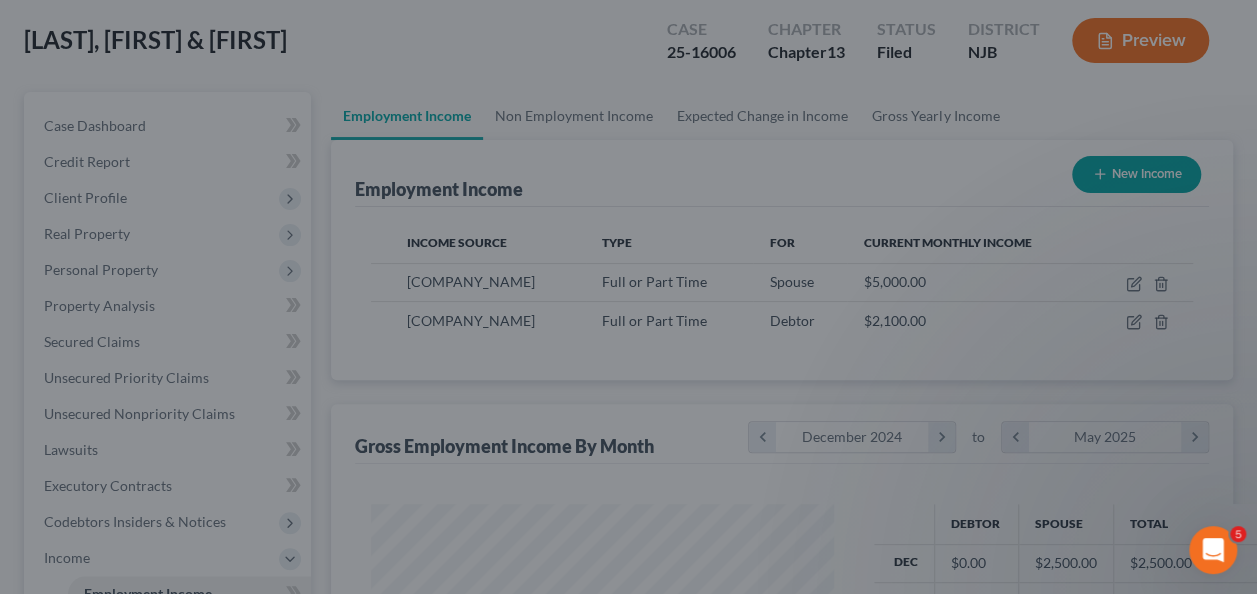 scroll, scrollTop: 356, scrollLeft: 502, axis: both 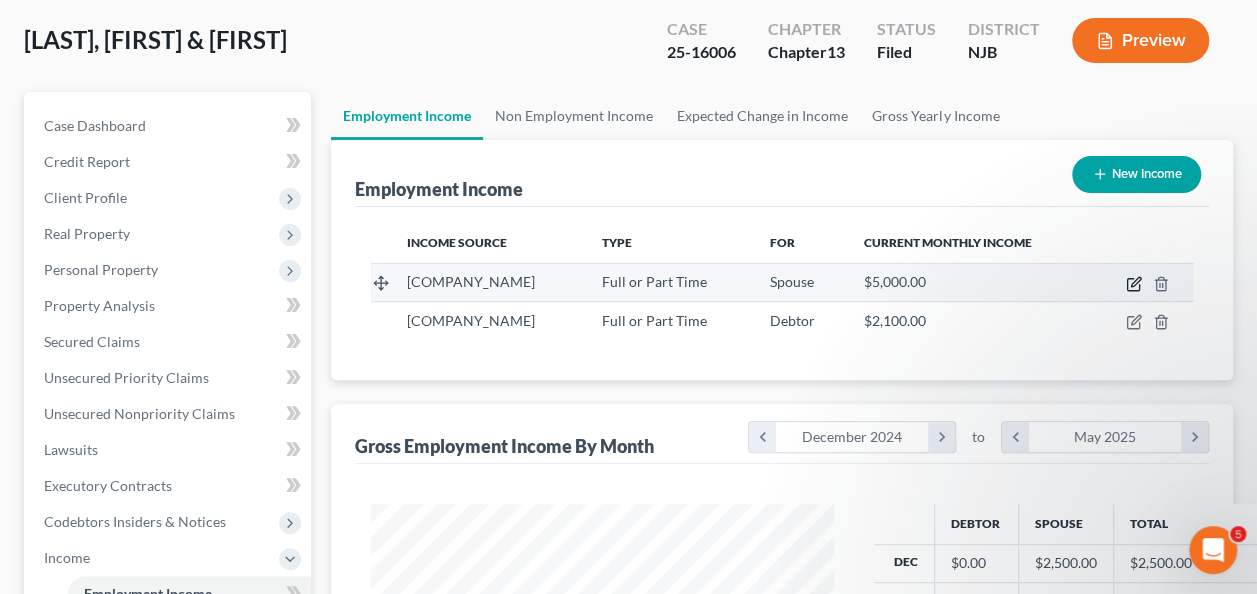 click 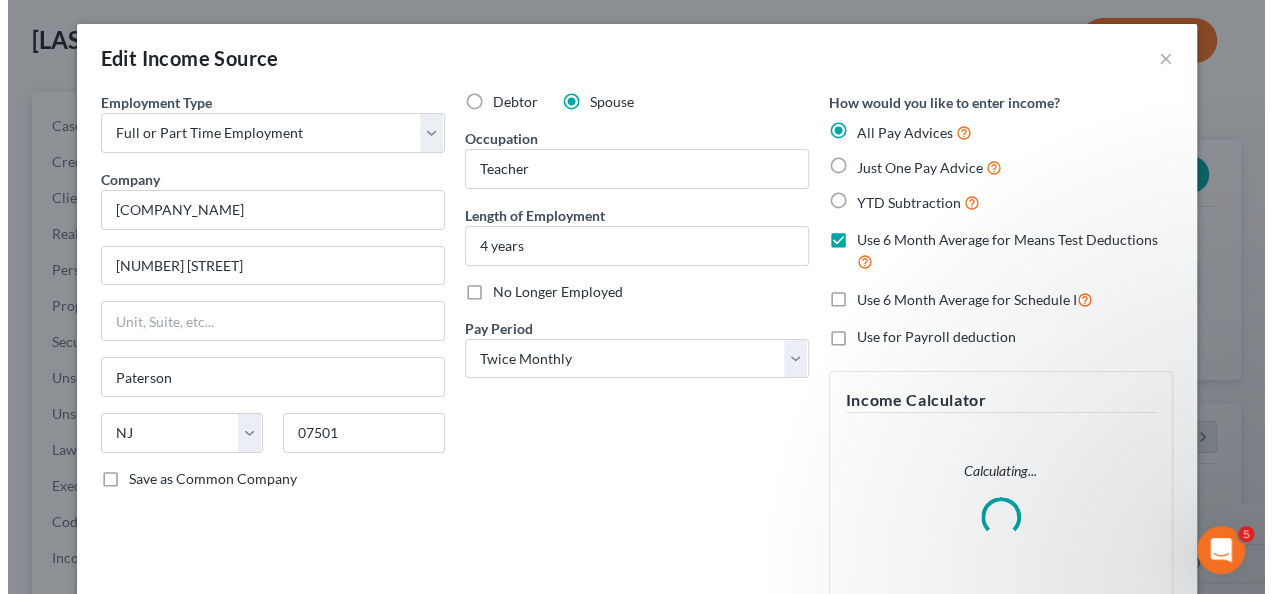 scroll, scrollTop: 999644, scrollLeft: 999490, axis: both 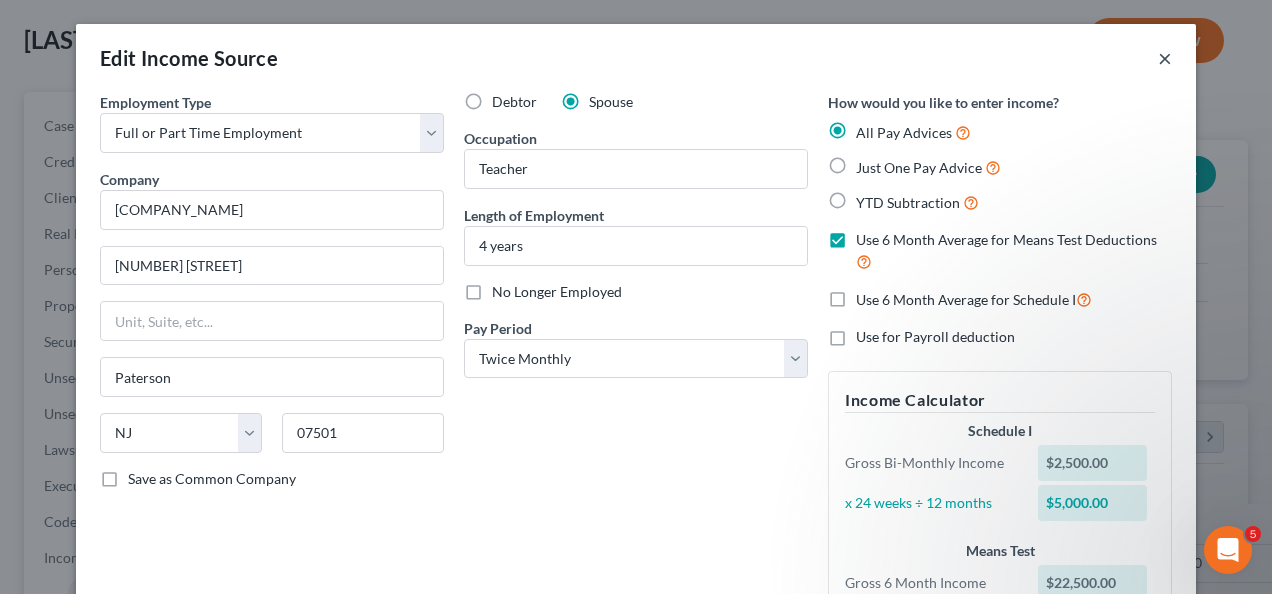click on "×" at bounding box center (1165, 58) 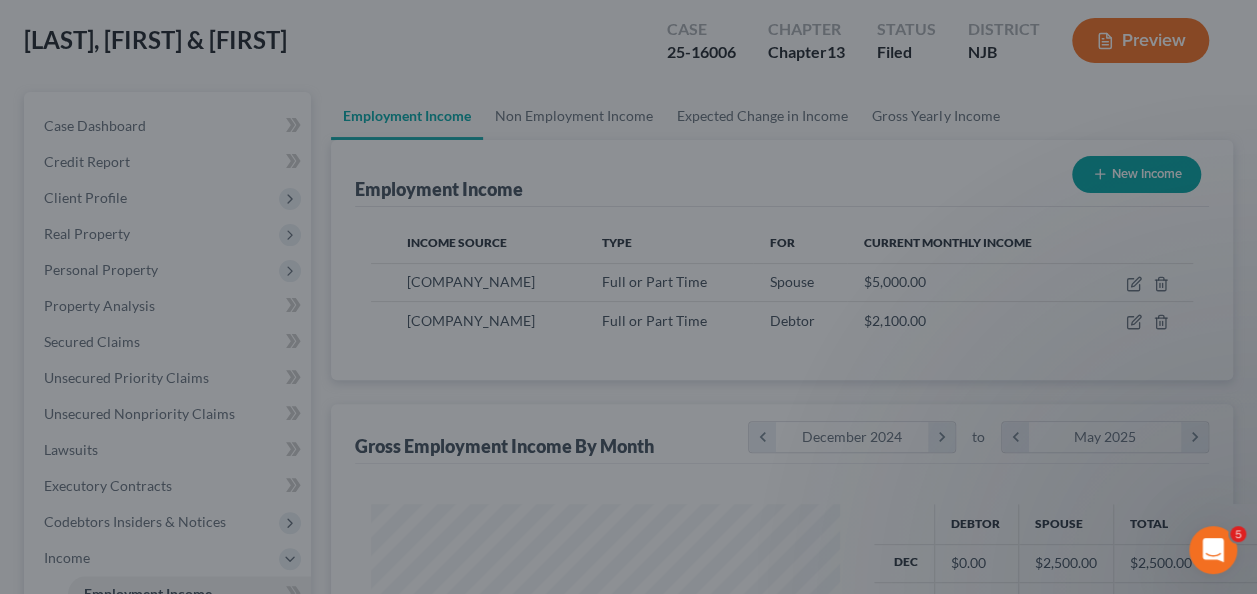 scroll, scrollTop: 356, scrollLeft: 502, axis: both 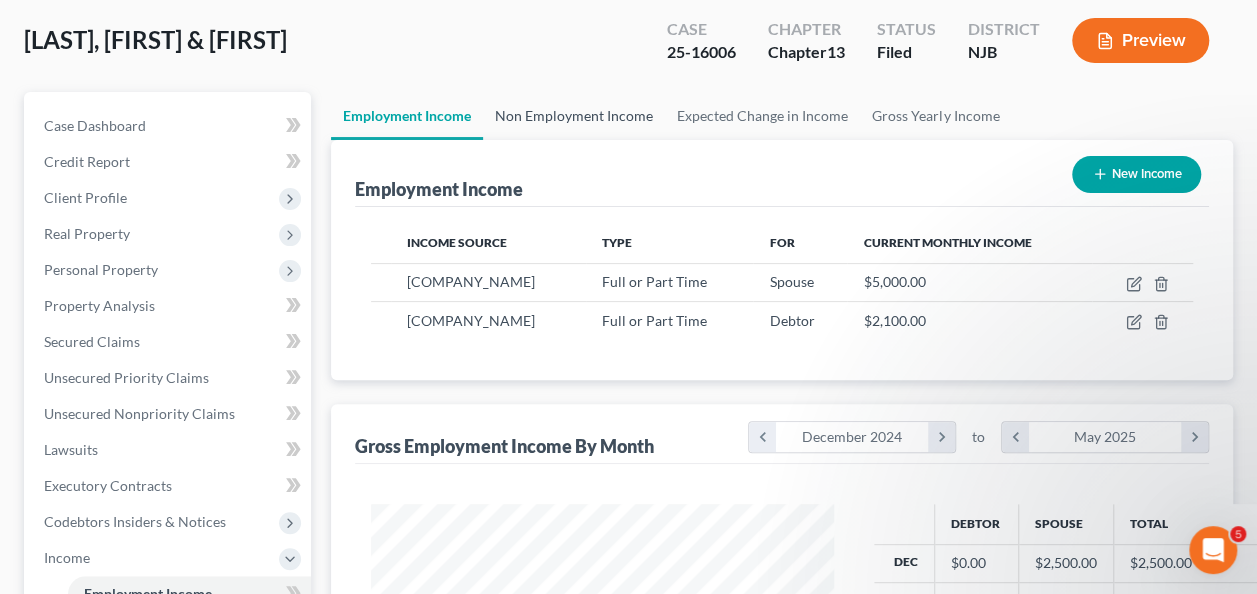 click on "Non Employment Income" at bounding box center [574, 116] 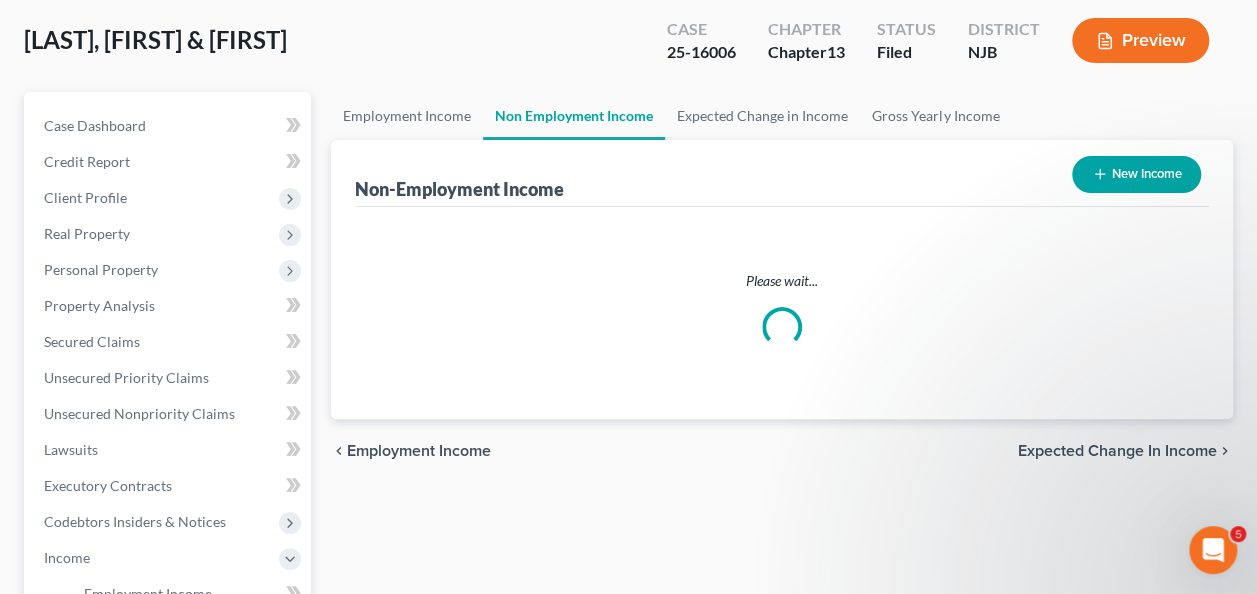 scroll, scrollTop: 0, scrollLeft: 0, axis: both 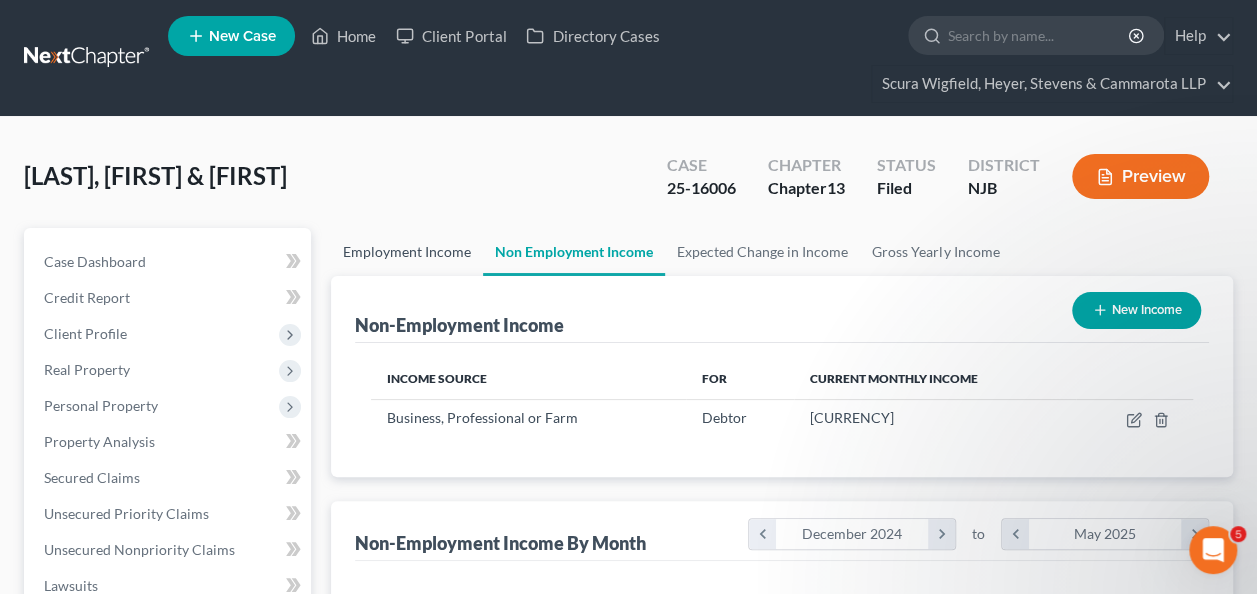 click on "Employment Income" at bounding box center (407, 252) 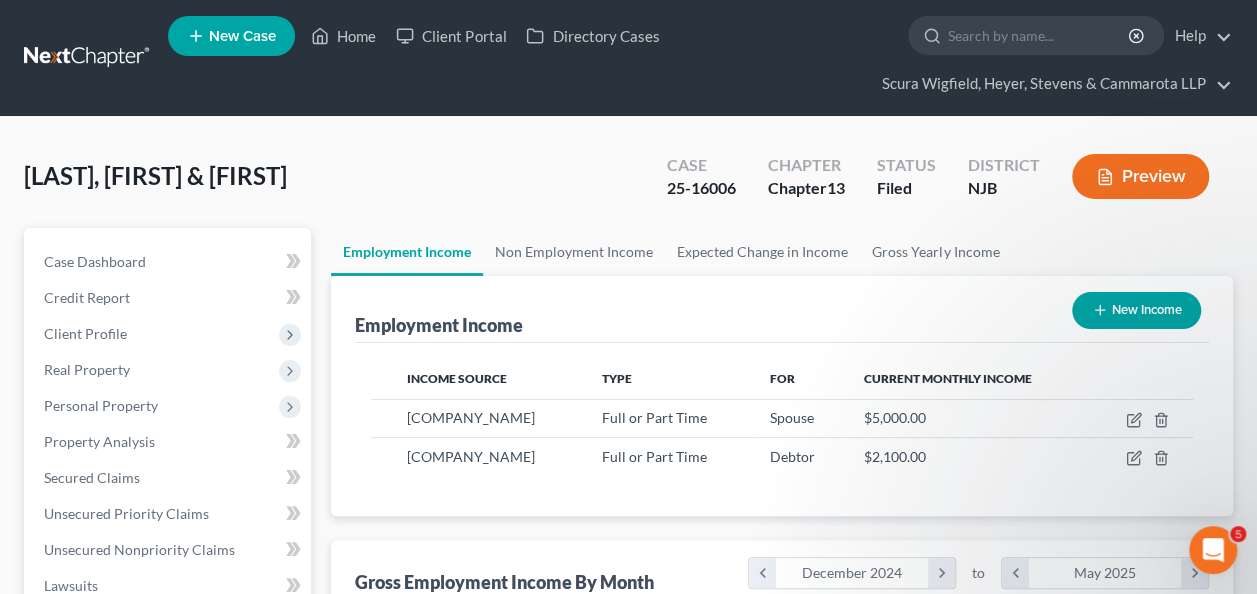 scroll, scrollTop: 999644, scrollLeft: 999497, axis: both 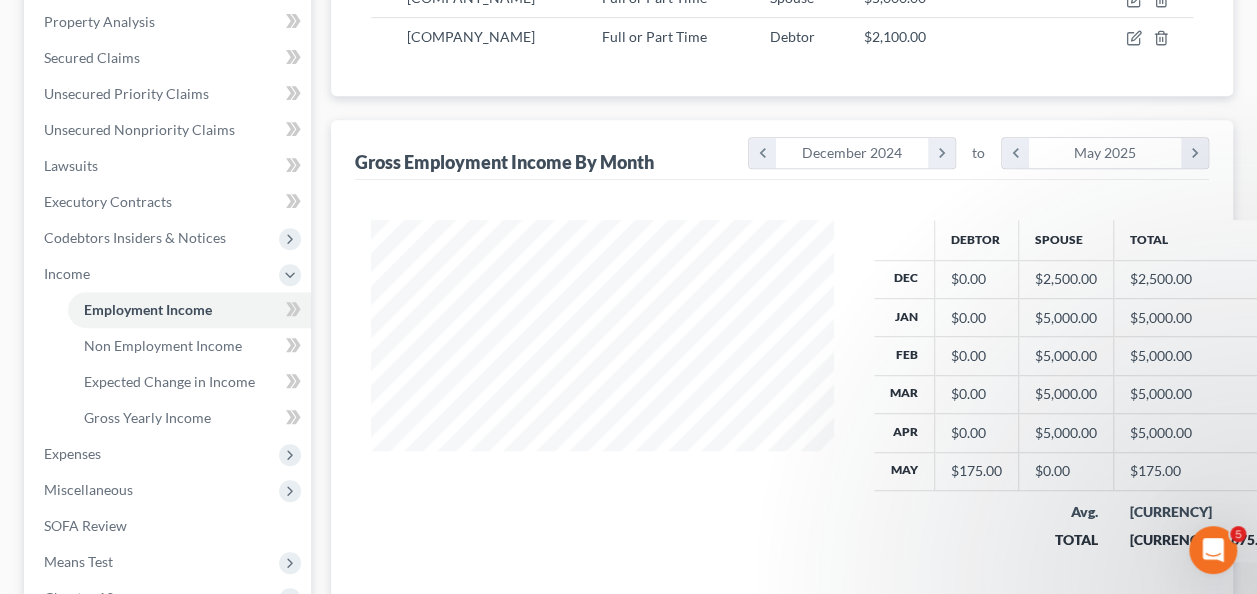 click on "$0.00" at bounding box center (976, 433) 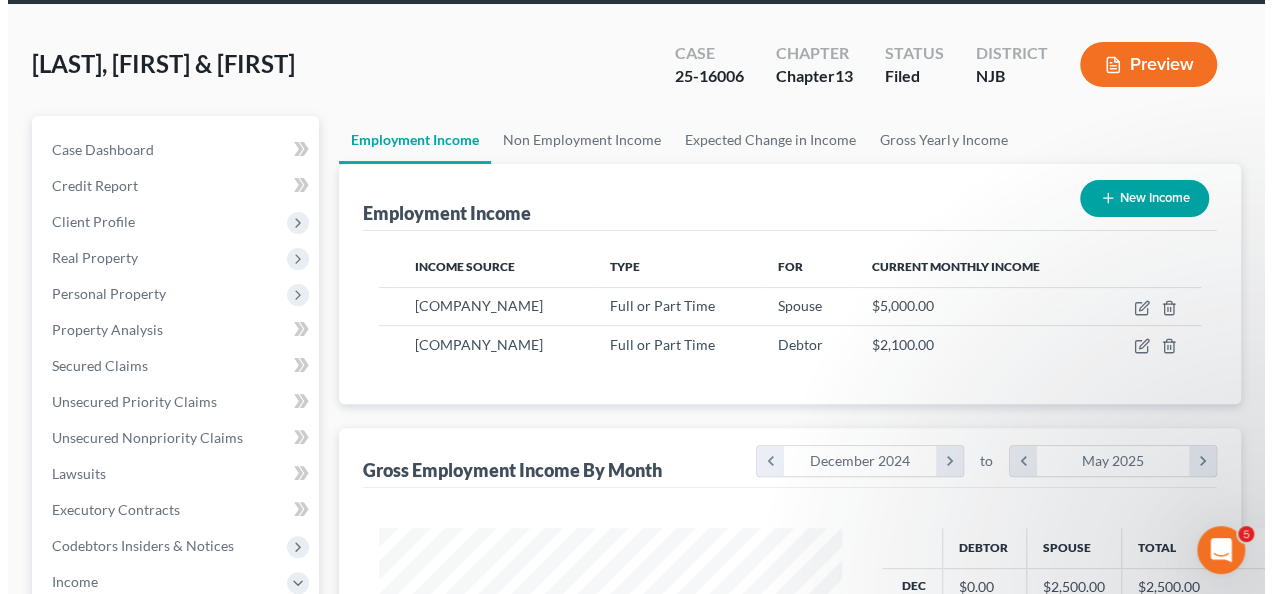 scroll, scrollTop: 107, scrollLeft: 0, axis: vertical 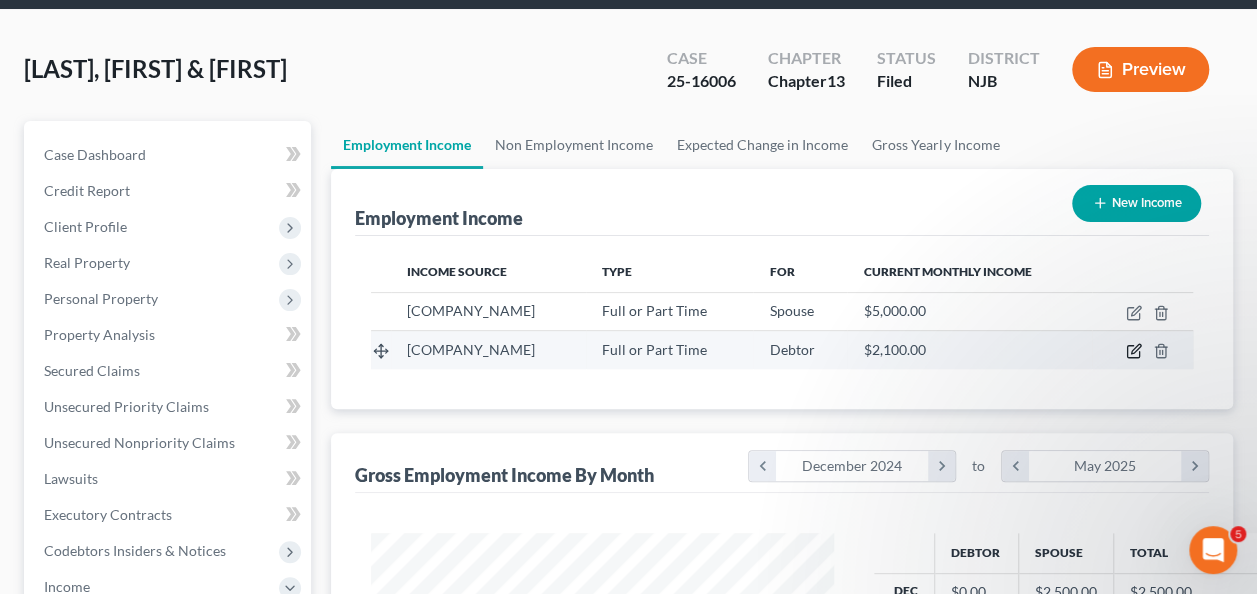 click 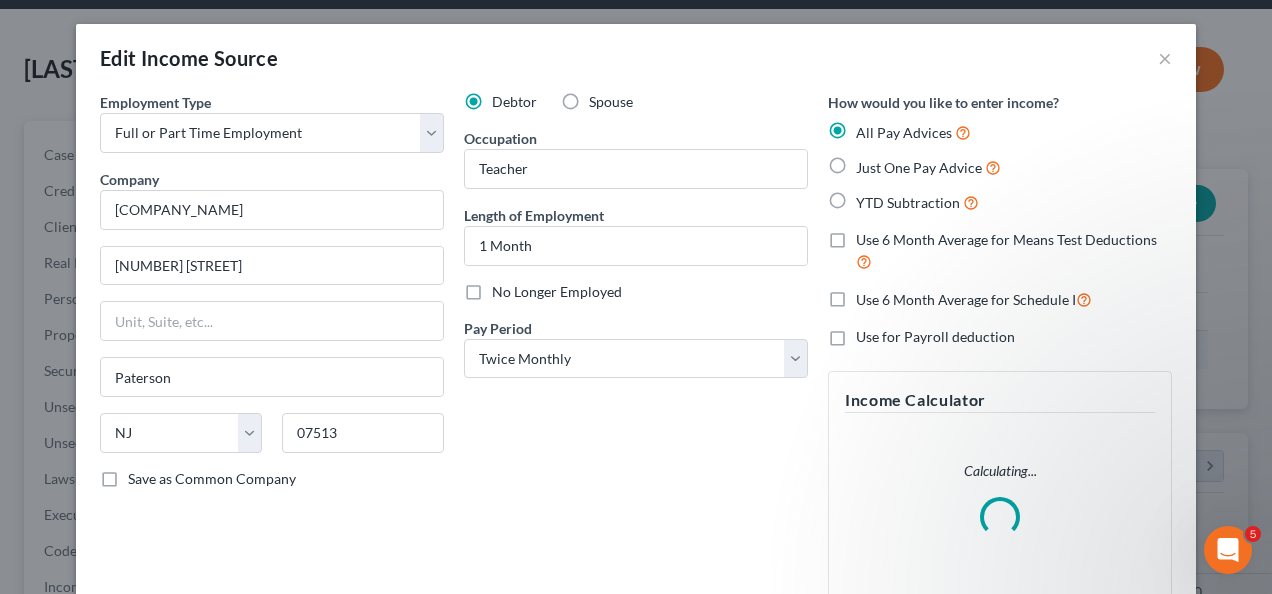 scroll, scrollTop: 999644, scrollLeft: 999490, axis: both 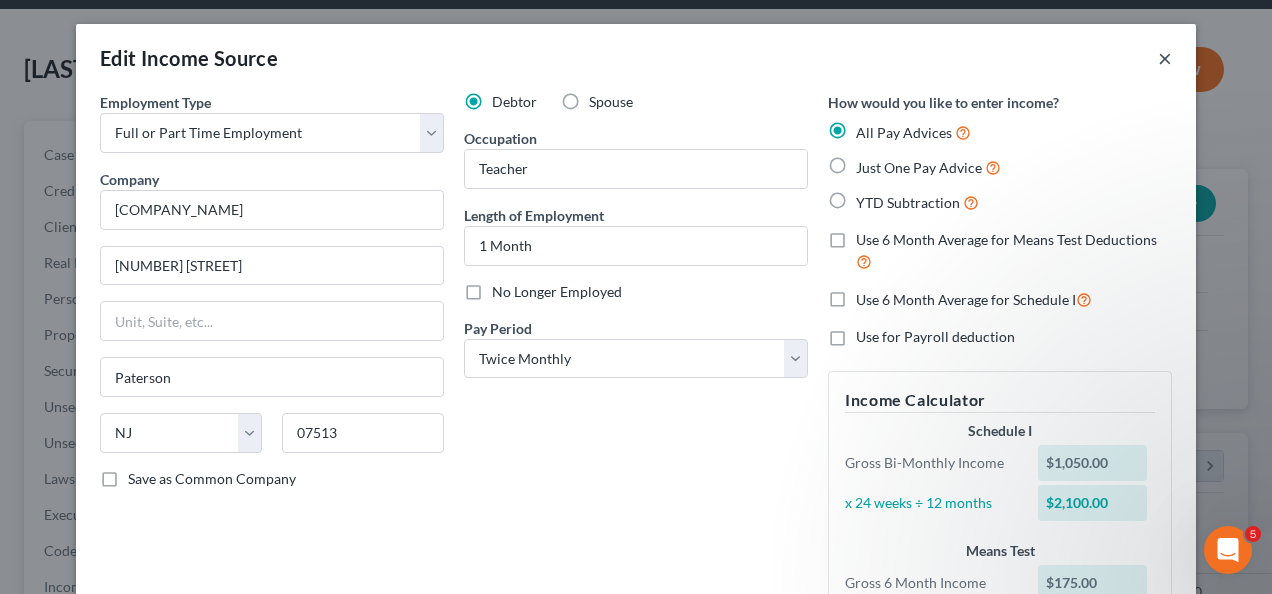 click on "×" at bounding box center (1165, 58) 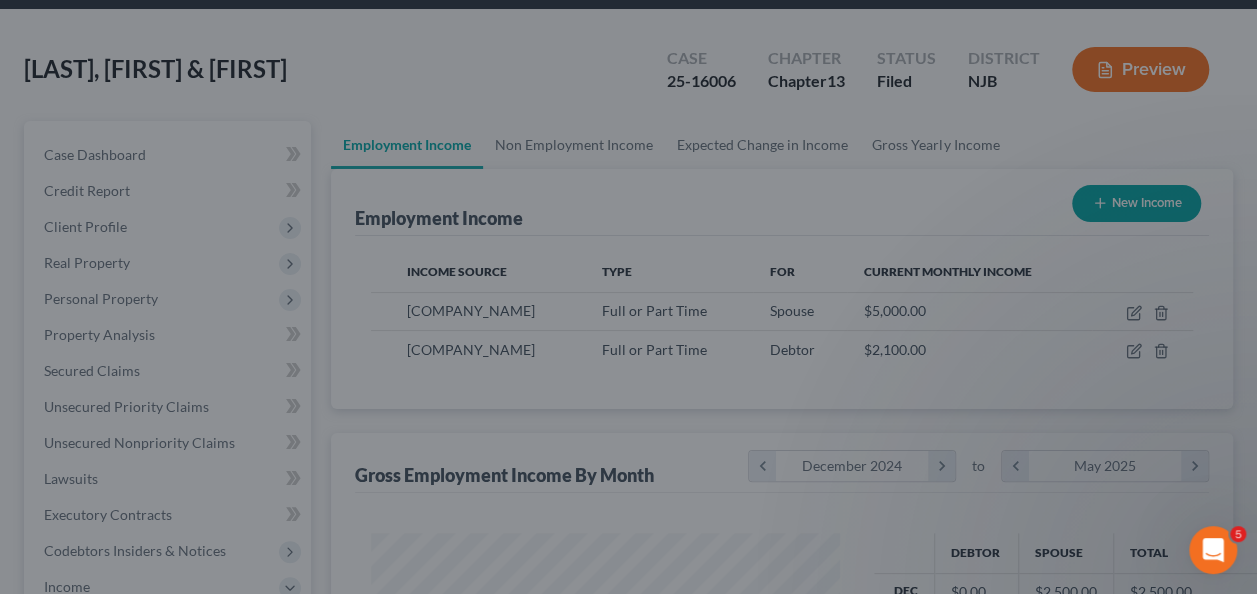 scroll 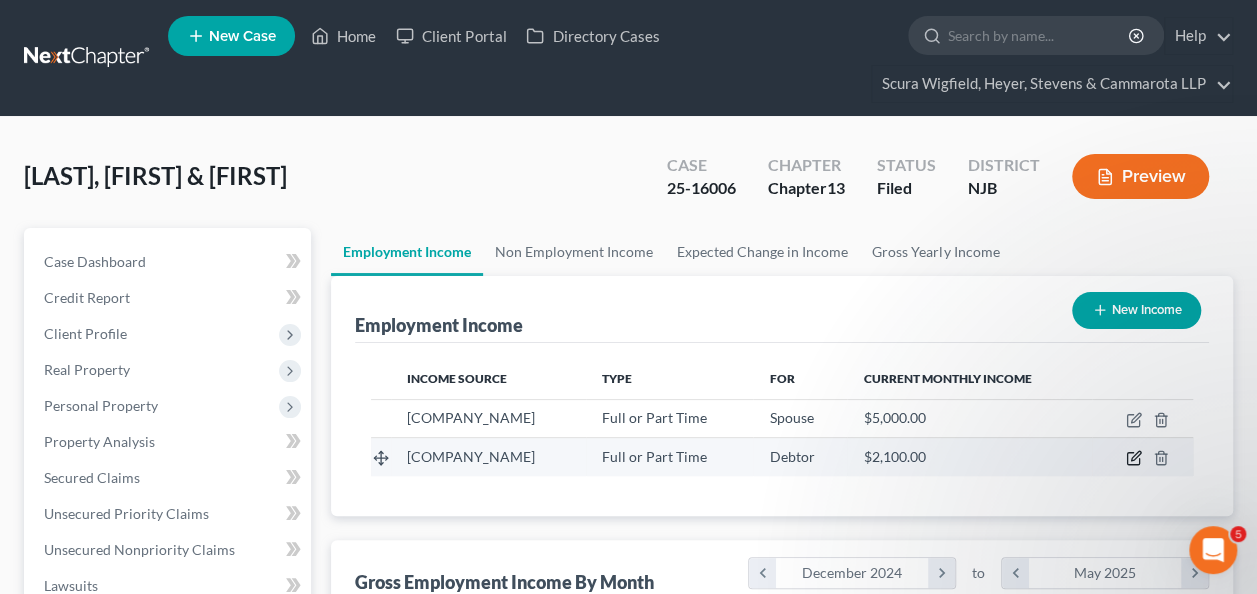 click 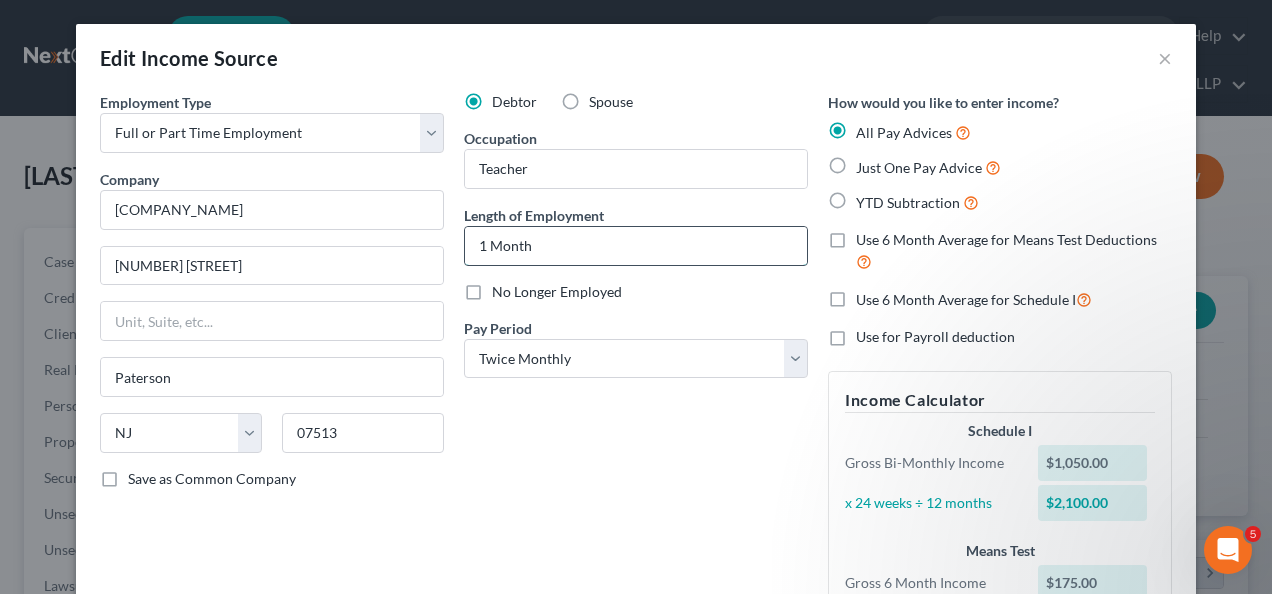 click on "1 Month" at bounding box center (636, 246) 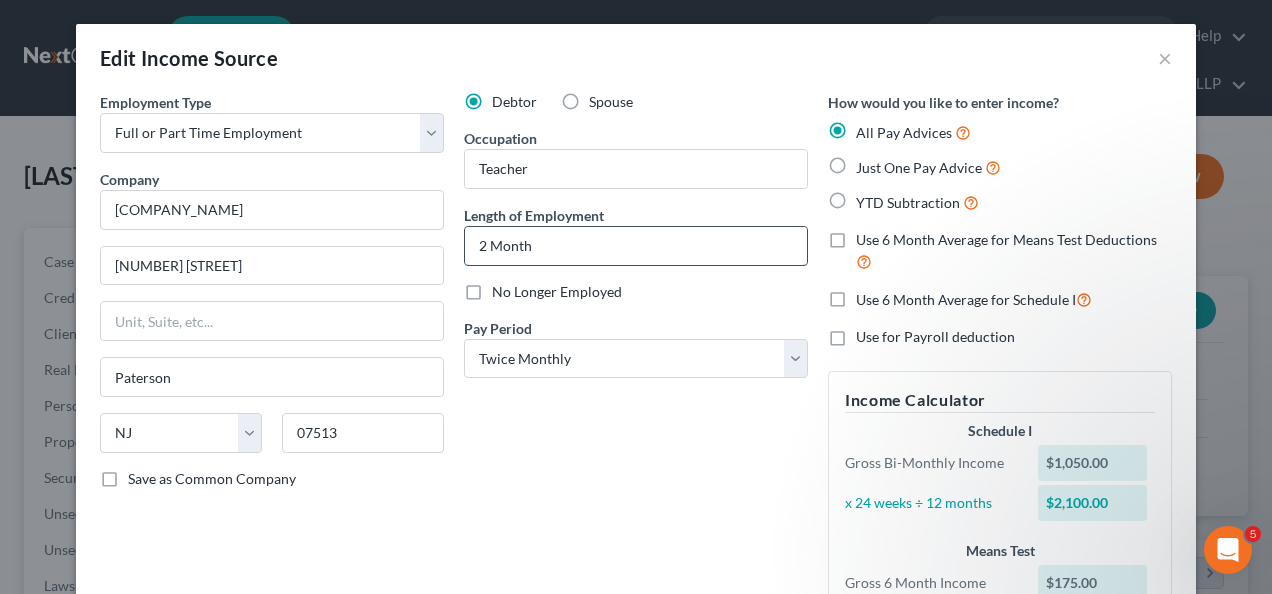 click on "2 Month" at bounding box center [636, 246] 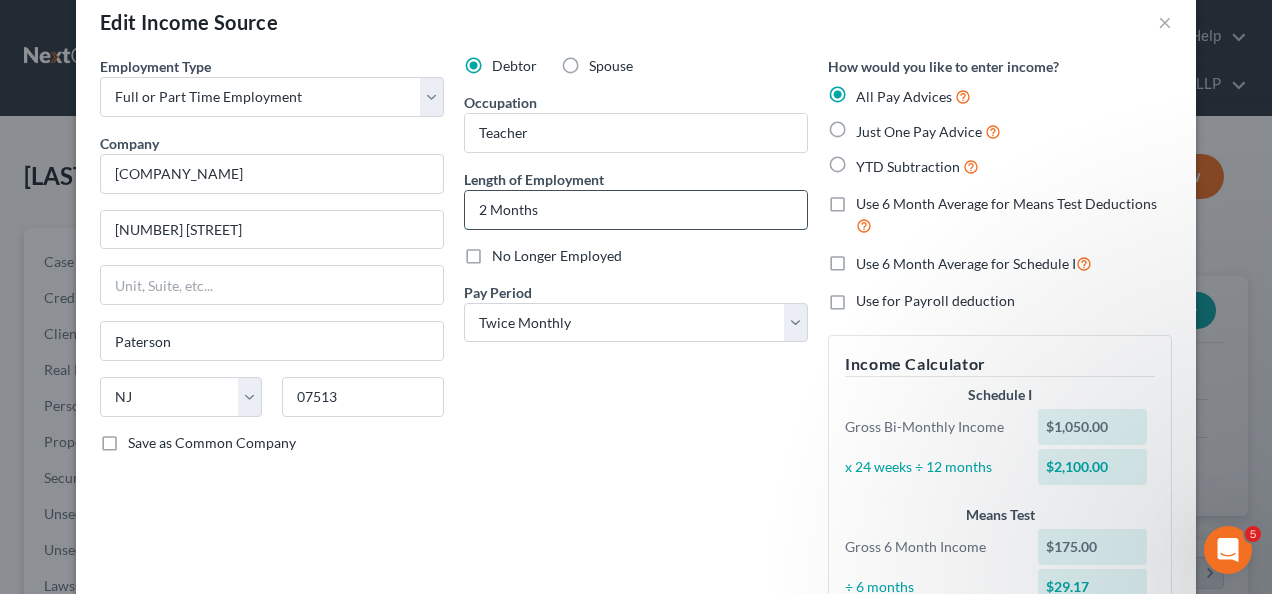 scroll, scrollTop: 0, scrollLeft: 0, axis: both 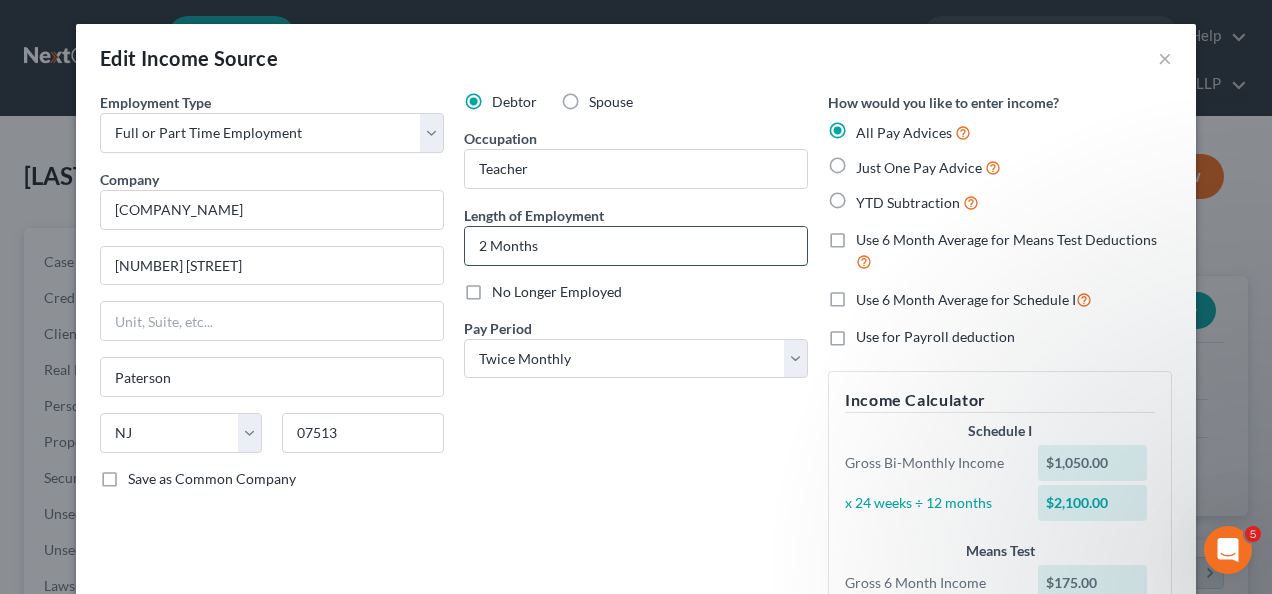 click on "2 Months" at bounding box center (636, 246) 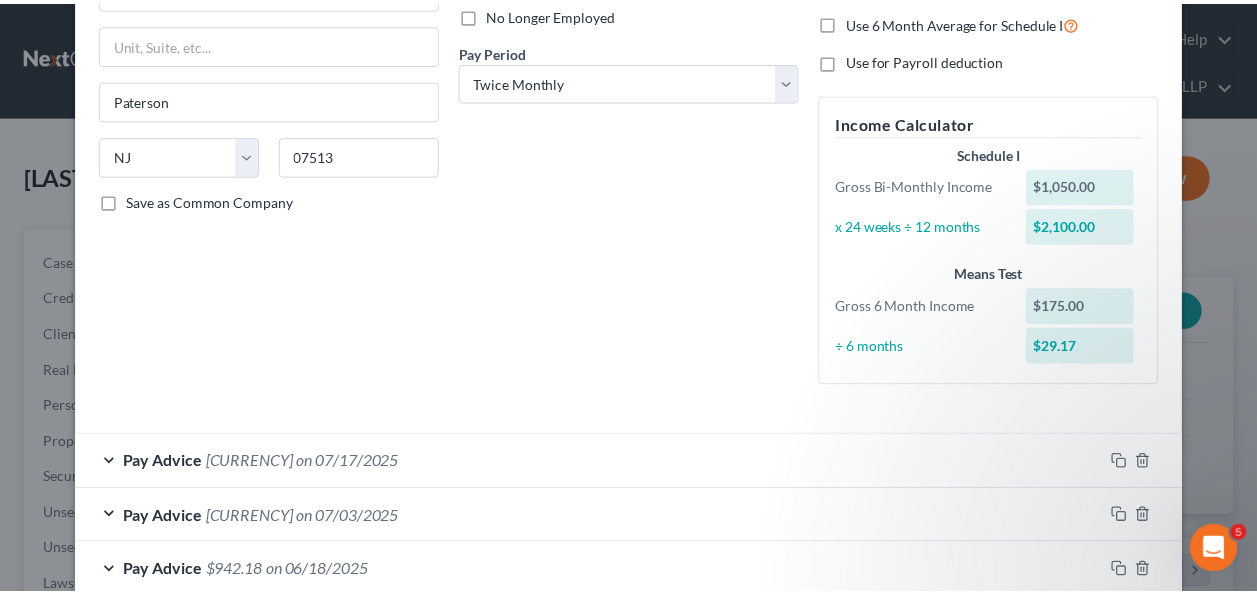 scroll, scrollTop: 496, scrollLeft: 0, axis: vertical 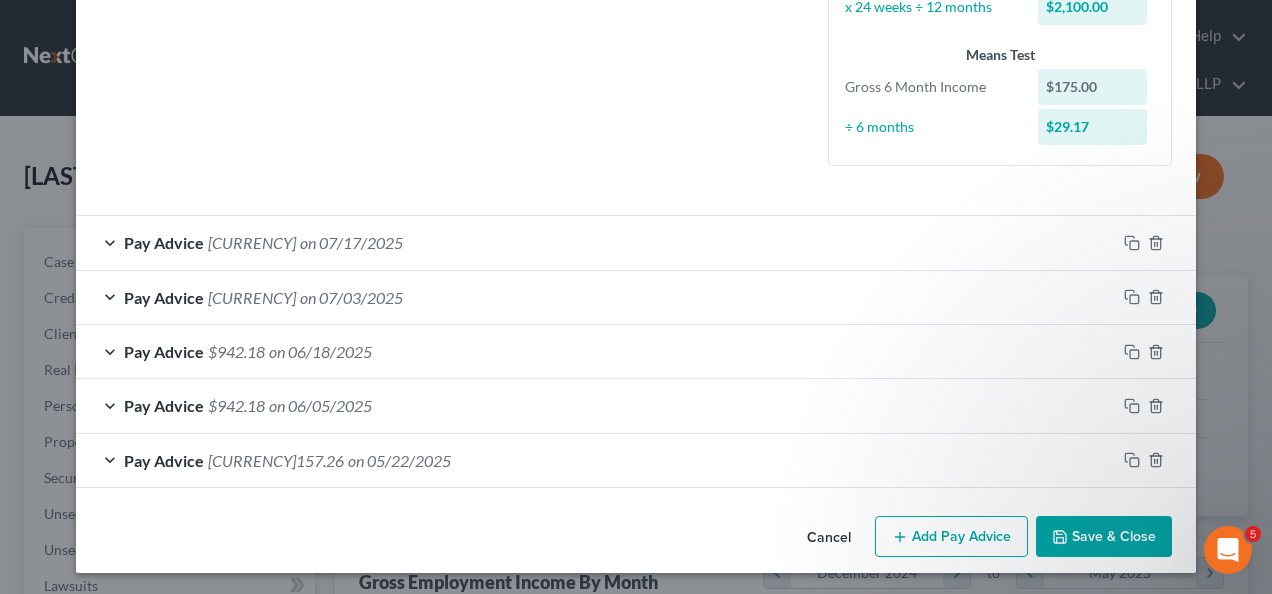 type on "2.5 Months" 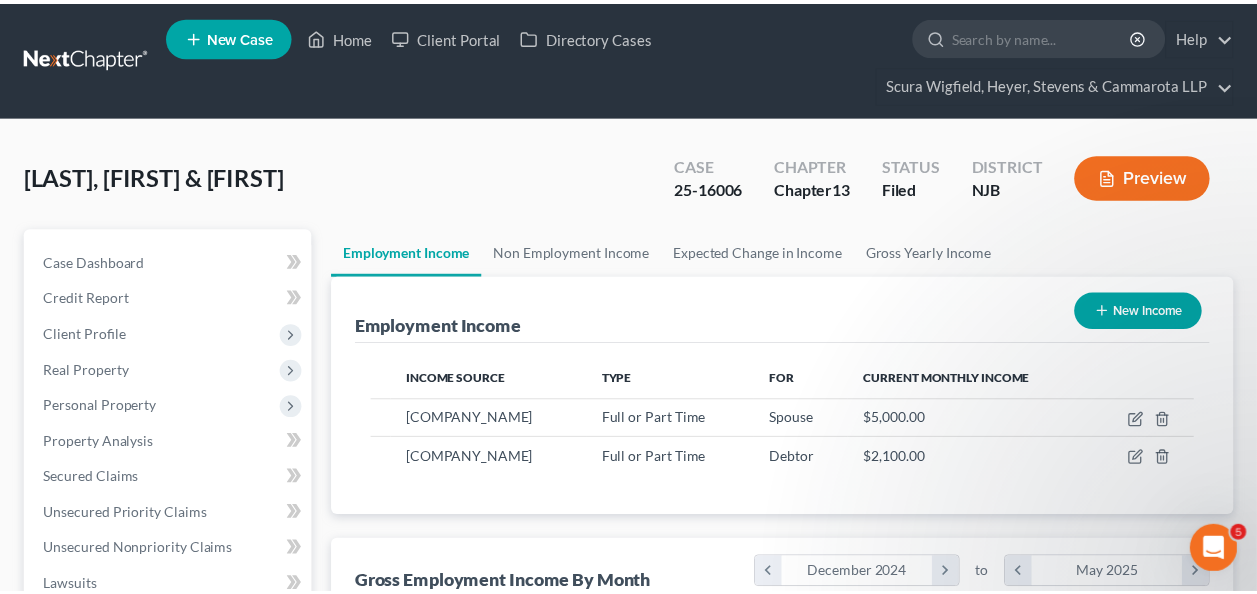 scroll, scrollTop: 356, scrollLeft: 502, axis: both 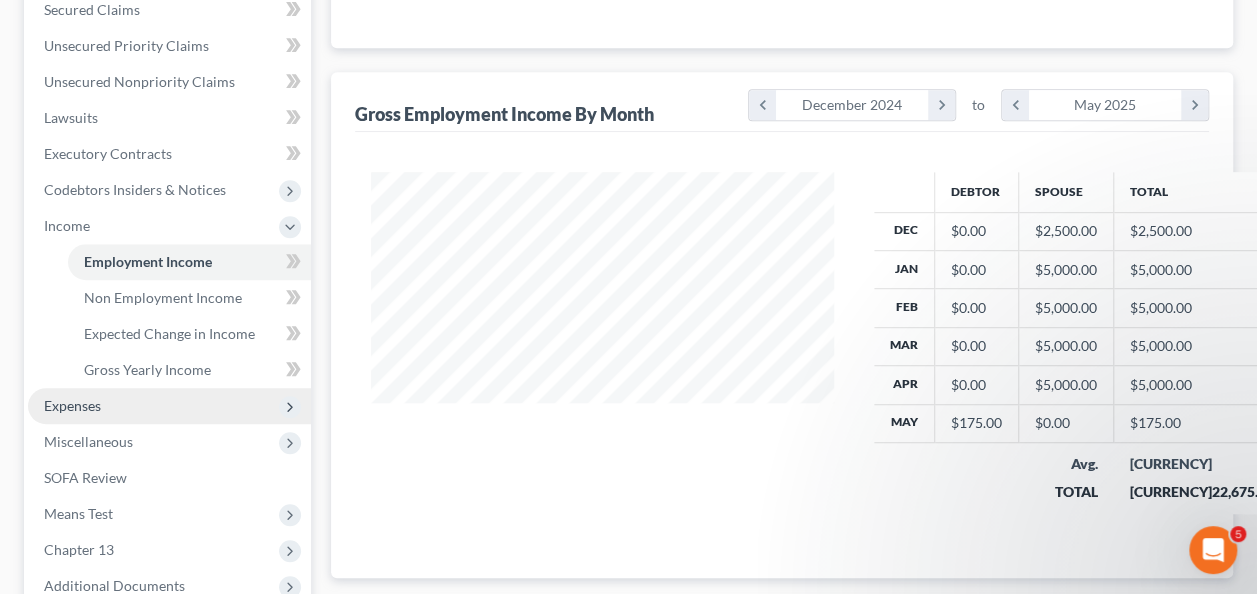 click on "Expenses" at bounding box center [169, 406] 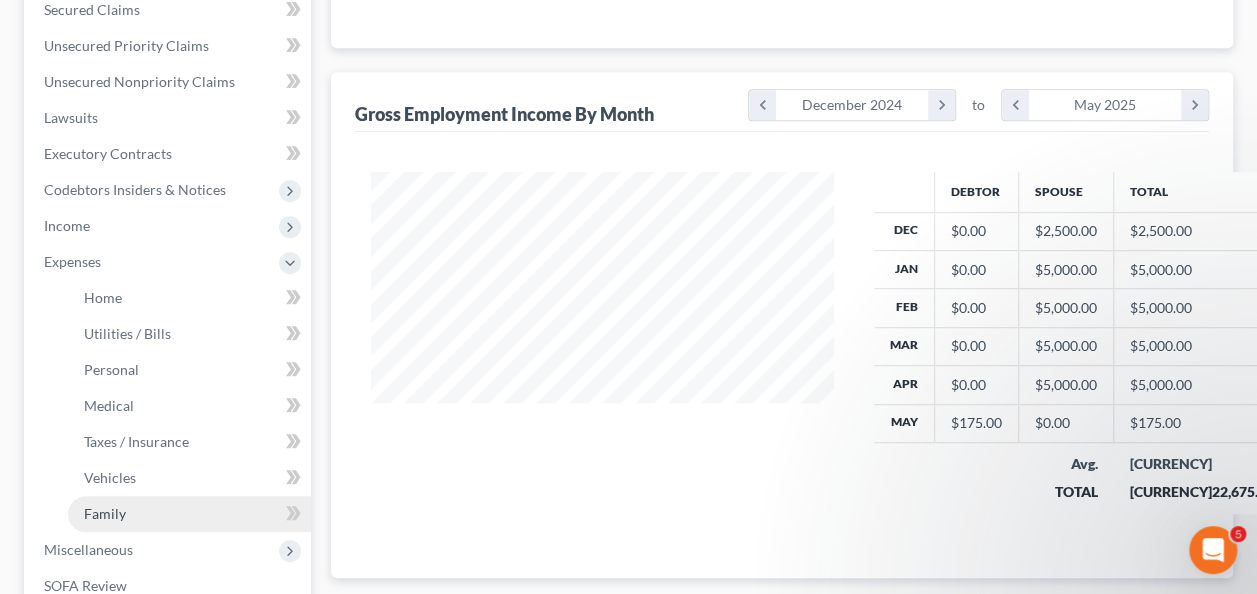 click on "Family" at bounding box center (189, 514) 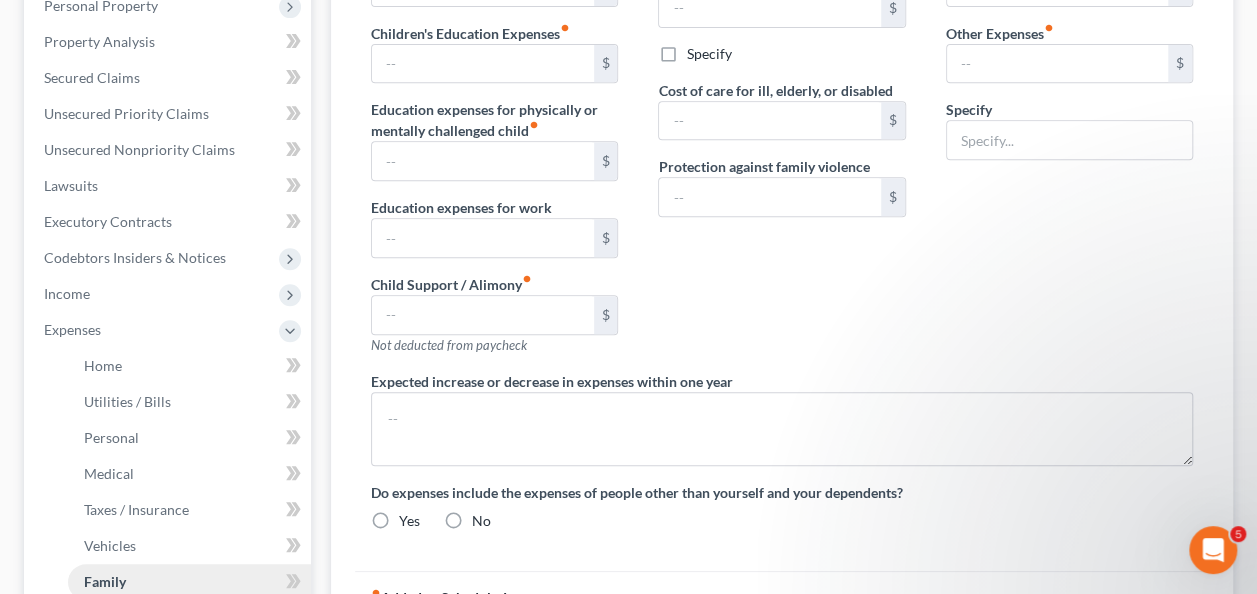 type on "0.00" 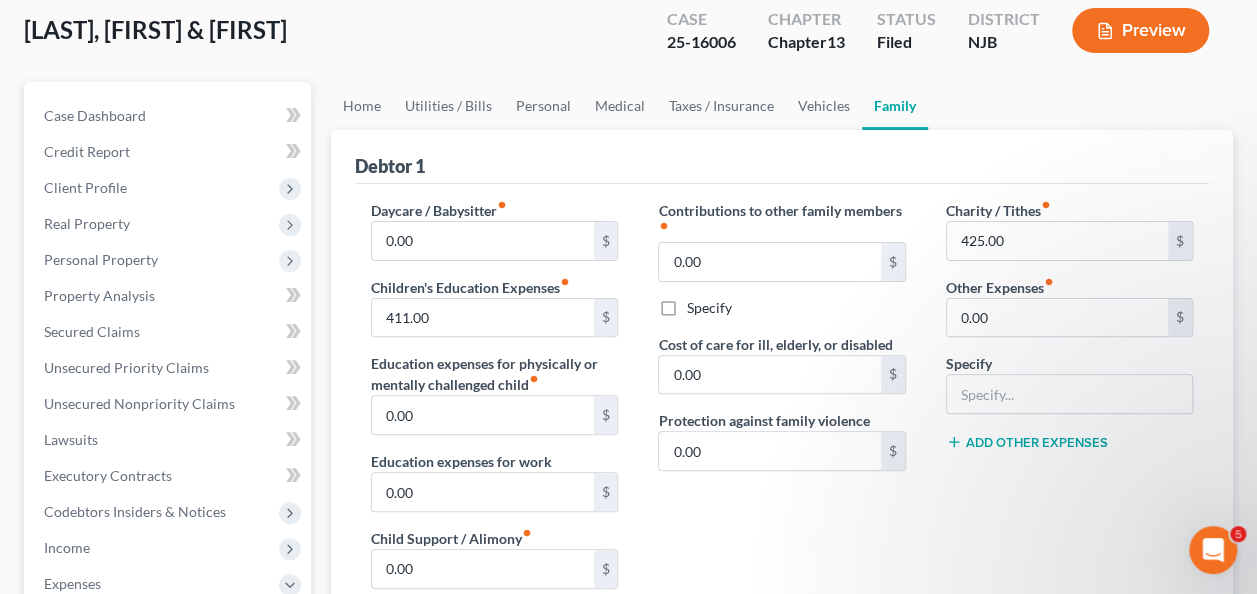 scroll, scrollTop: 146, scrollLeft: 0, axis: vertical 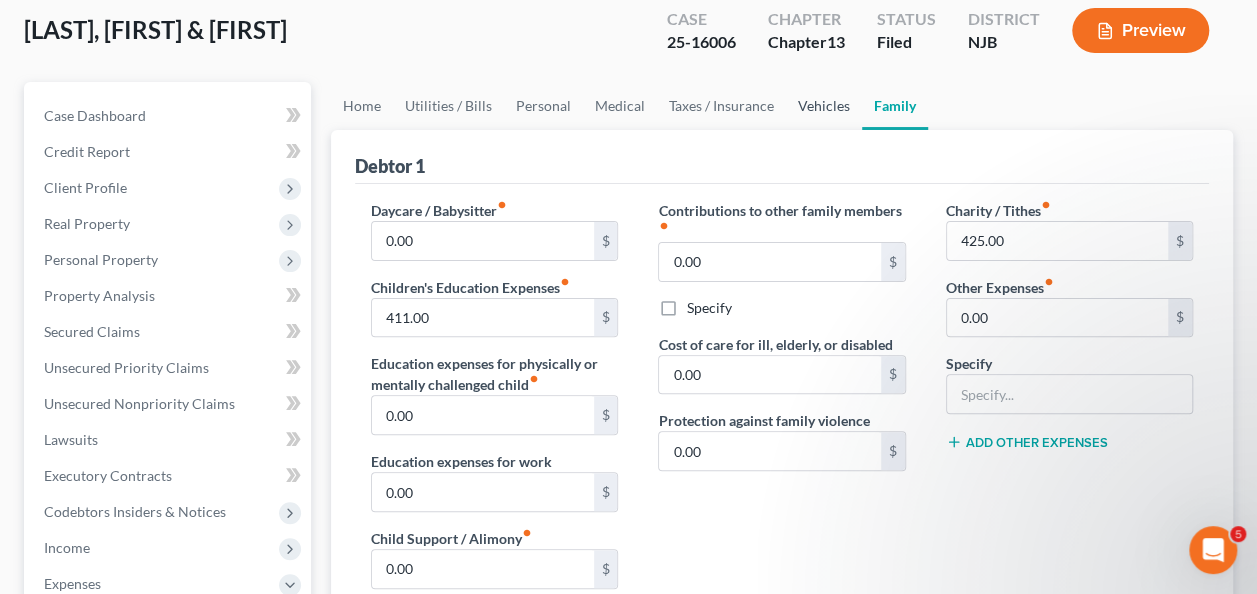 click on "Vehicles" at bounding box center [824, 106] 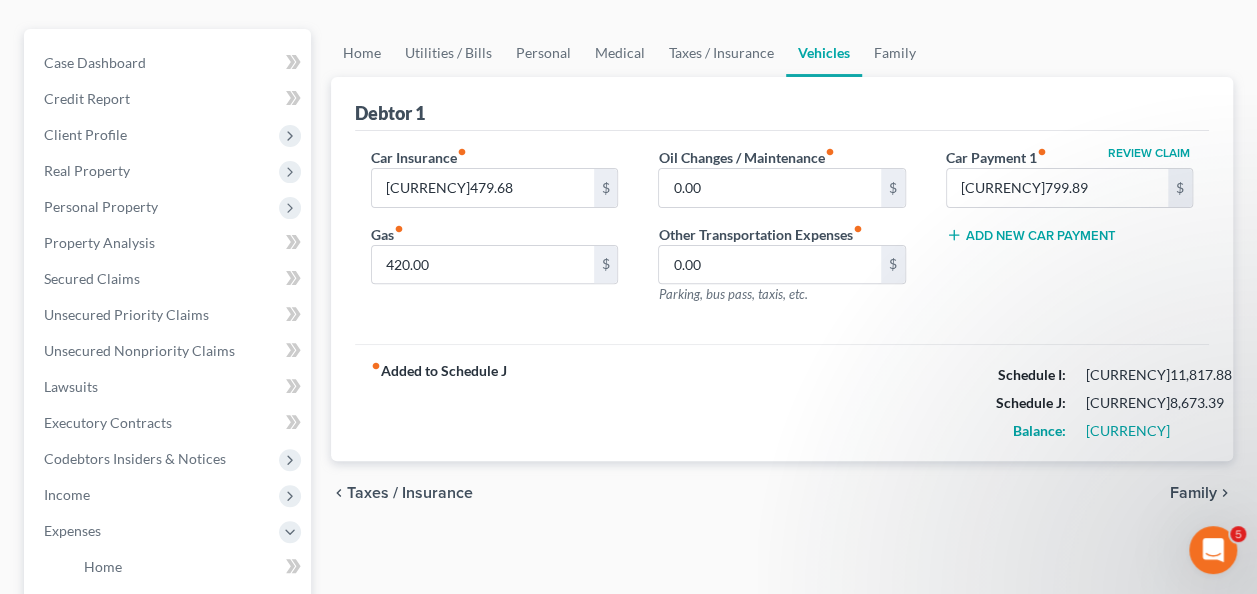 scroll, scrollTop: 258, scrollLeft: 0, axis: vertical 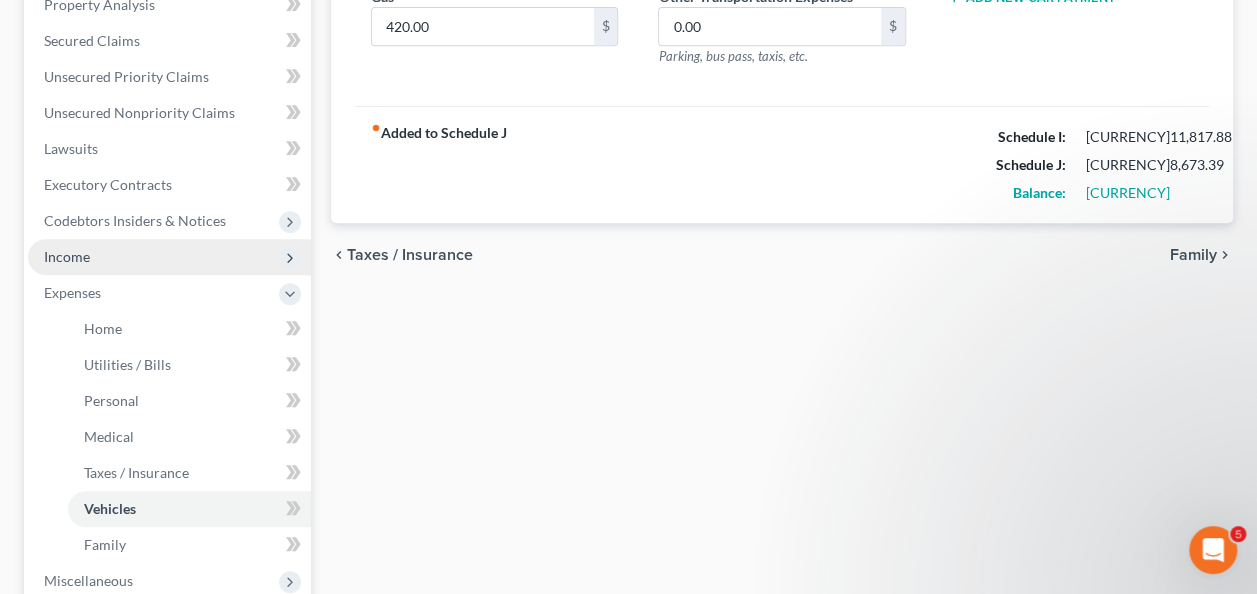 click on "Income" at bounding box center (169, 257) 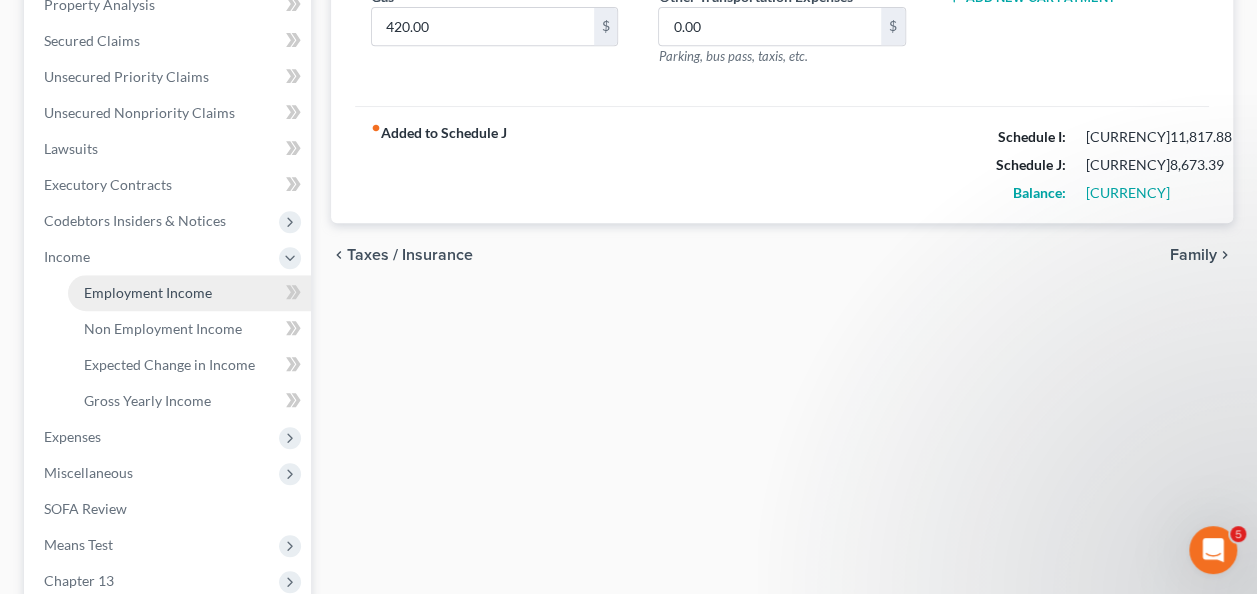 click on "Employment Income" at bounding box center (189, 293) 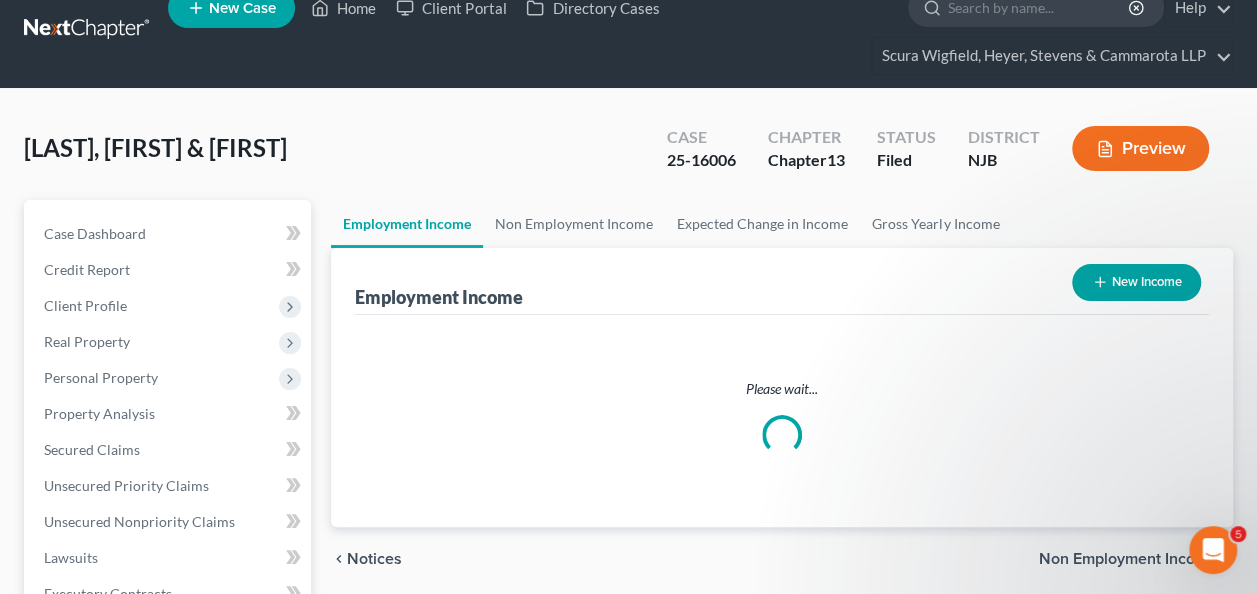 scroll, scrollTop: 0, scrollLeft: 0, axis: both 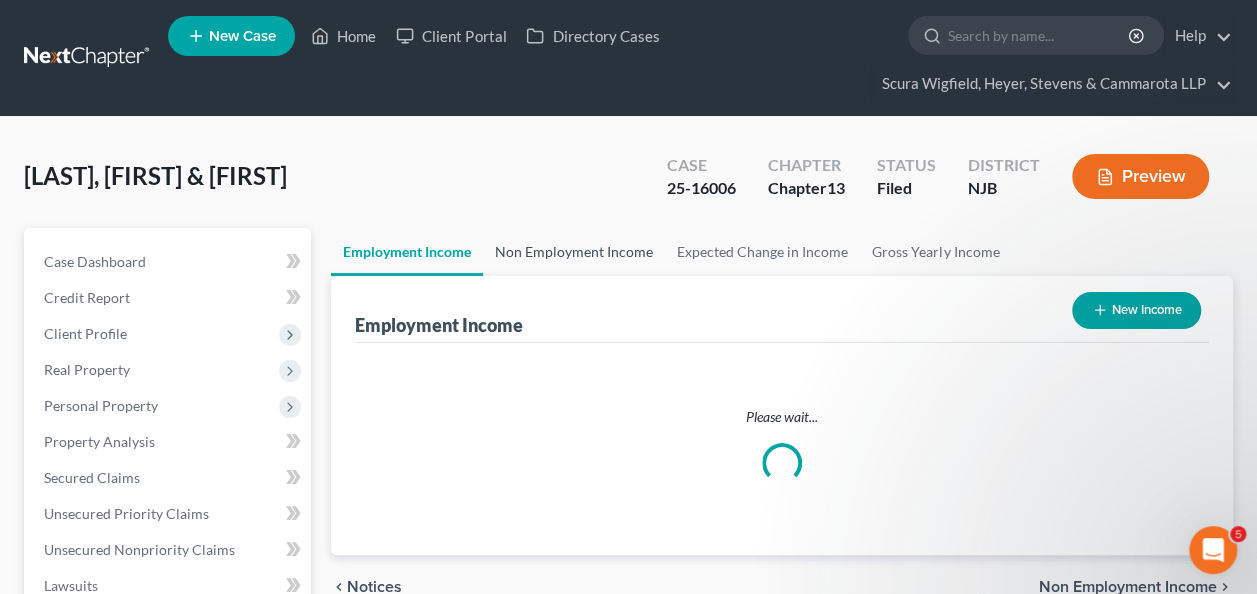 click on "Non Employment Income" at bounding box center (574, 252) 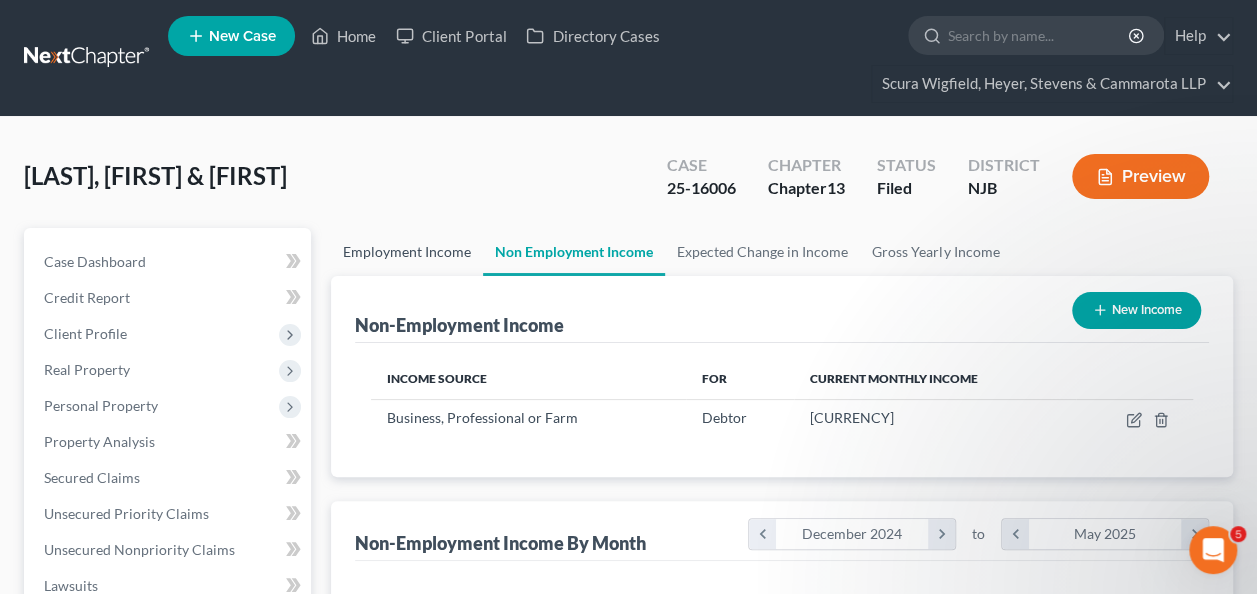 click on "Employment Income" at bounding box center (407, 252) 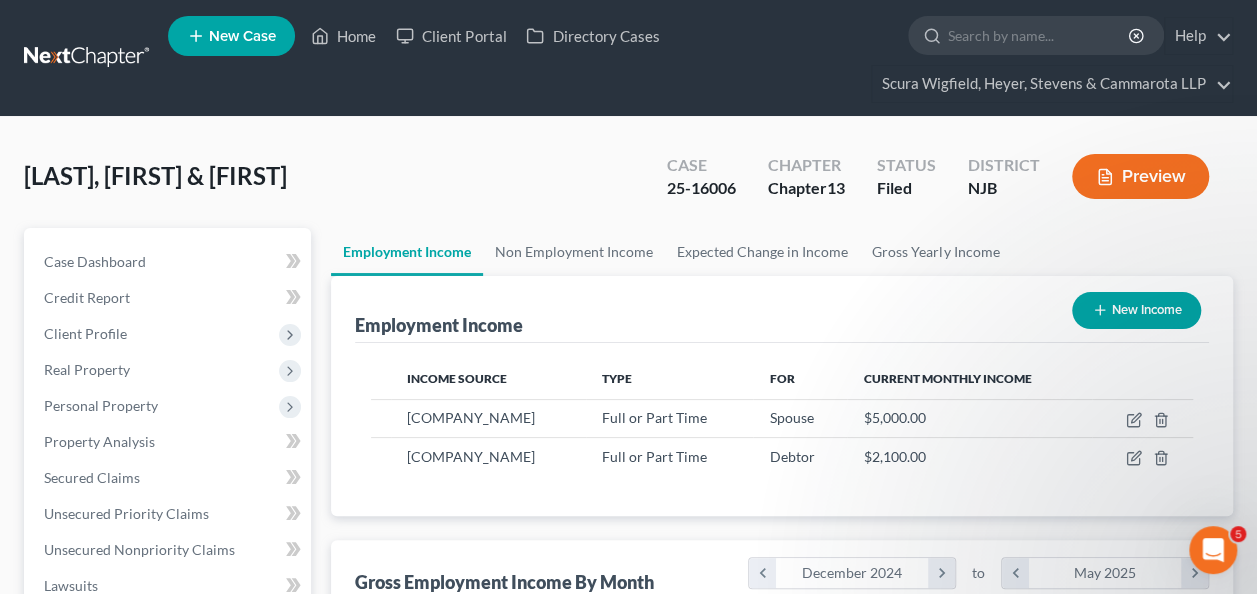 scroll, scrollTop: 999644, scrollLeft: 999497, axis: both 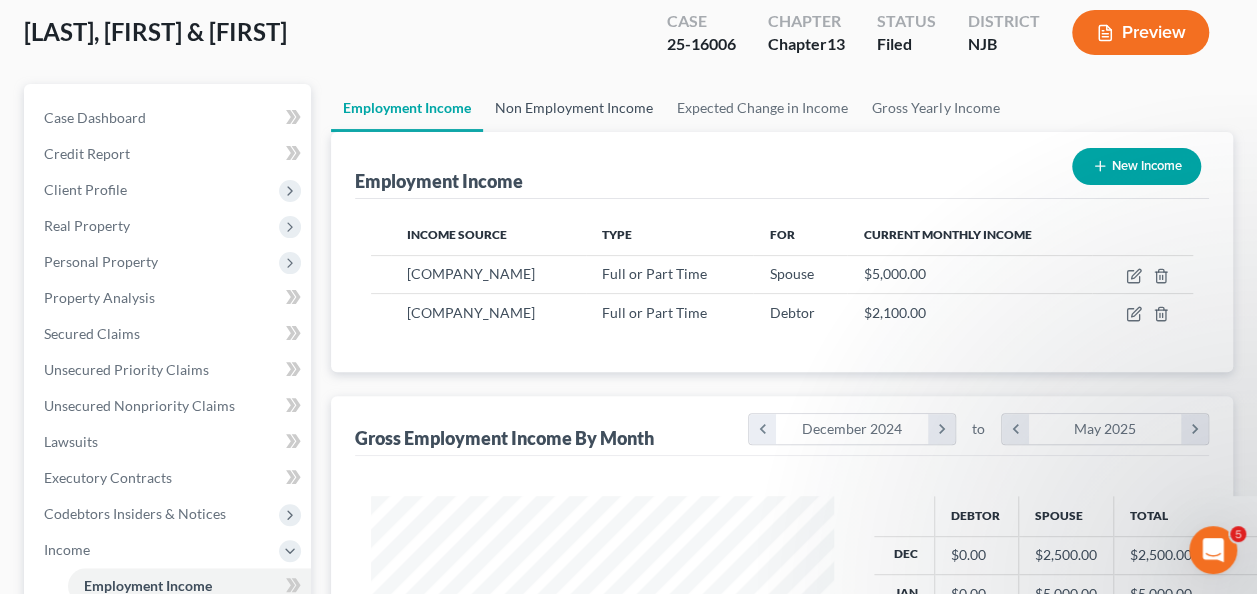 click on "Non Employment Income" at bounding box center (574, 108) 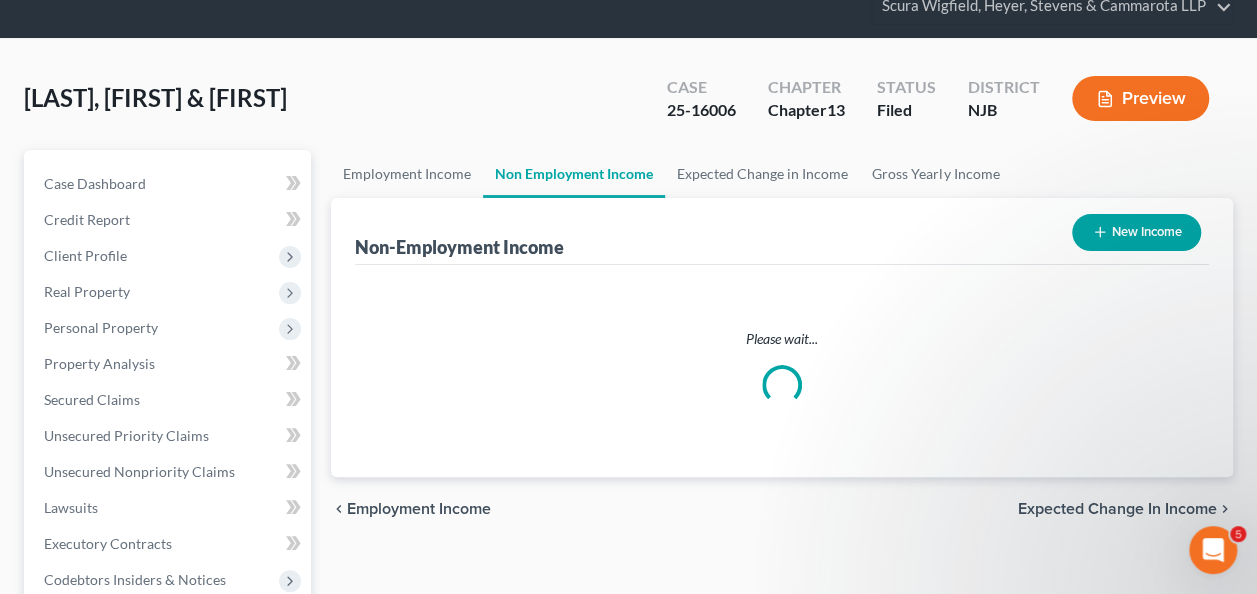scroll, scrollTop: 0, scrollLeft: 0, axis: both 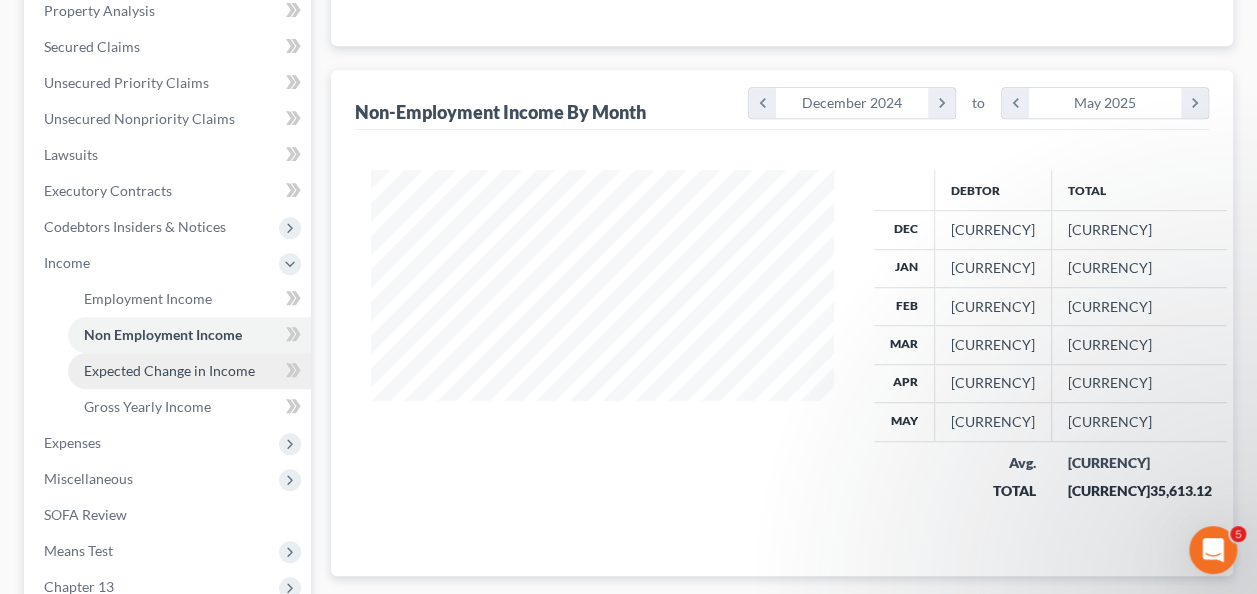 click on "Expected Change in Income" at bounding box center [189, 371] 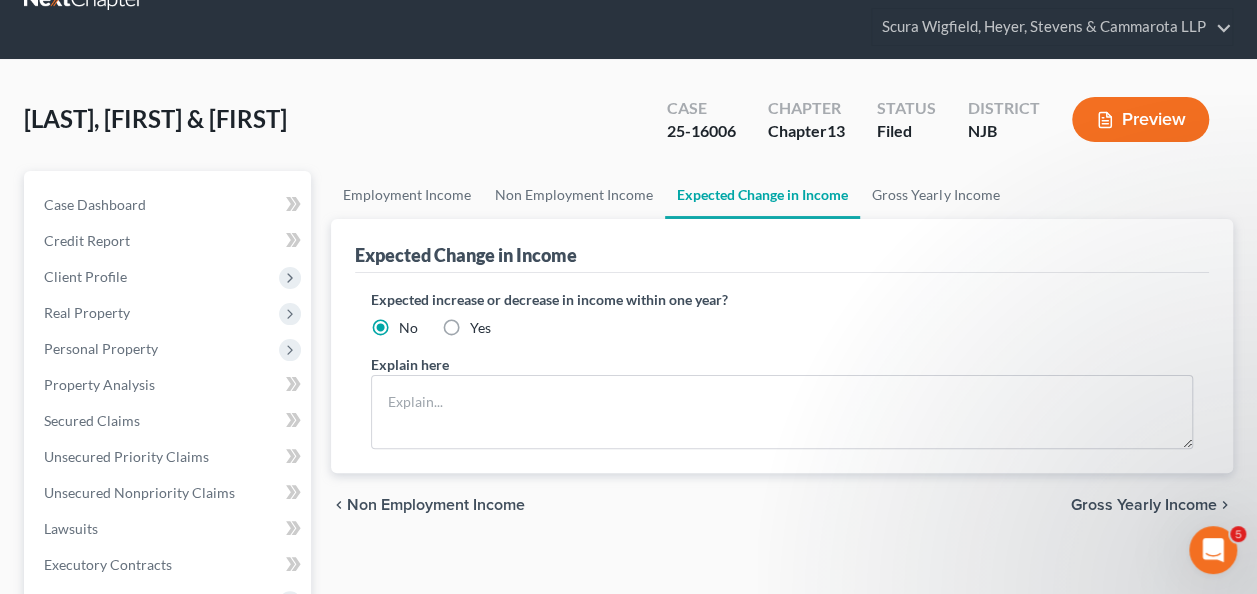 scroll, scrollTop: 0, scrollLeft: 0, axis: both 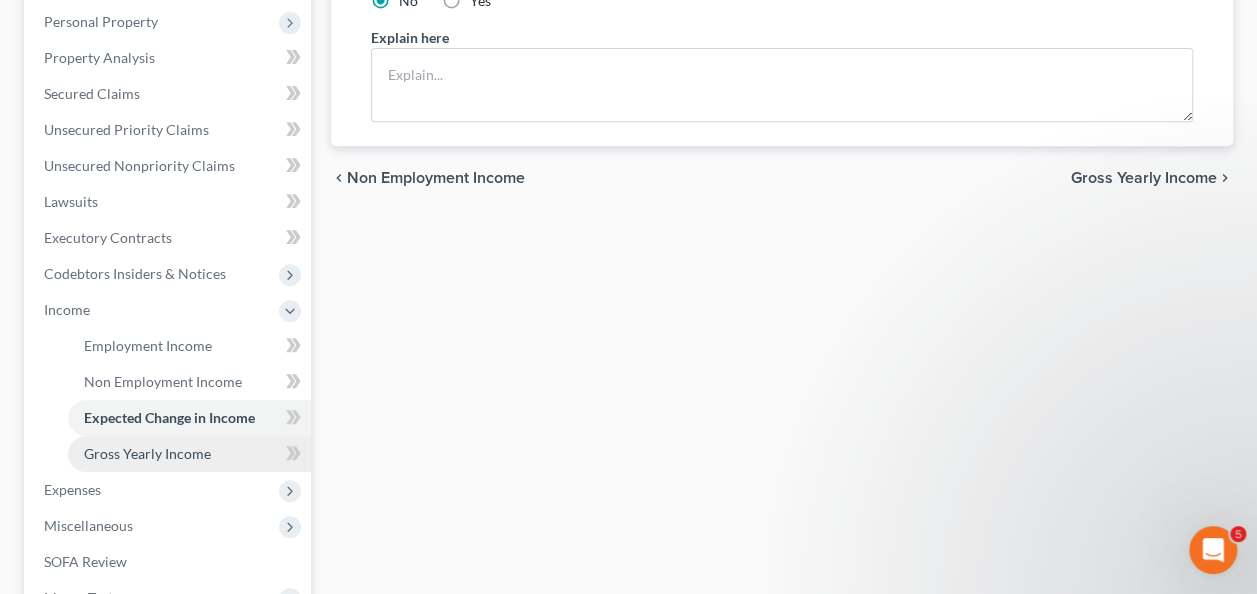 click on "Gross Yearly Income" at bounding box center [147, 453] 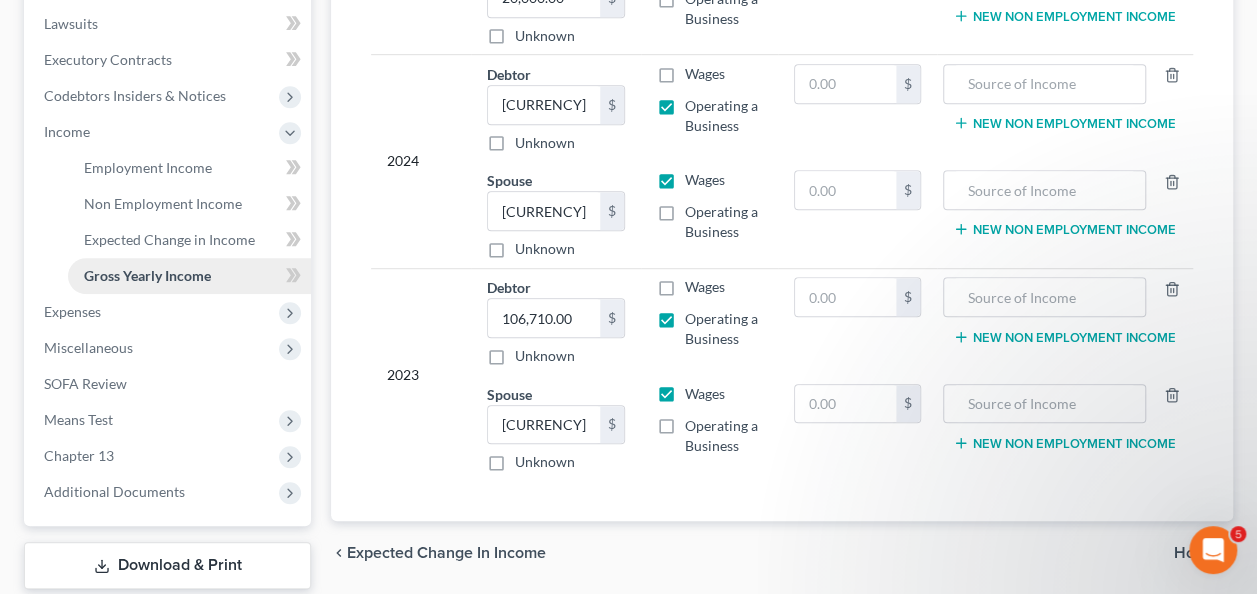 scroll, scrollTop: 577, scrollLeft: 0, axis: vertical 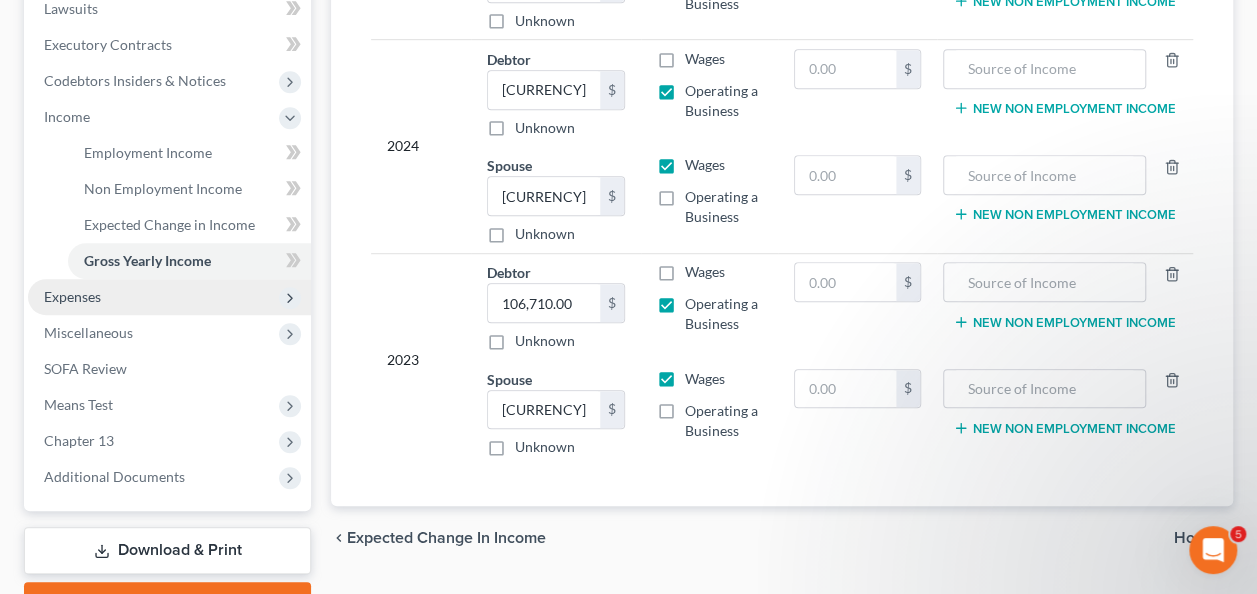 click on "Expenses" at bounding box center (169, 297) 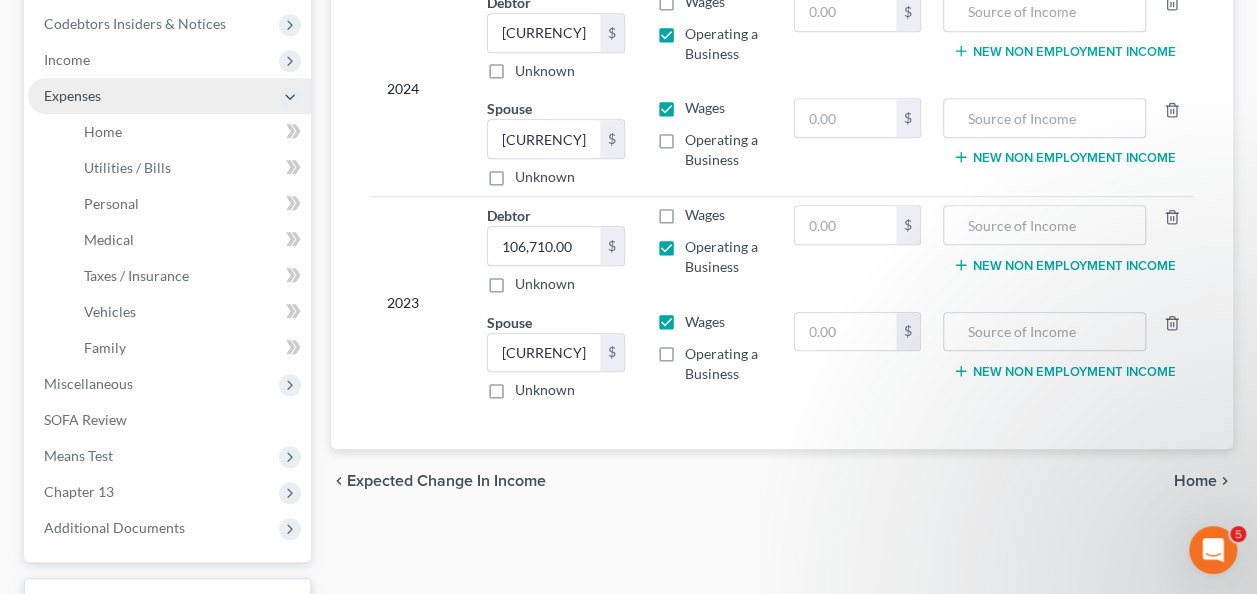 scroll, scrollTop: 631, scrollLeft: 0, axis: vertical 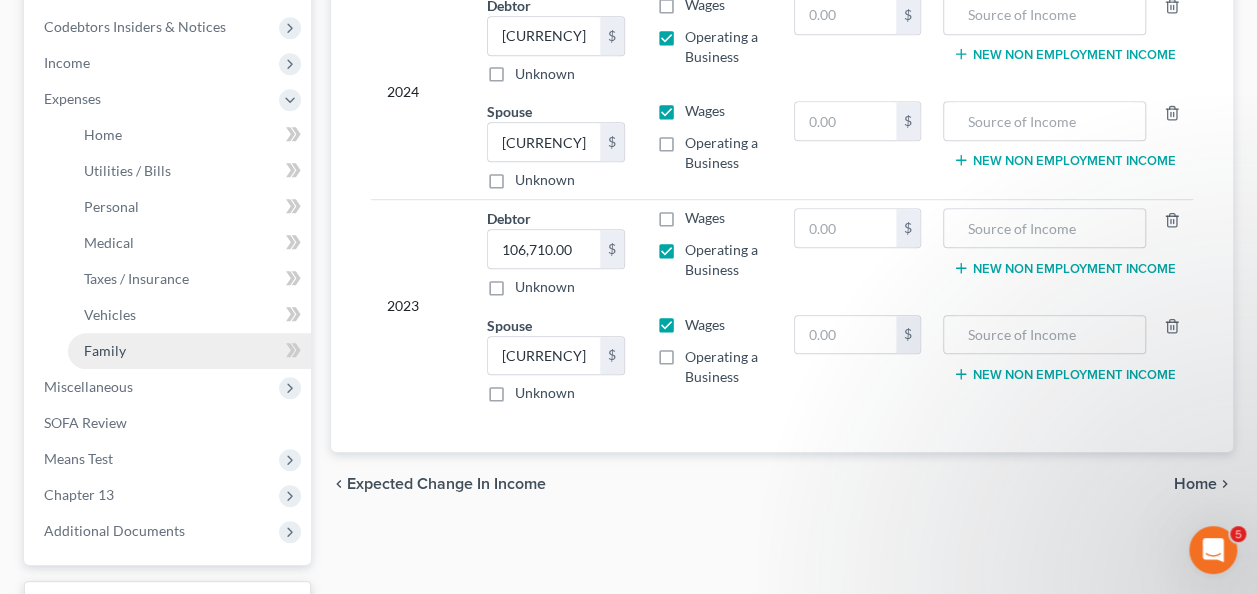 click on "Family" at bounding box center [189, 351] 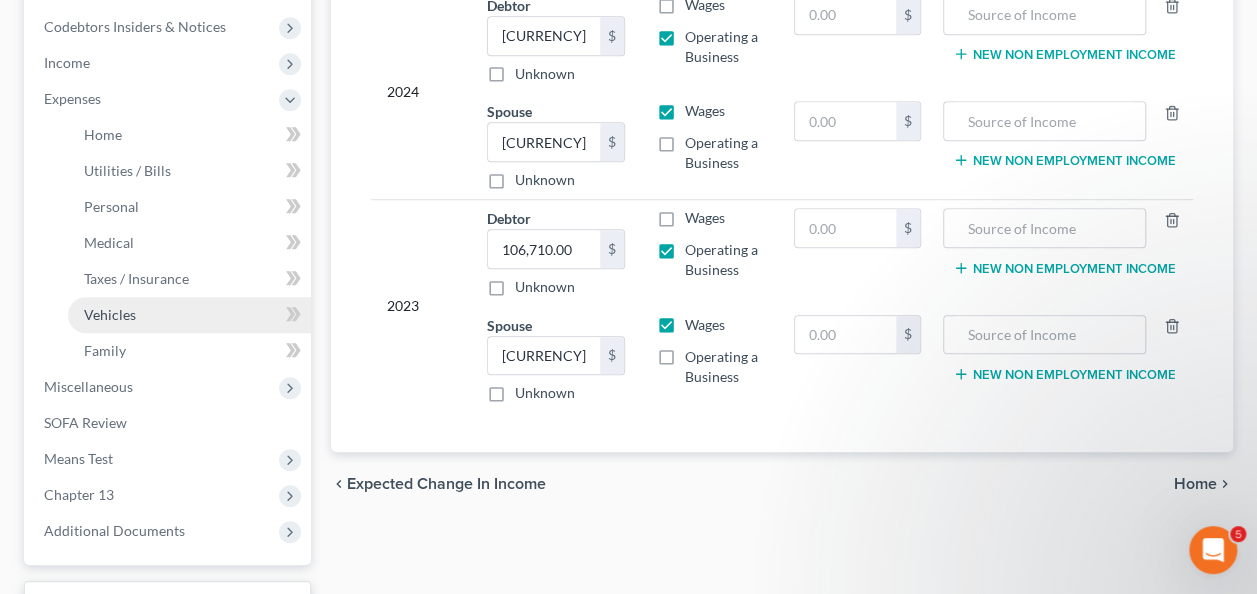 click on "Vehicles" at bounding box center [189, 315] 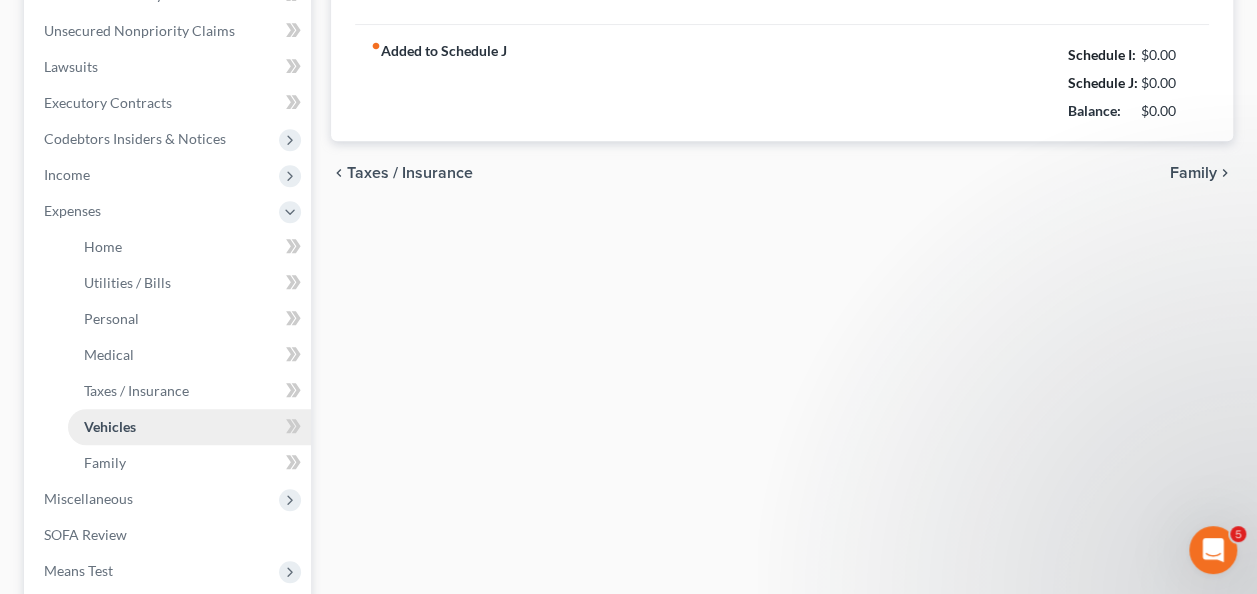 type on "[CURRENCY]479.68" 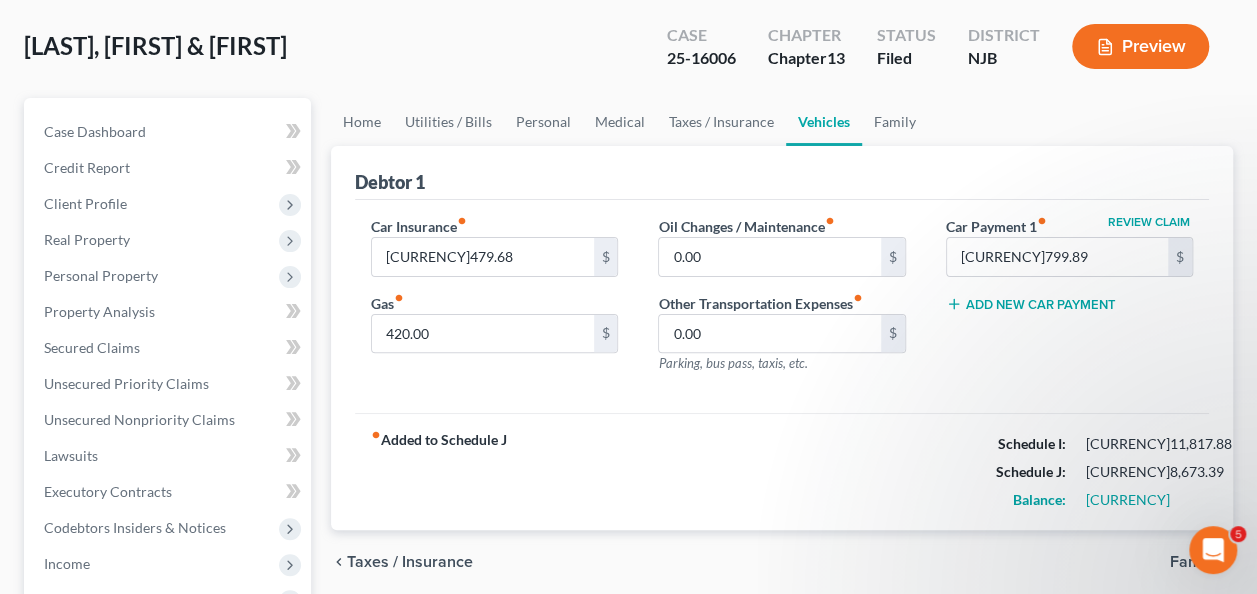 scroll, scrollTop: 130, scrollLeft: 0, axis: vertical 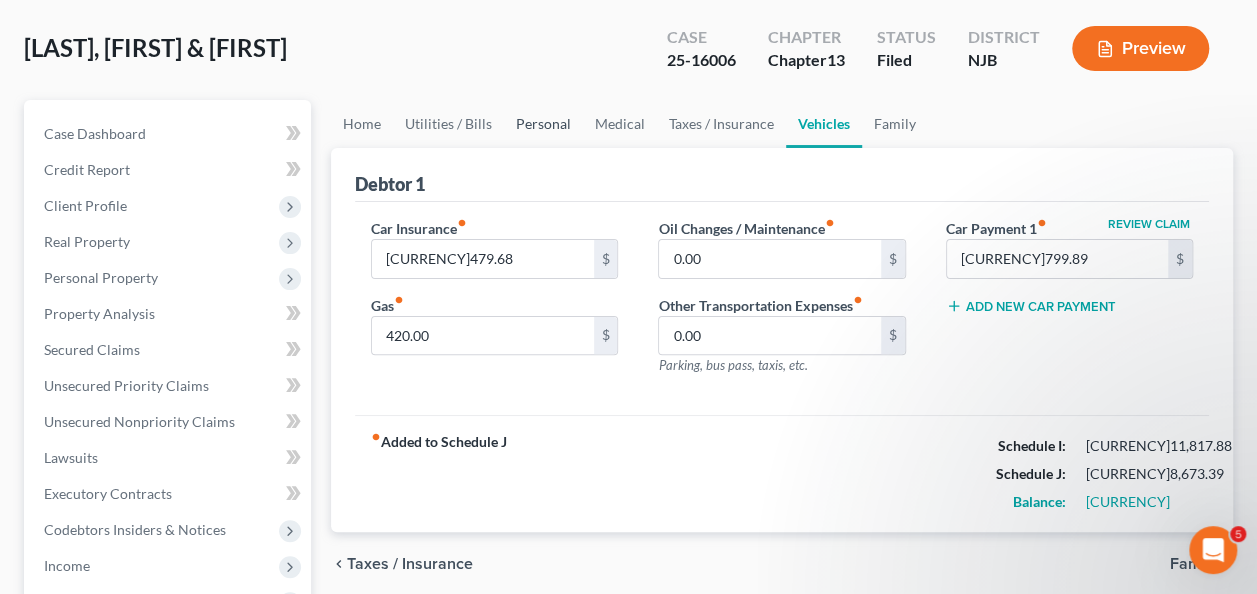 click on "Personal" at bounding box center (543, 124) 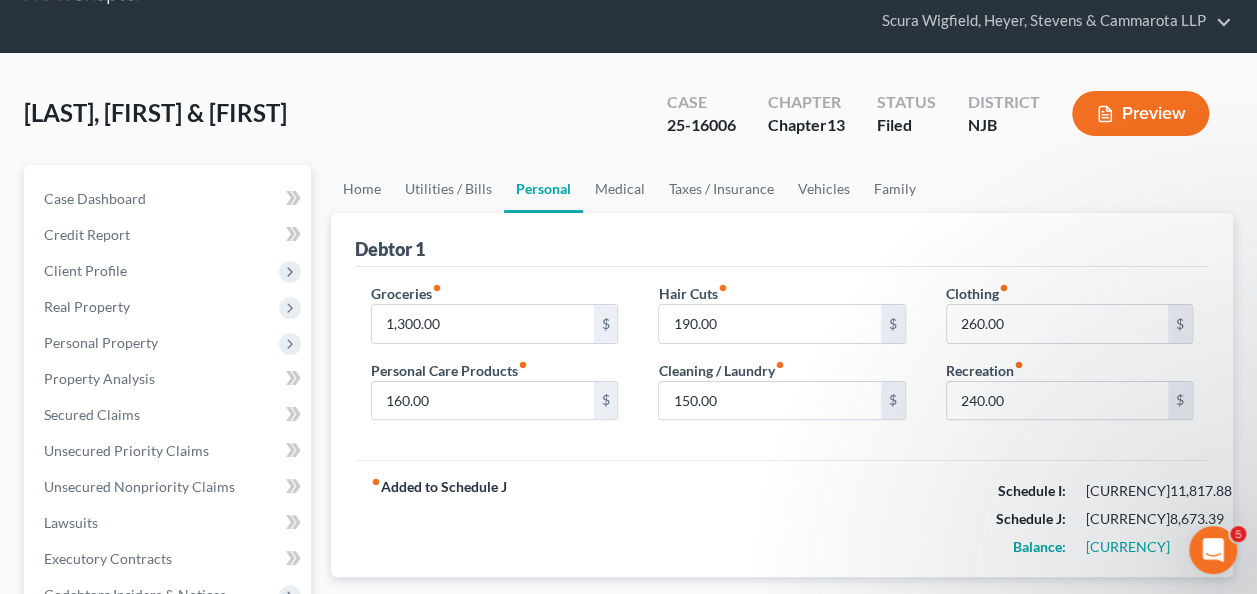 scroll, scrollTop: 0, scrollLeft: 0, axis: both 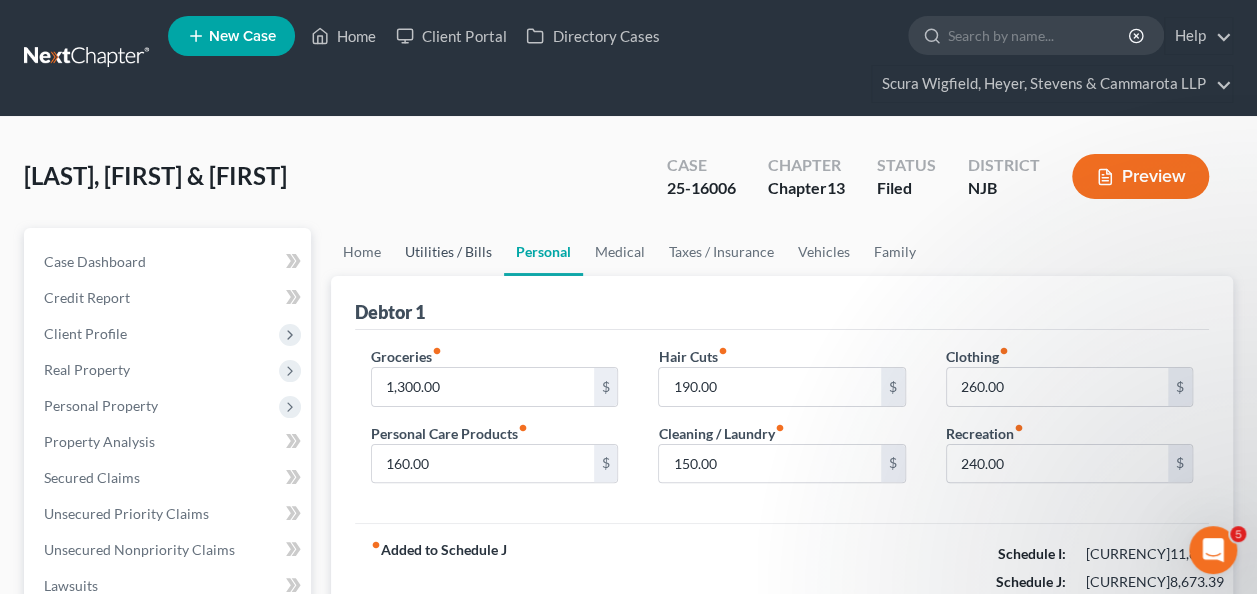 click on "Utilities / Bills" at bounding box center (448, 252) 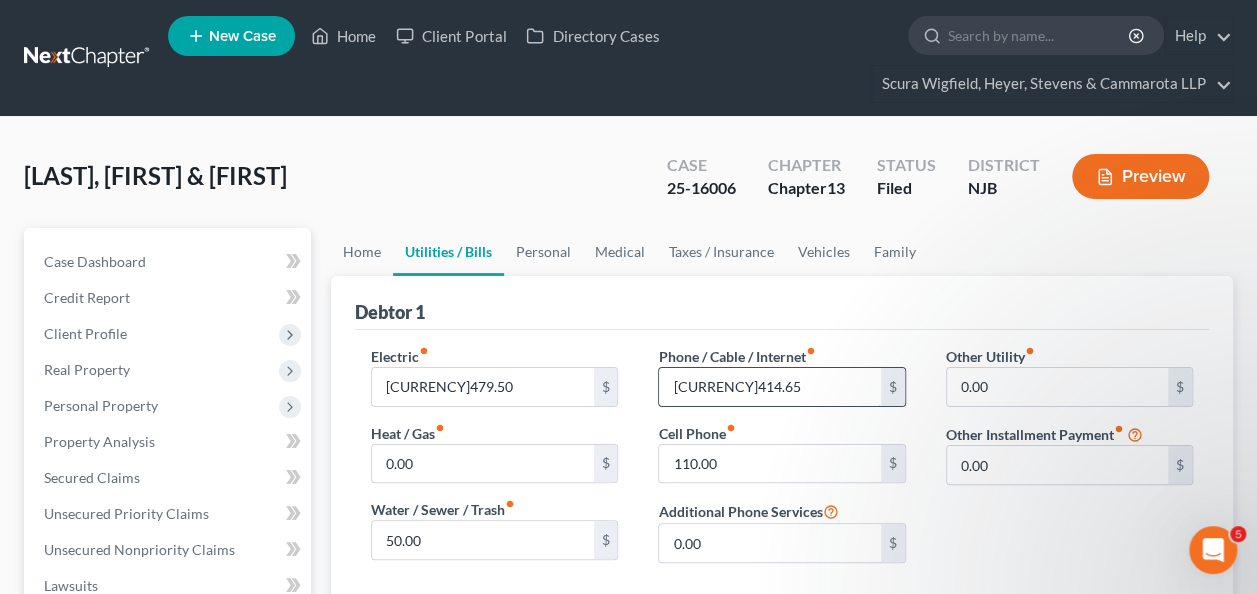 click on "[CURRENCY]414.65" at bounding box center (769, 387) 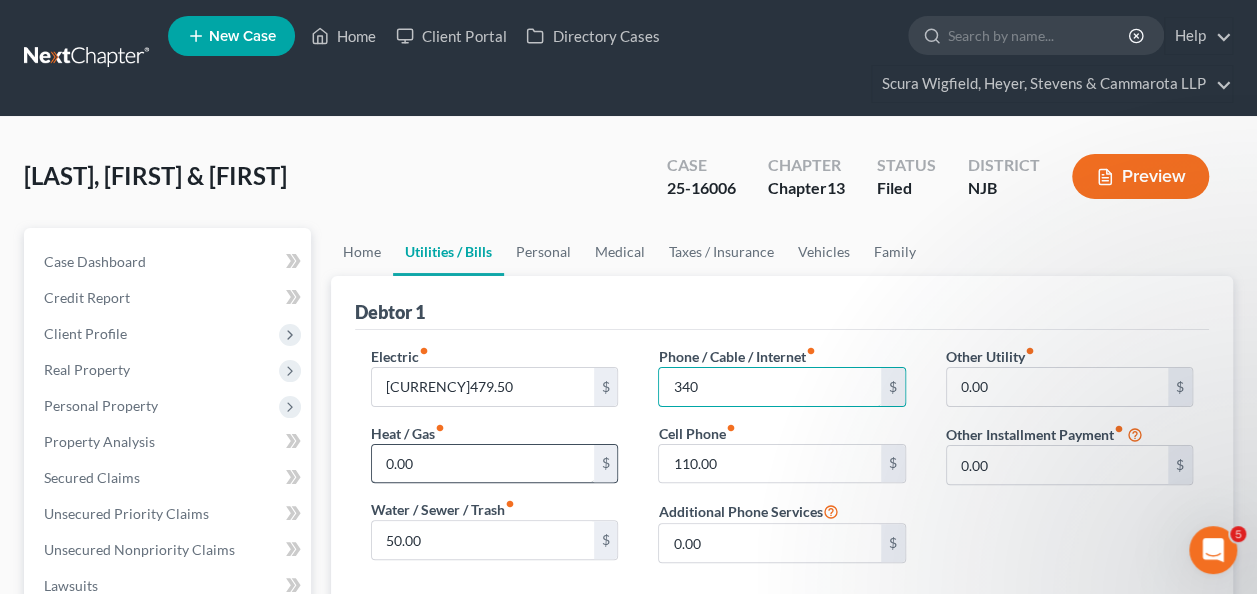 type on "340" 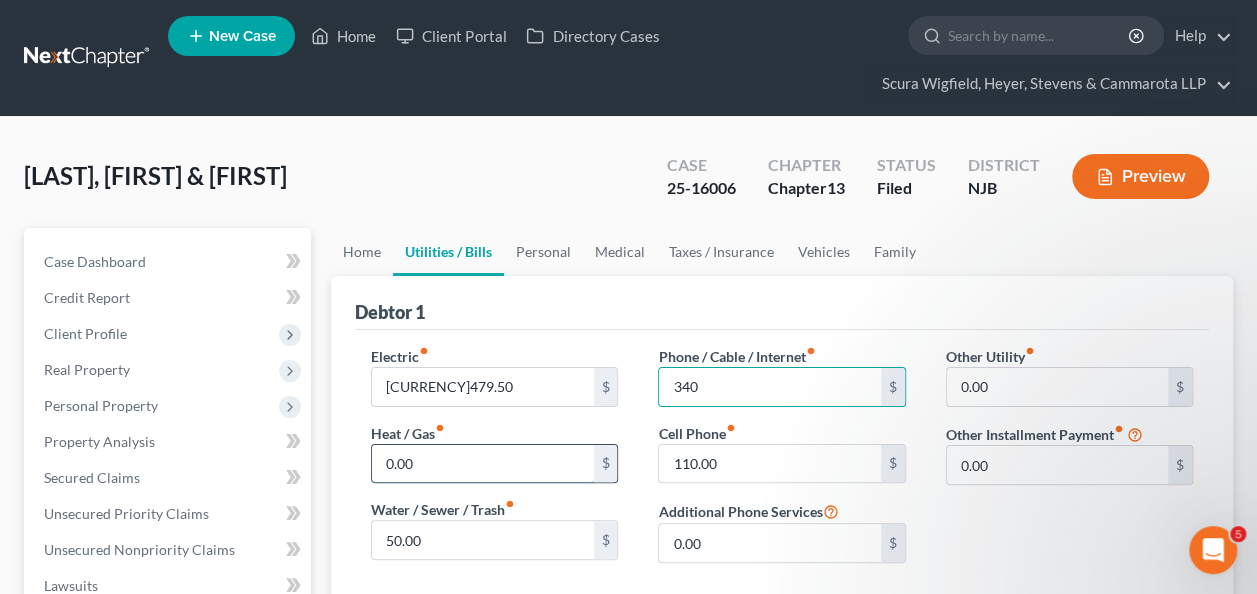 click on "0.00" at bounding box center [482, 464] 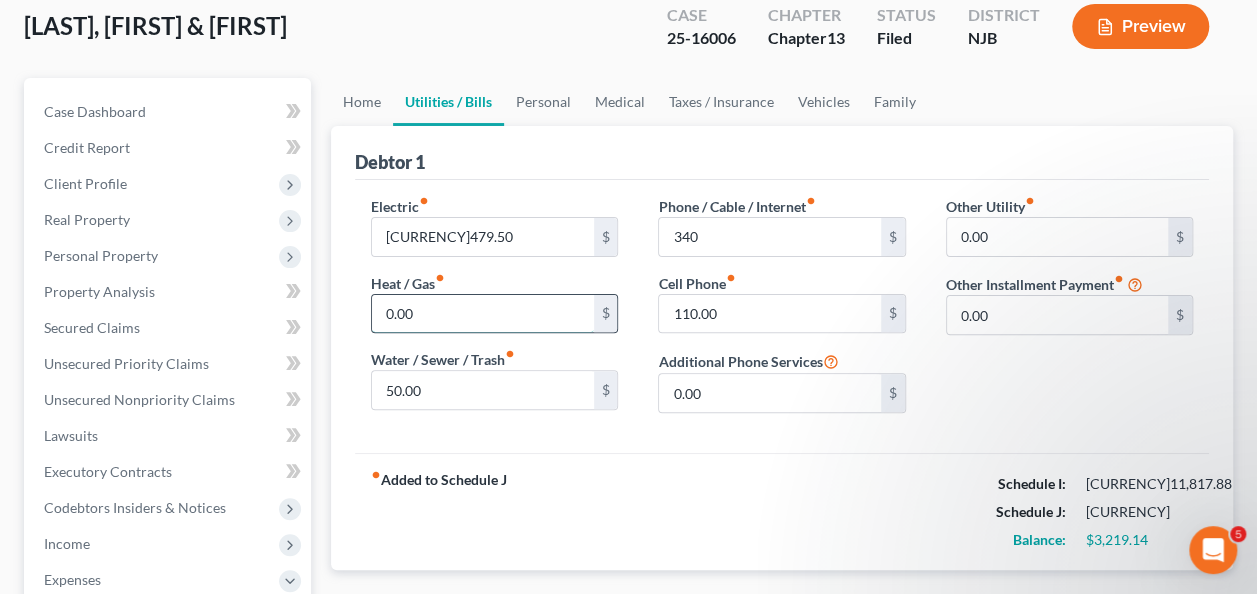 scroll, scrollTop: 156, scrollLeft: 0, axis: vertical 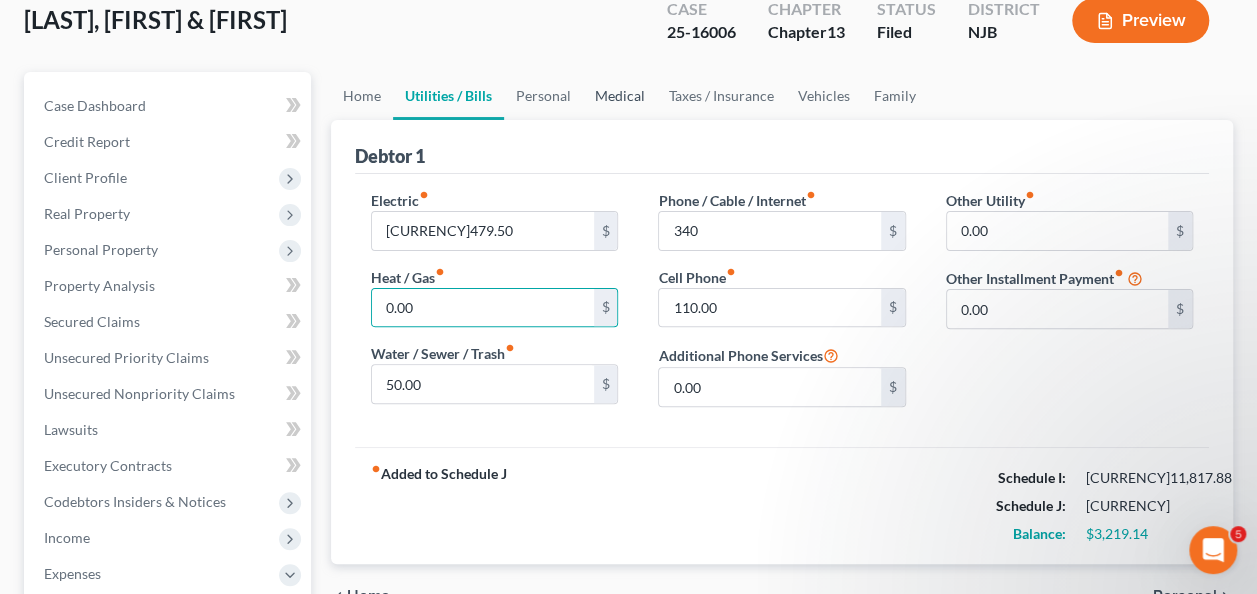 click on "Medical" at bounding box center [620, 96] 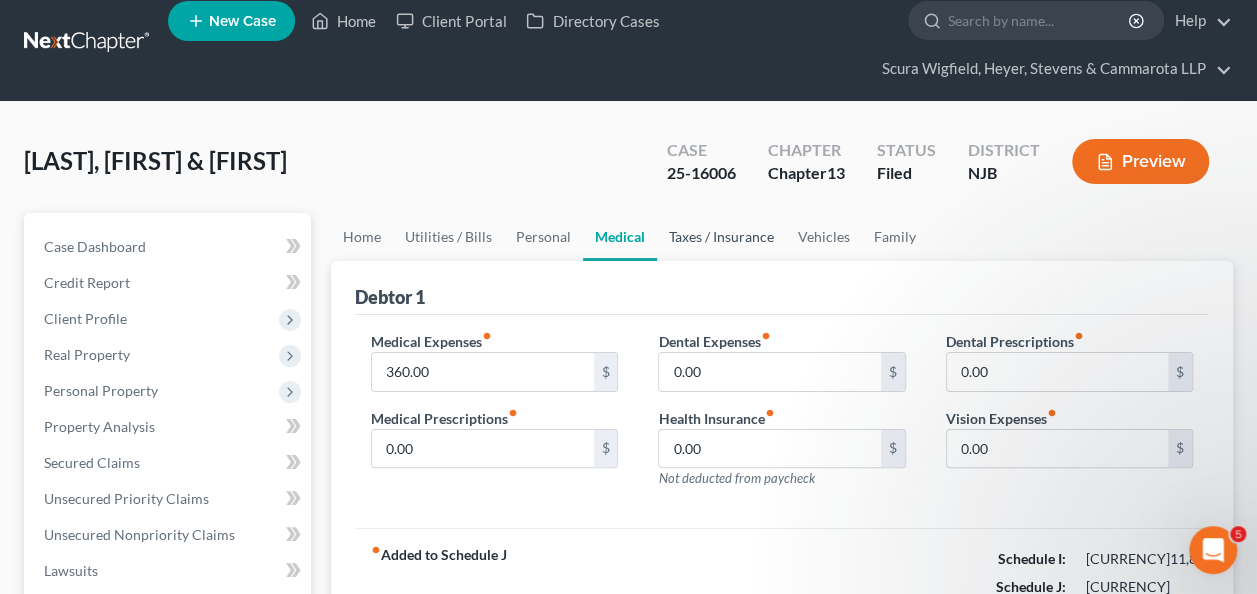 scroll, scrollTop: 0, scrollLeft: 0, axis: both 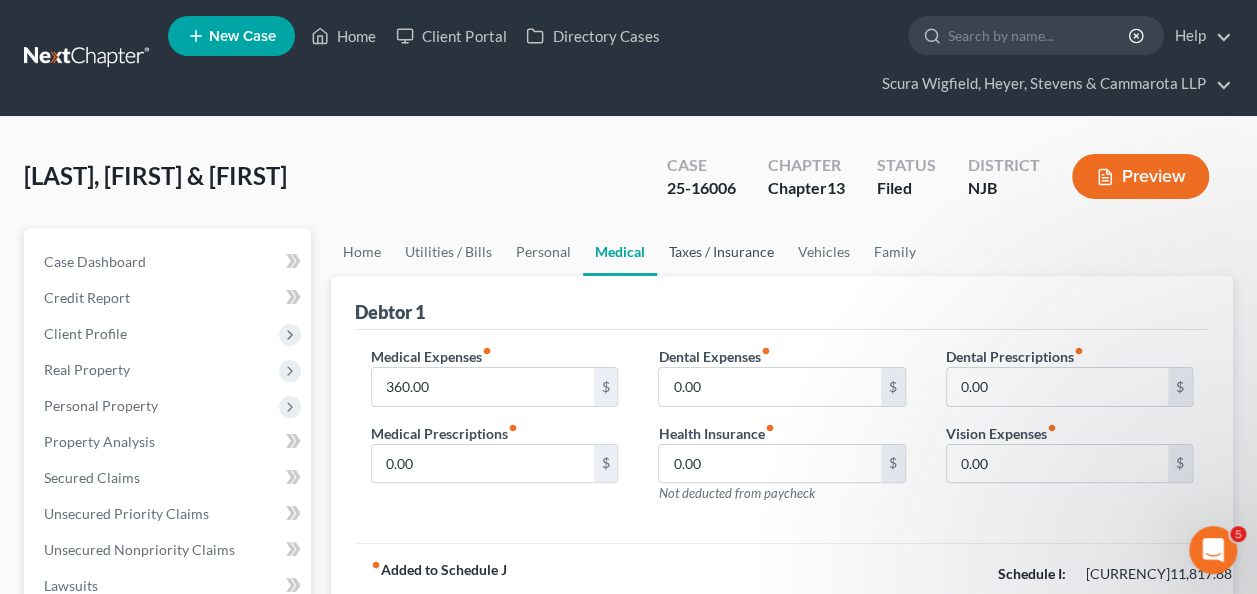 click on "Taxes / Insurance" at bounding box center [721, 252] 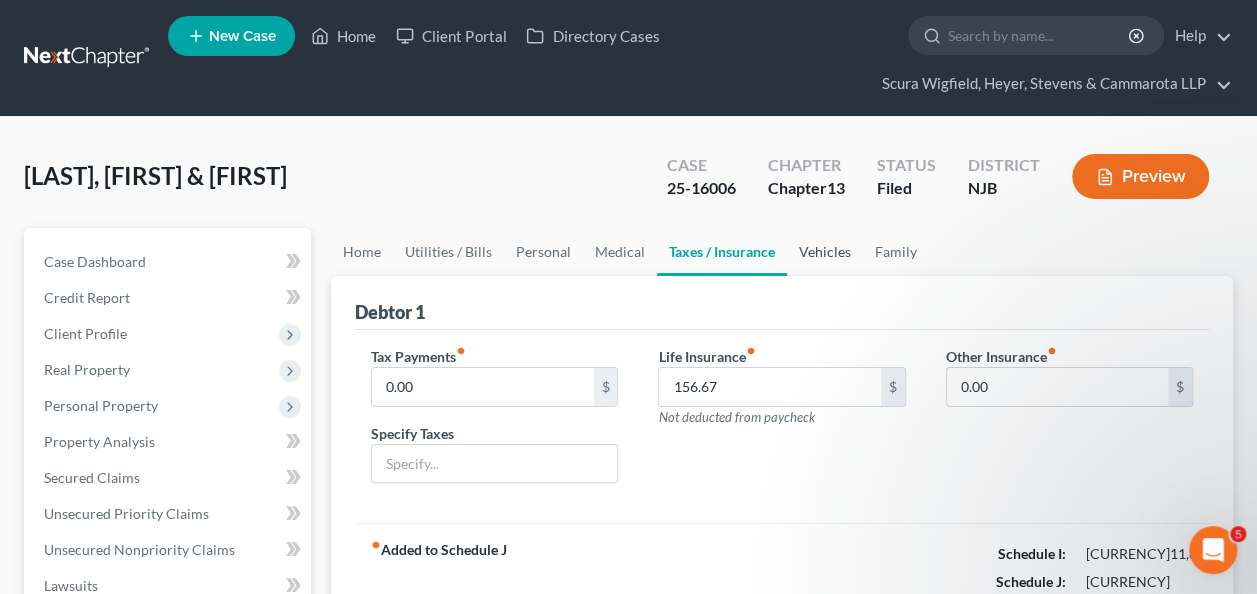 click on "Vehicles" at bounding box center [825, 252] 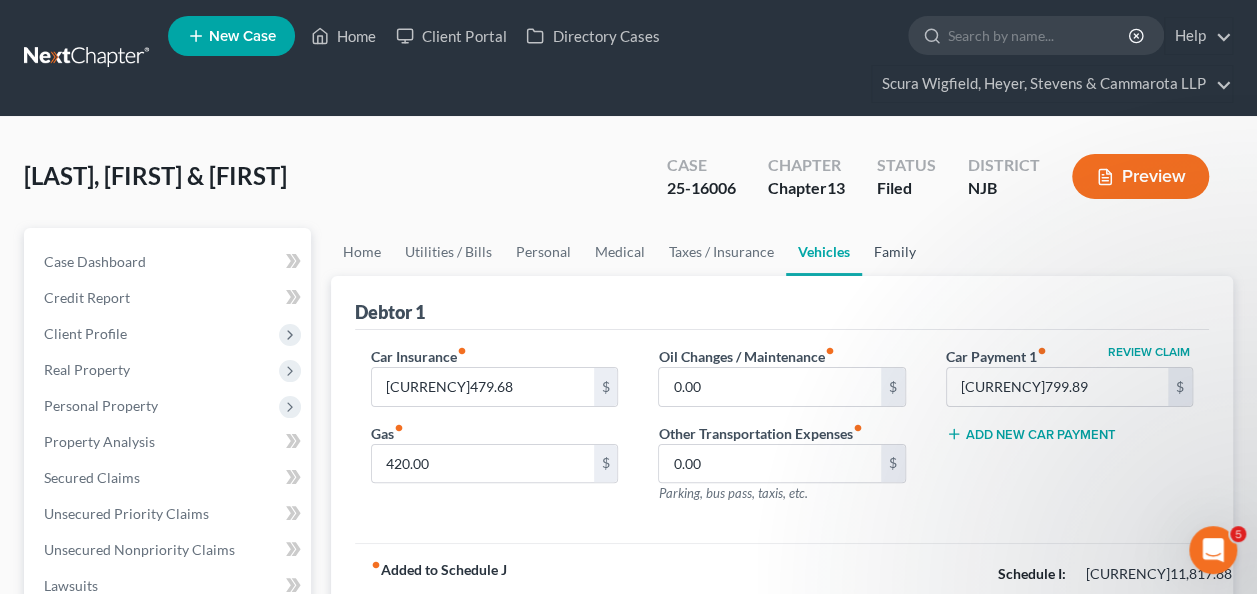 click on "Family" at bounding box center (895, 252) 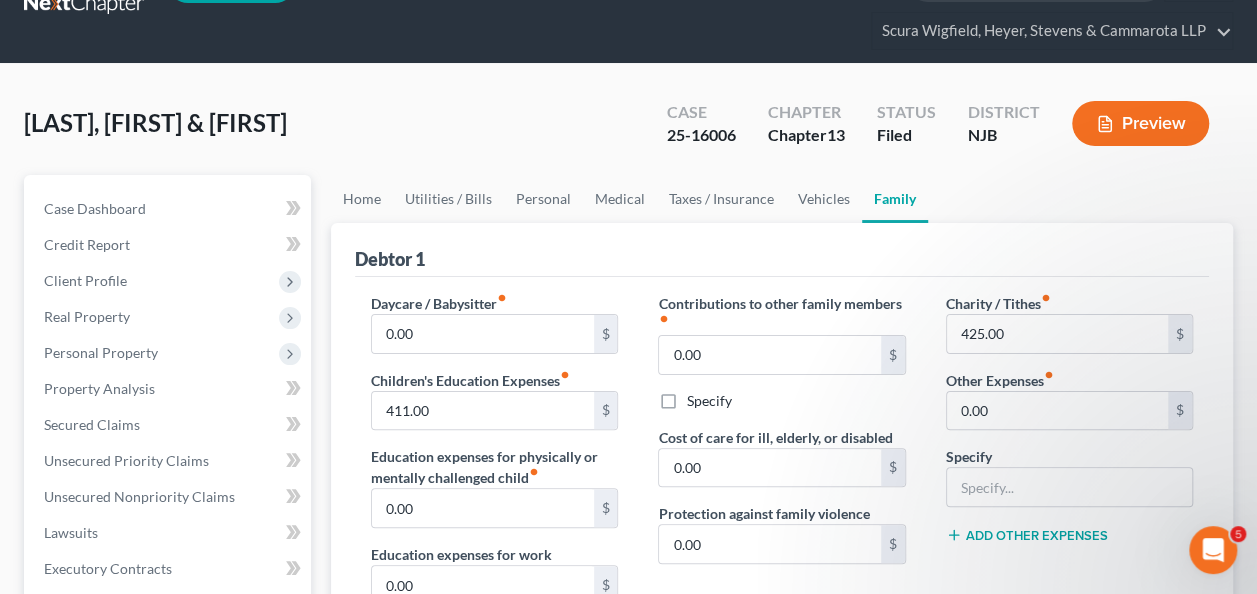 scroll, scrollTop: 0, scrollLeft: 0, axis: both 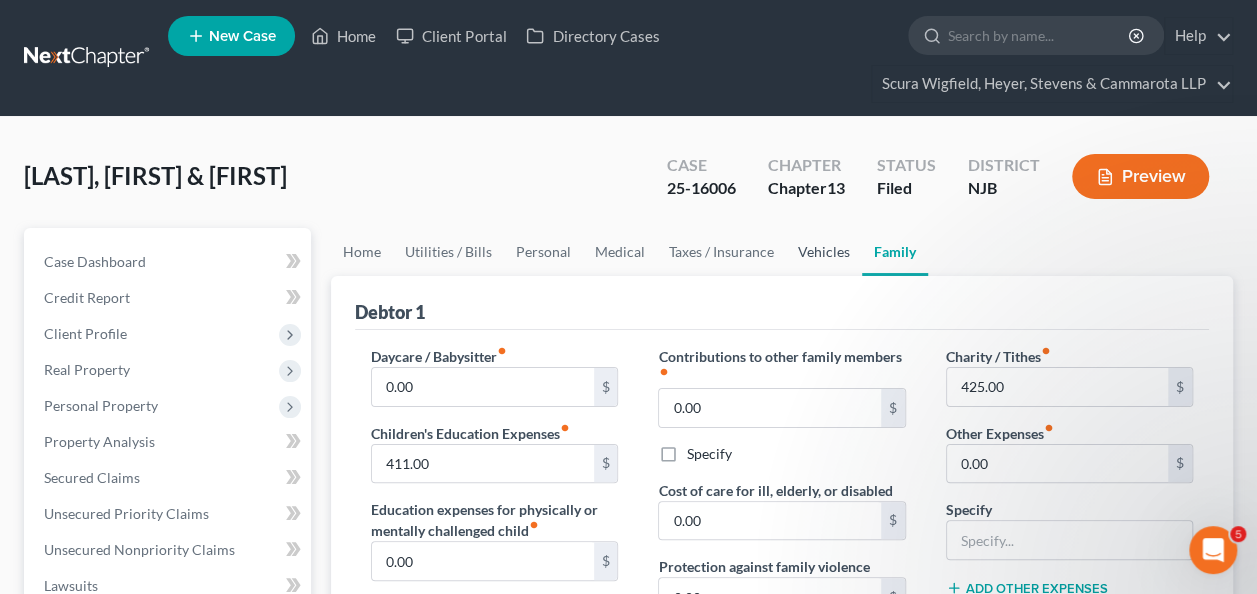 click on "Vehicles" at bounding box center [824, 252] 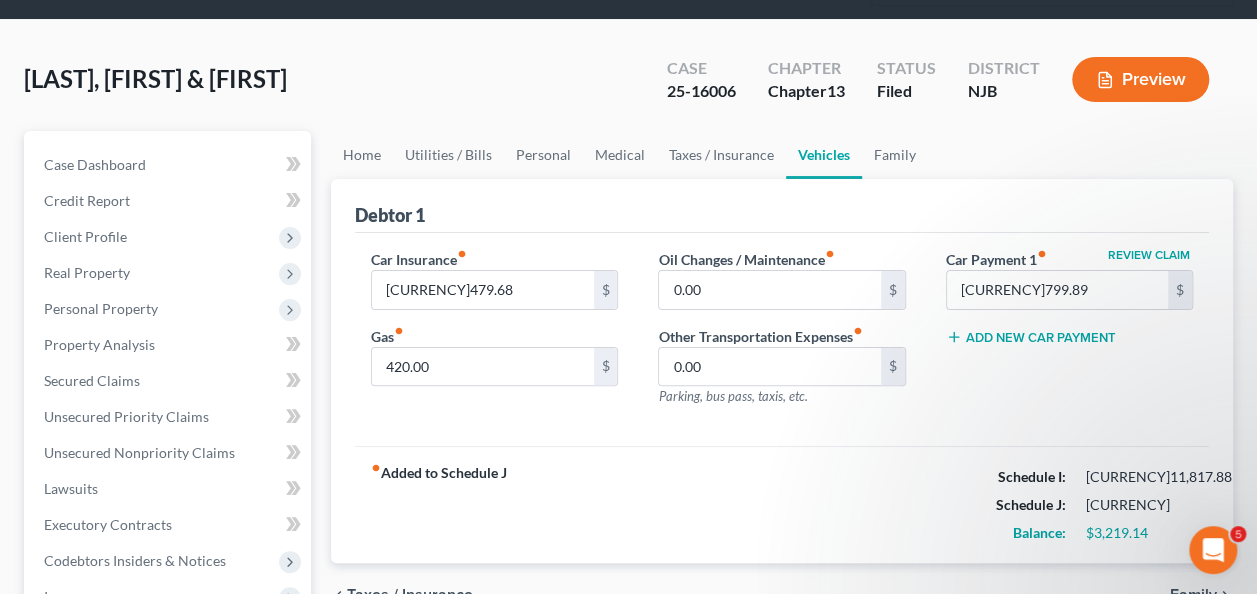 scroll, scrollTop: 110, scrollLeft: 0, axis: vertical 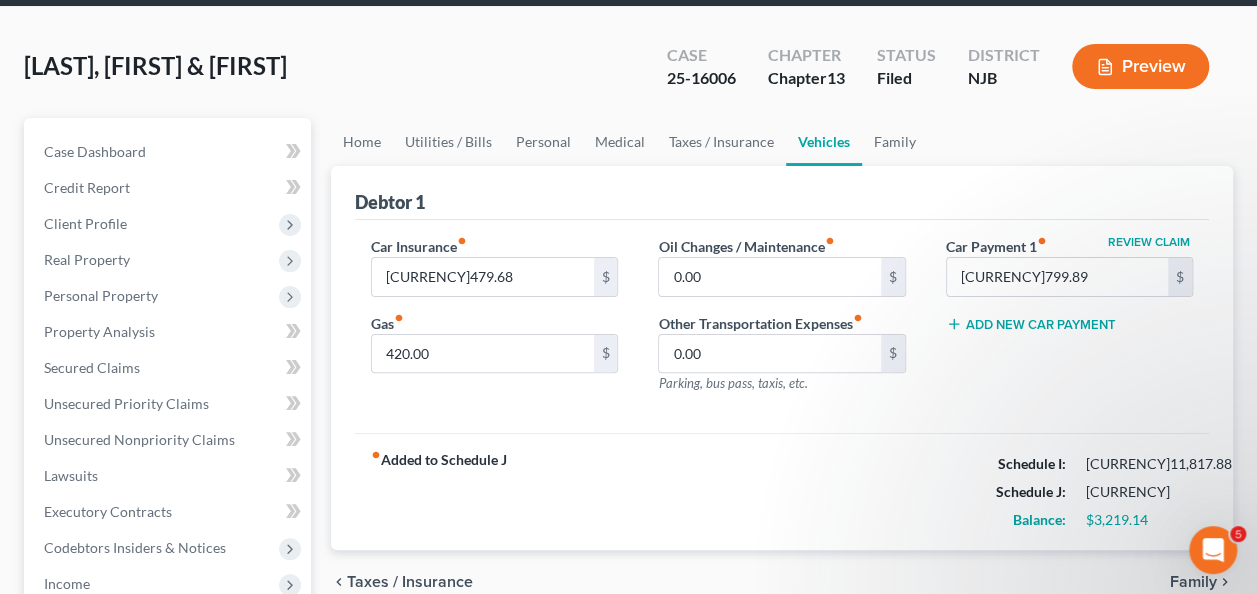 click on "Debtor 1" at bounding box center [782, 193] 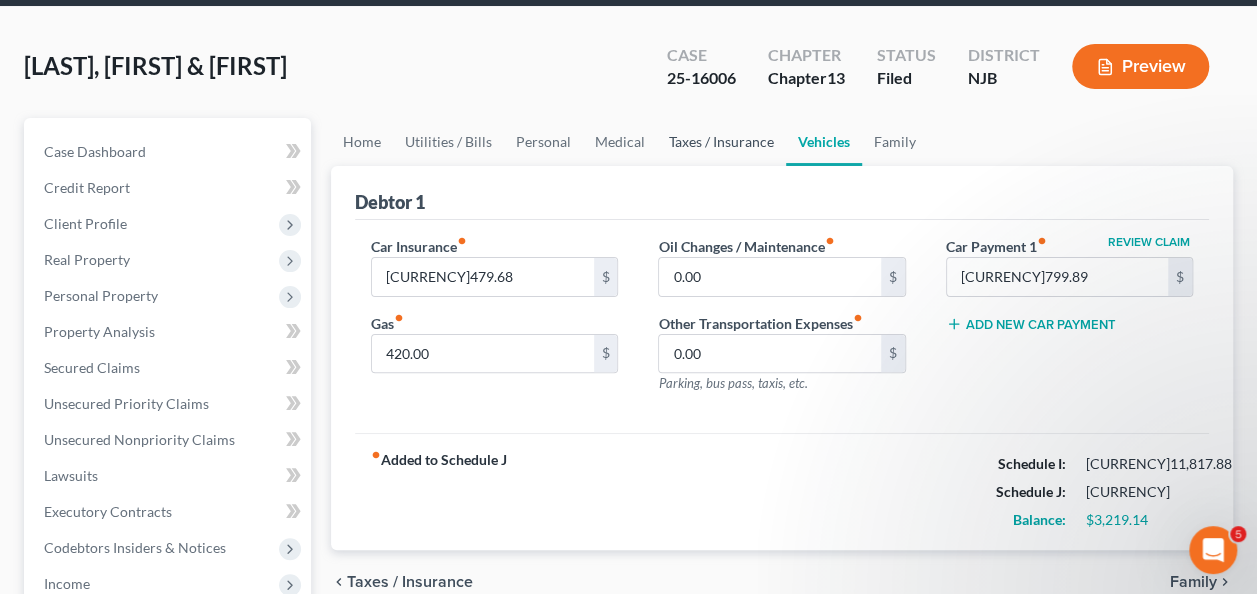 click on "Taxes / Insurance" at bounding box center (721, 142) 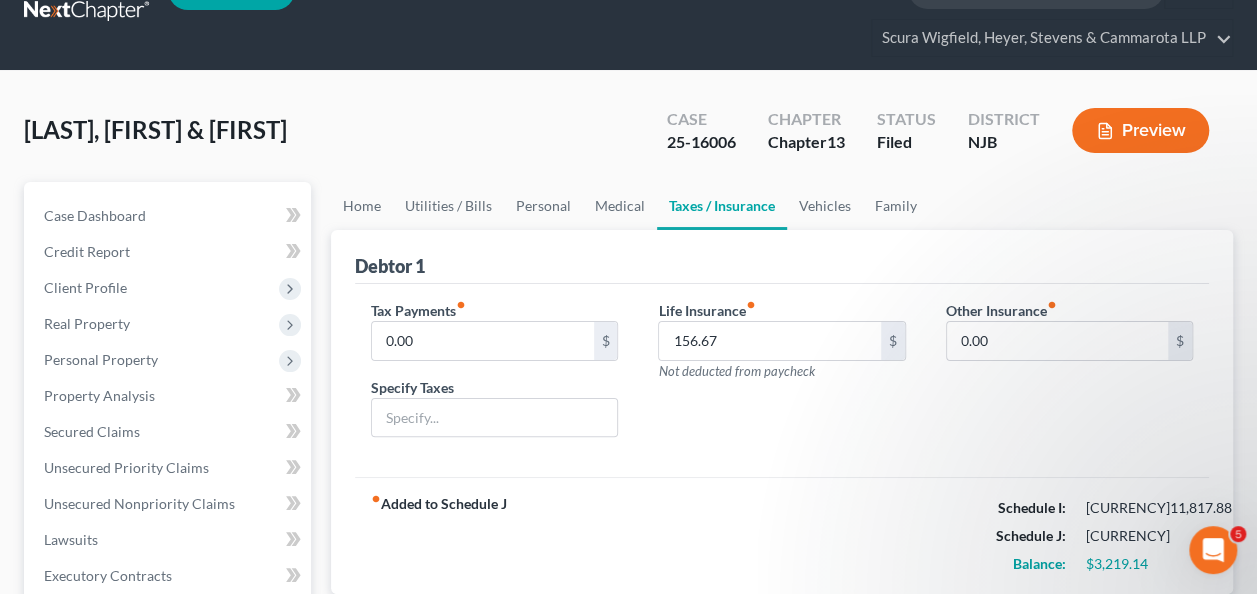 scroll, scrollTop: 0, scrollLeft: 0, axis: both 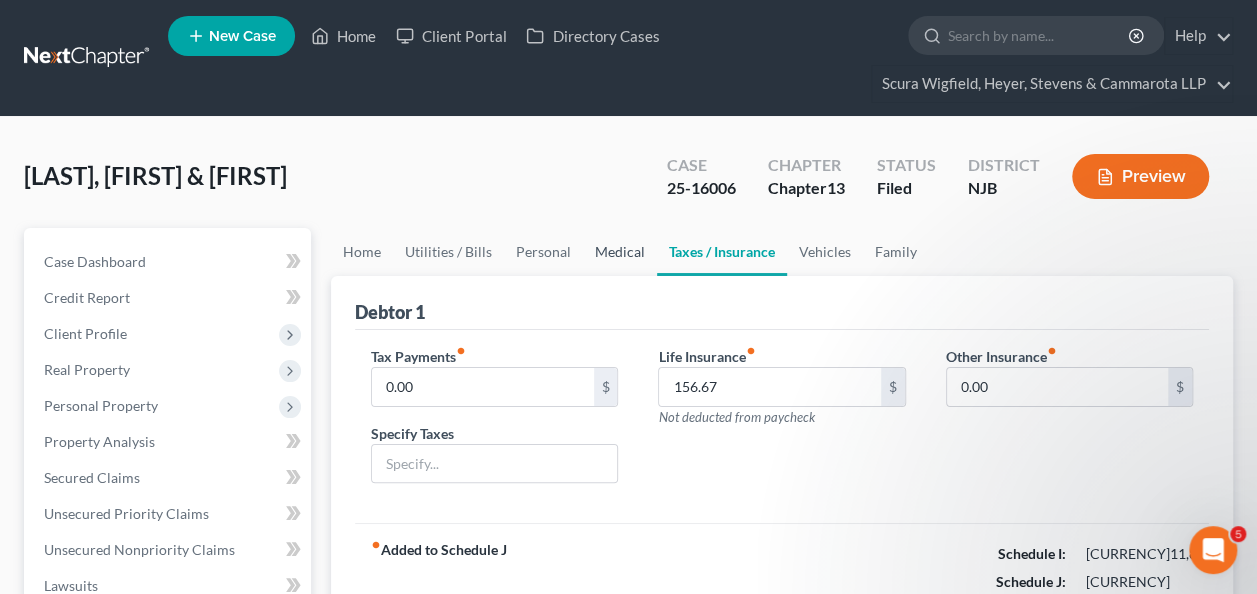 click on "Medical" at bounding box center [620, 252] 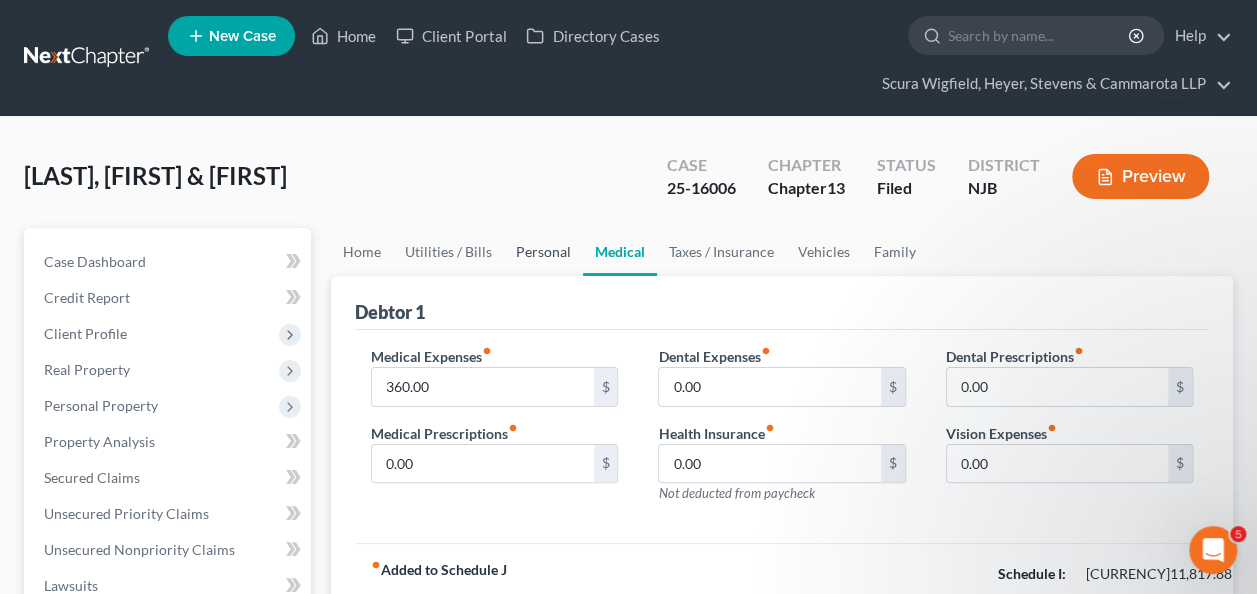 click on "Personal" at bounding box center [543, 252] 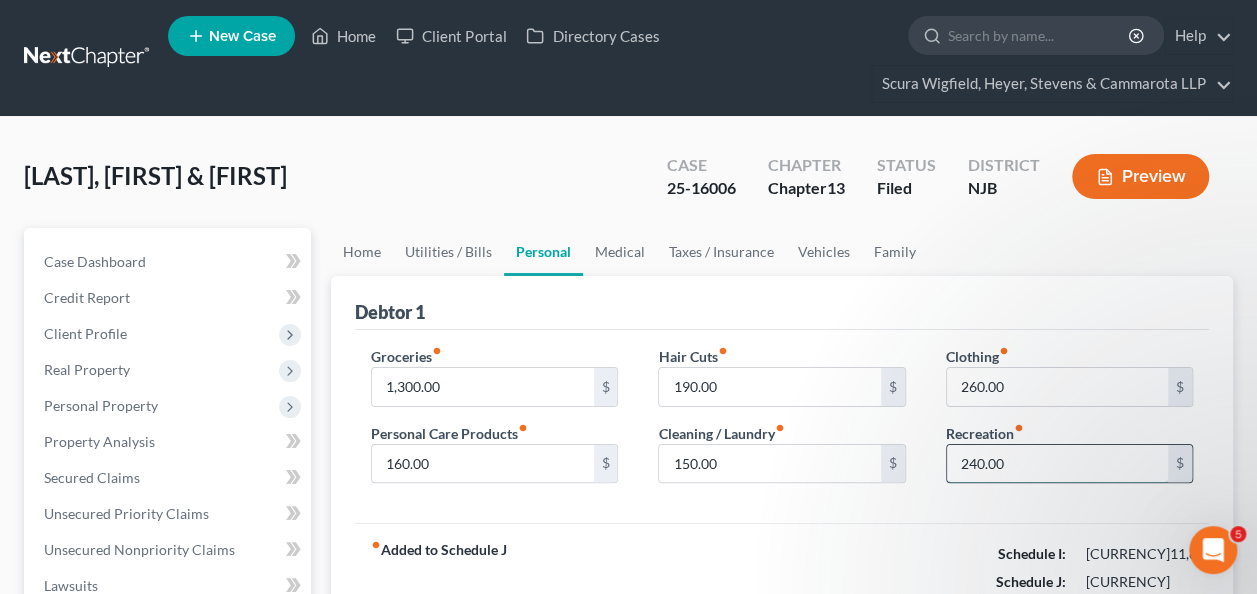 click on "240.00" at bounding box center (1057, 464) 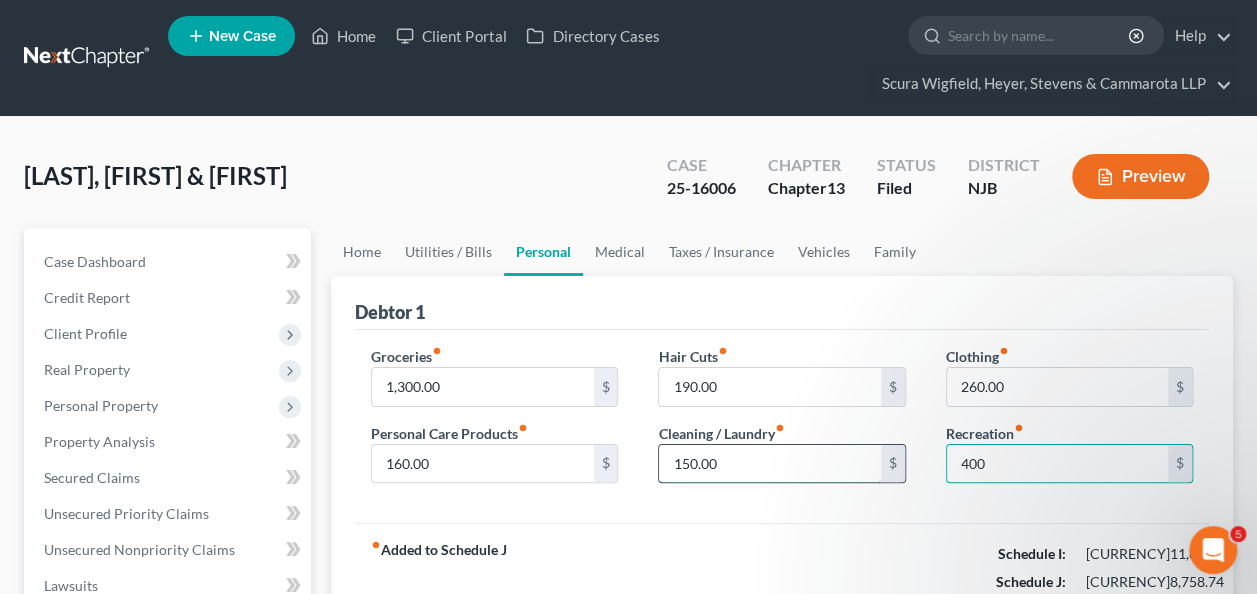 click on "150.00" at bounding box center (769, 464) 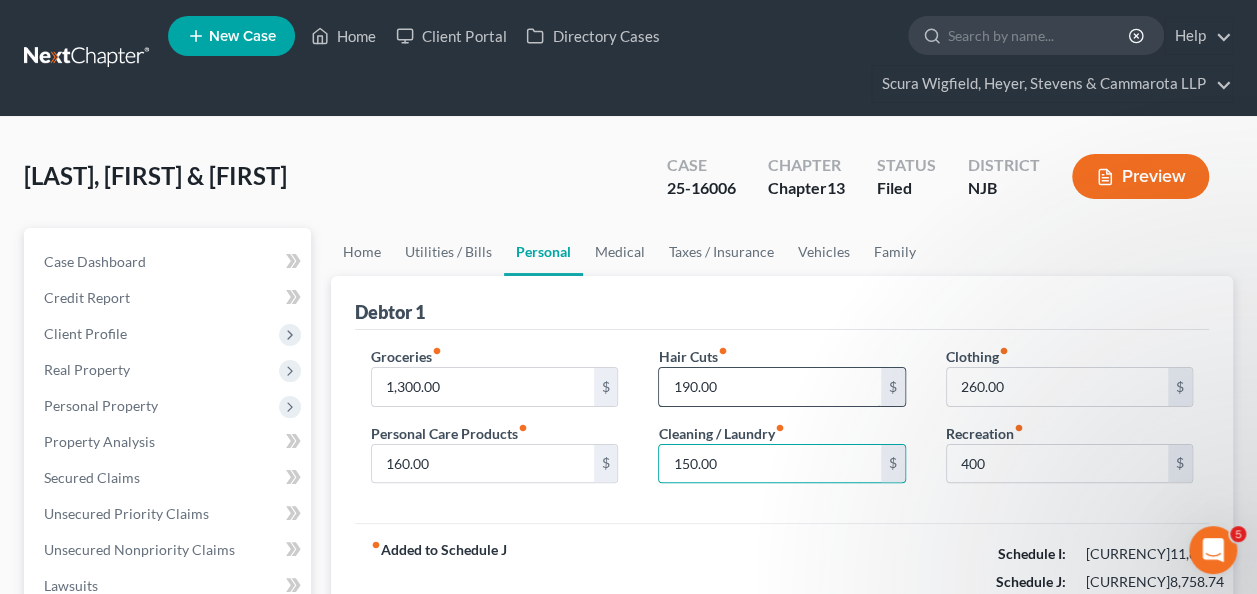 click on "190.00" at bounding box center (769, 387) 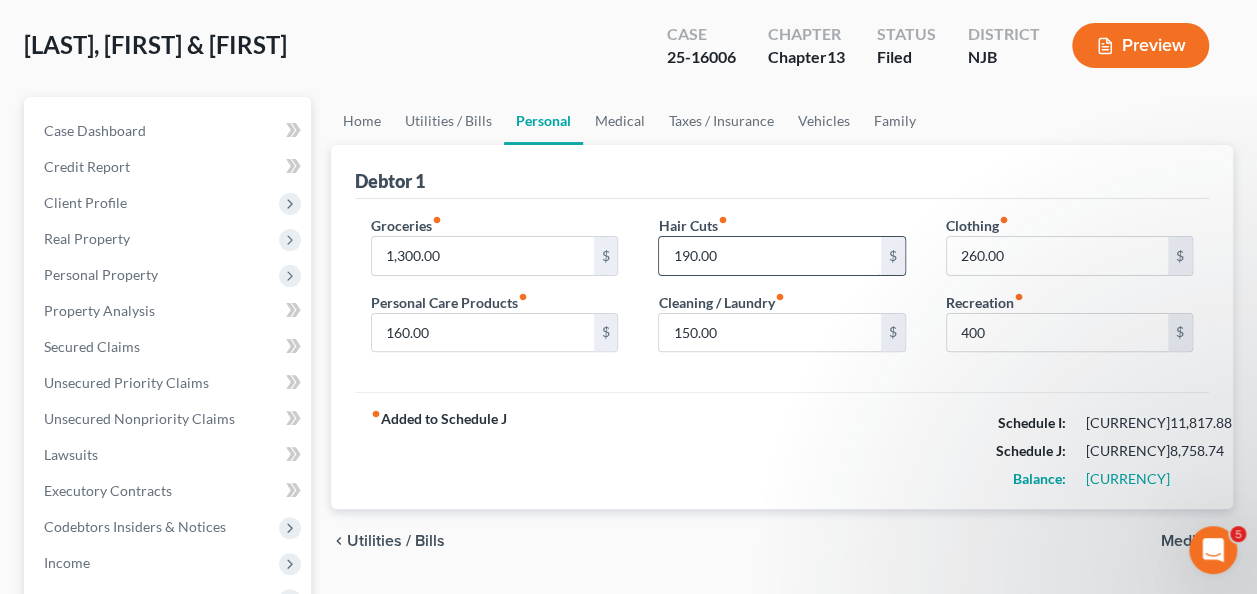 scroll, scrollTop: 153, scrollLeft: 0, axis: vertical 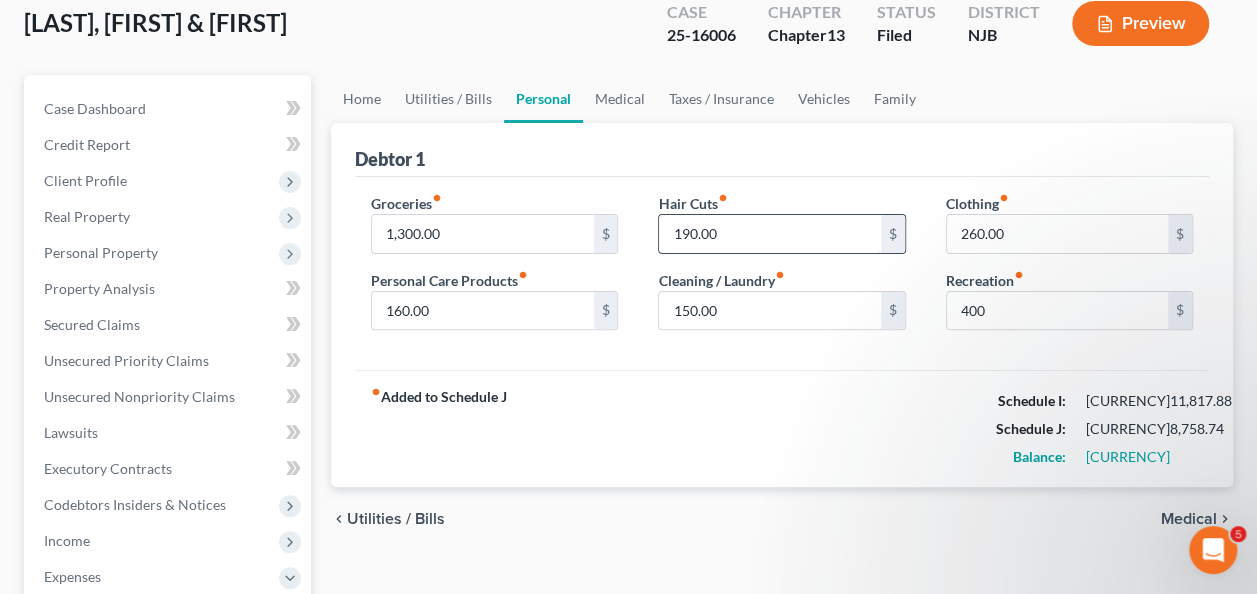 click on "190.00" at bounding box center (769, 234) 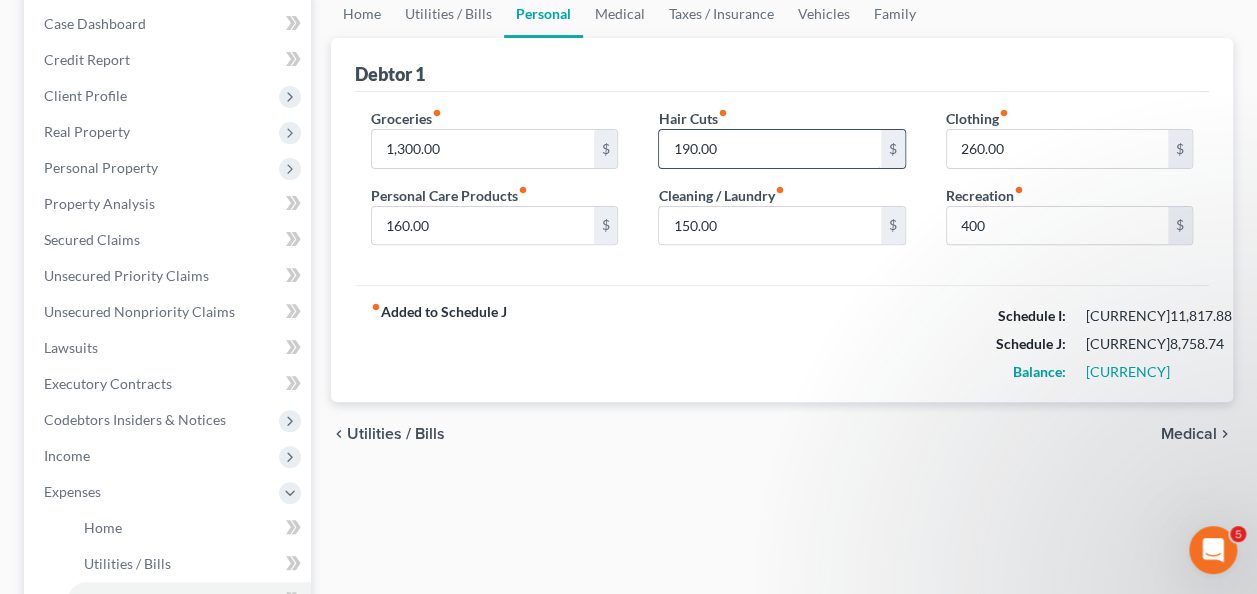 scroll, scrollTop: 279, scrollLeft: 0, axis: vertical 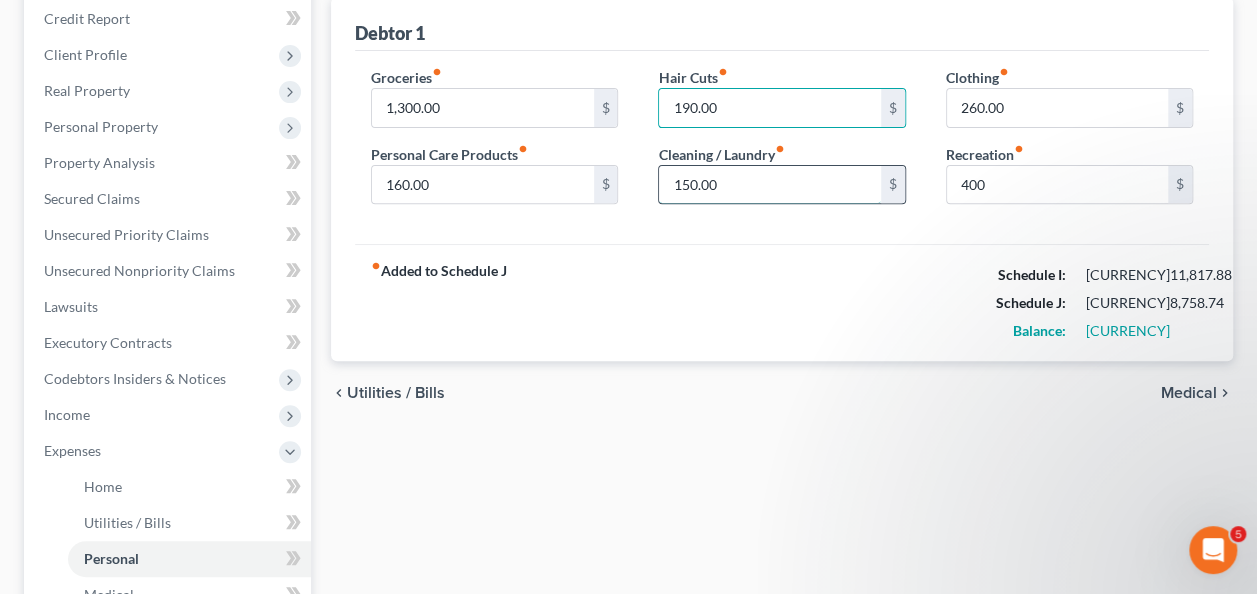 click on "150.00" at bounding box center (769, 185) 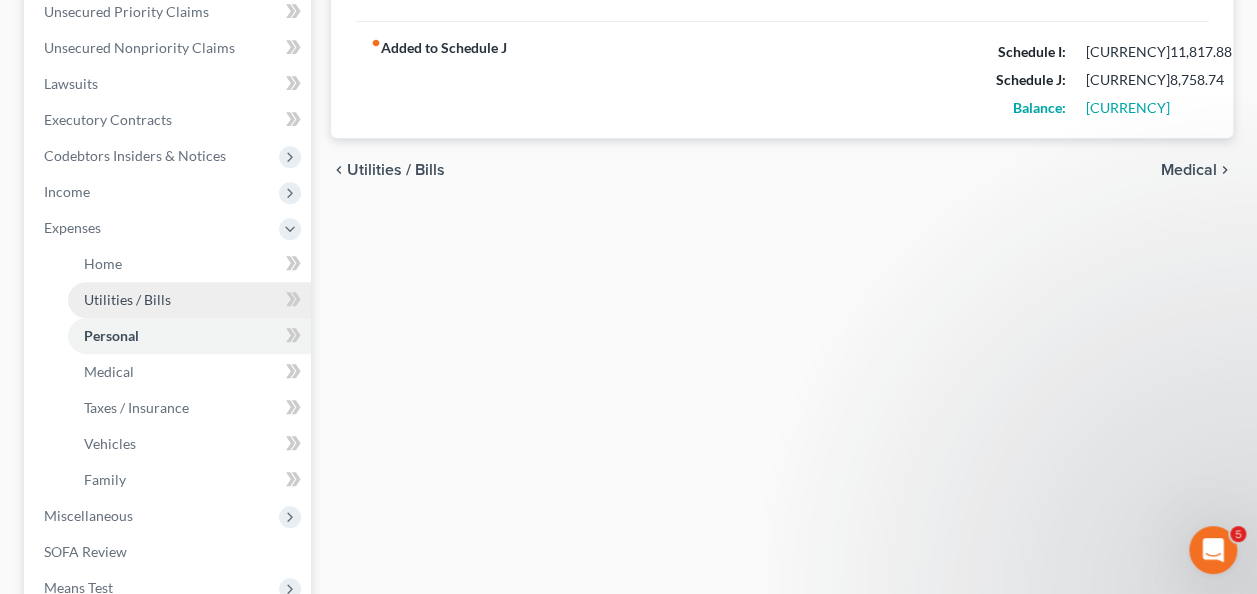 scroll, scrollTop: 562, scrollLeft: 0, axis: vertical 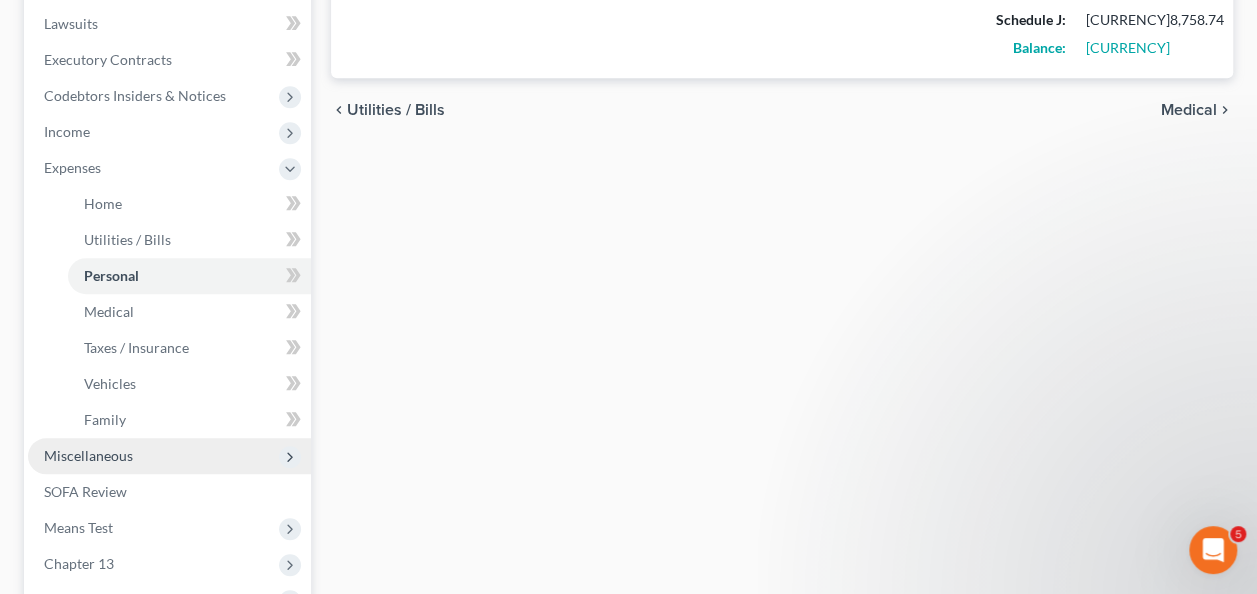 click on "Miscellaneous" at bounding box center [169, 456] 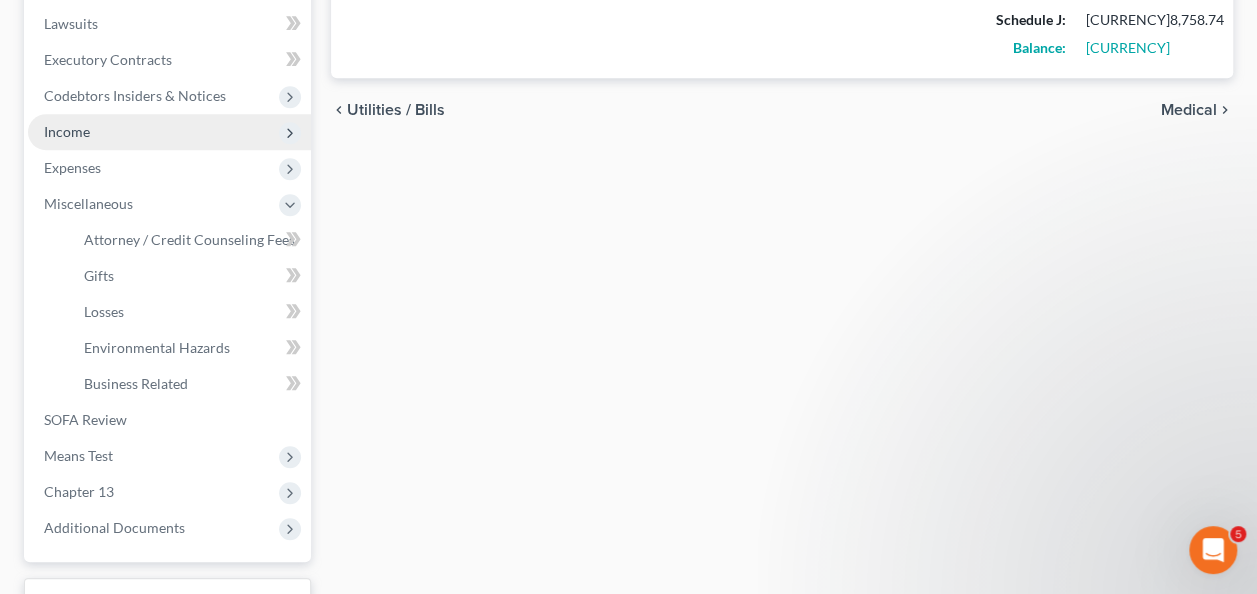 click on "Income" at bounding box center [169, 132] 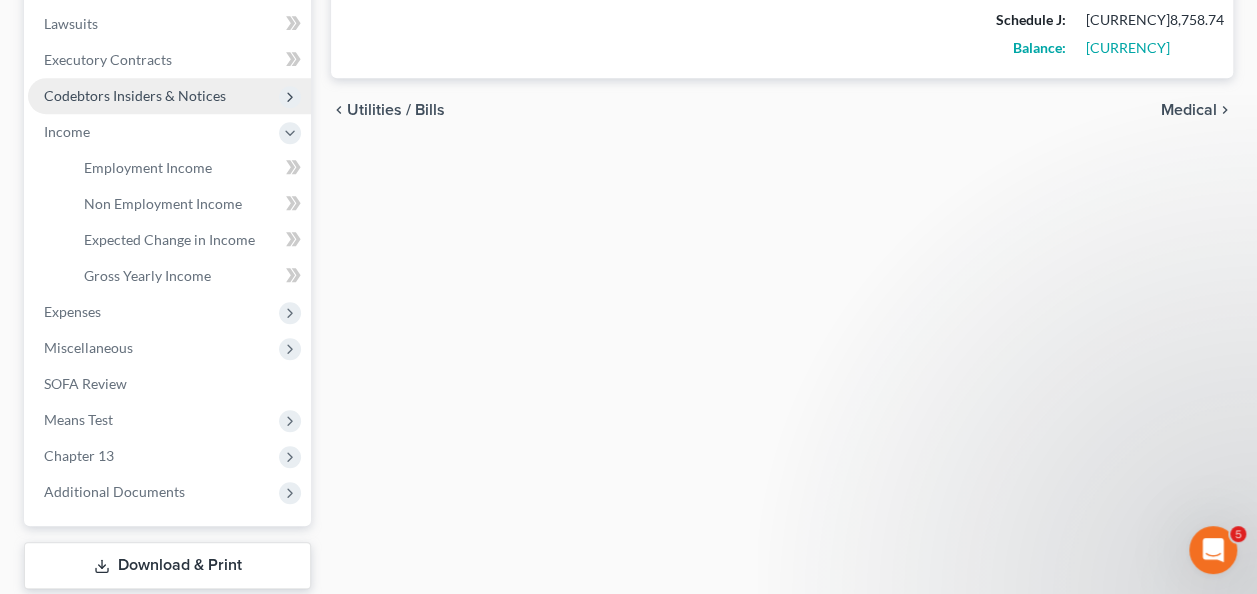 click on "Codebtors Insiders & Notices" at bounding box center [169, 96] 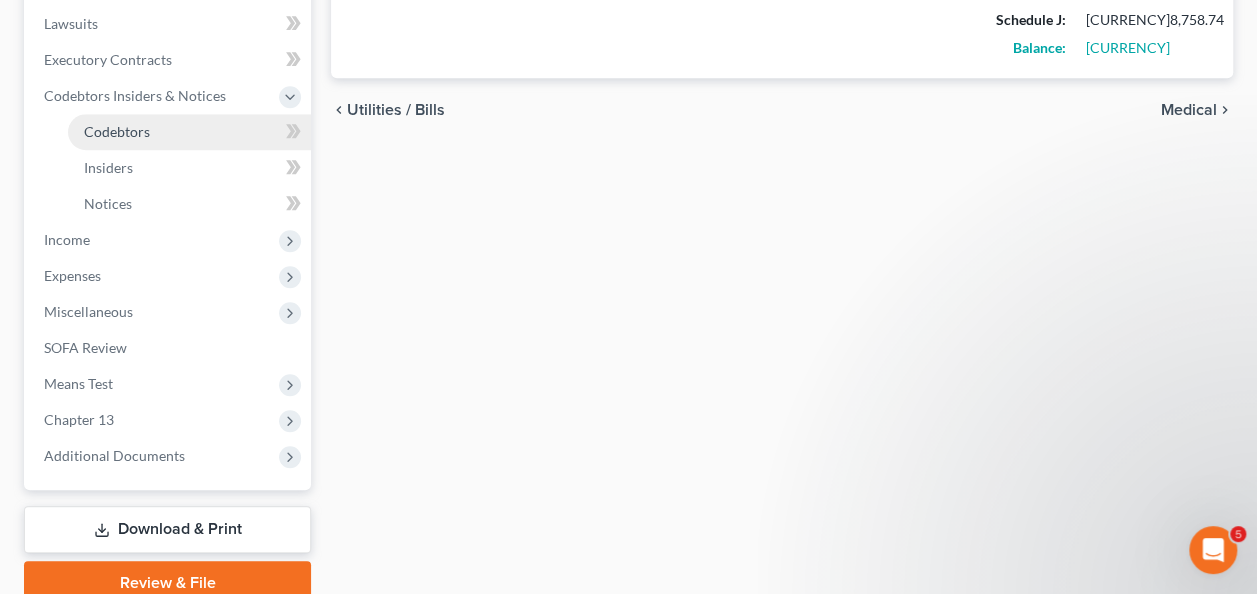 click on "Codebtors" at bounding box center (189, 132) 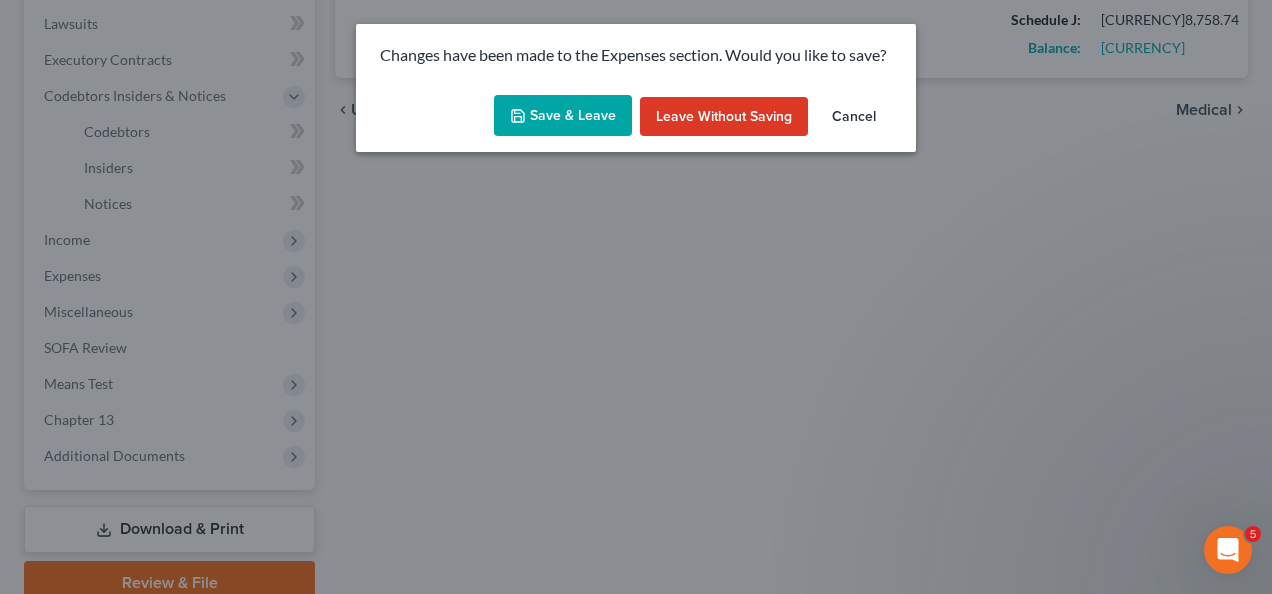 click on "Save & Leave" at bounding box center [563, 116] 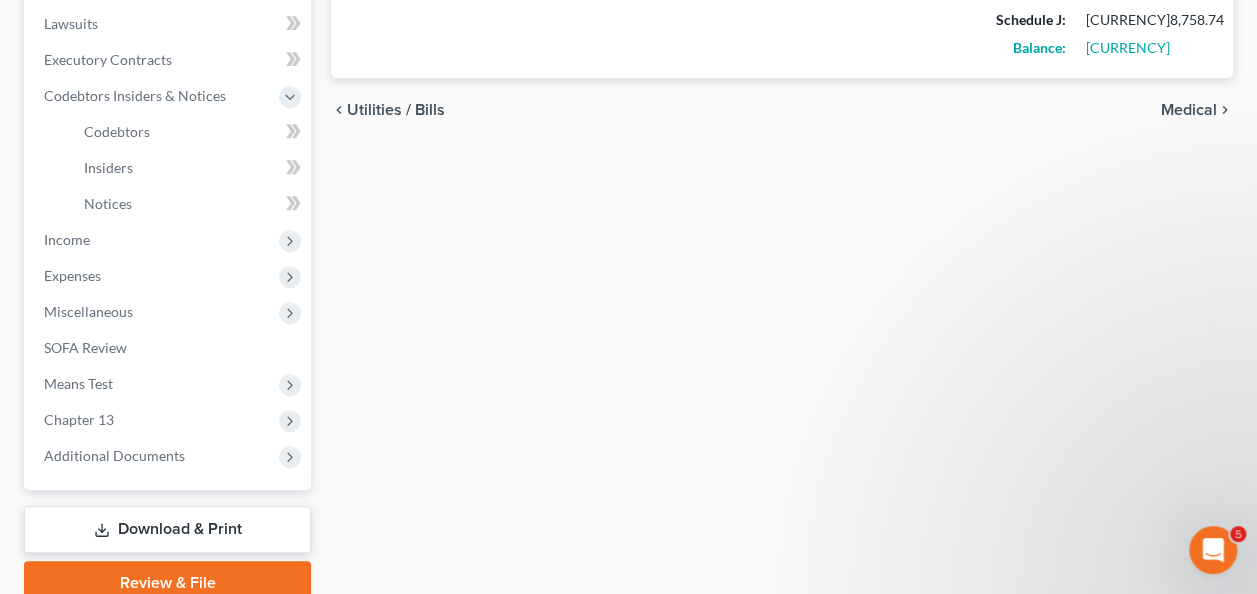 type on "400.00" 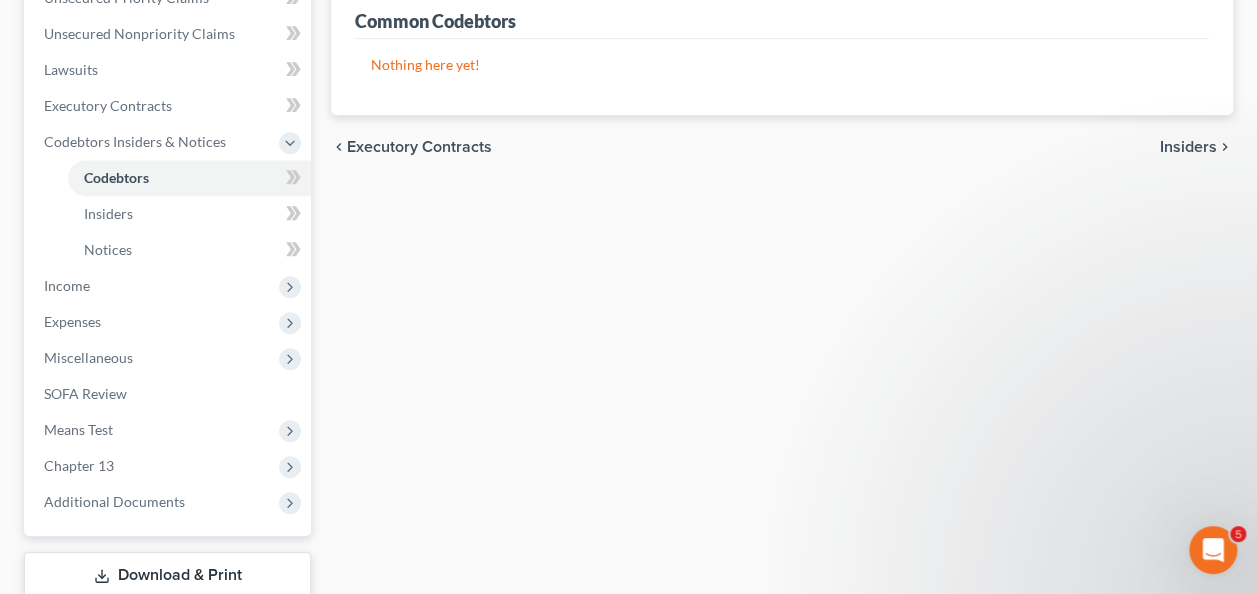 scroll, scrollTop: 524, scrollLeft: 0, axis: vertical 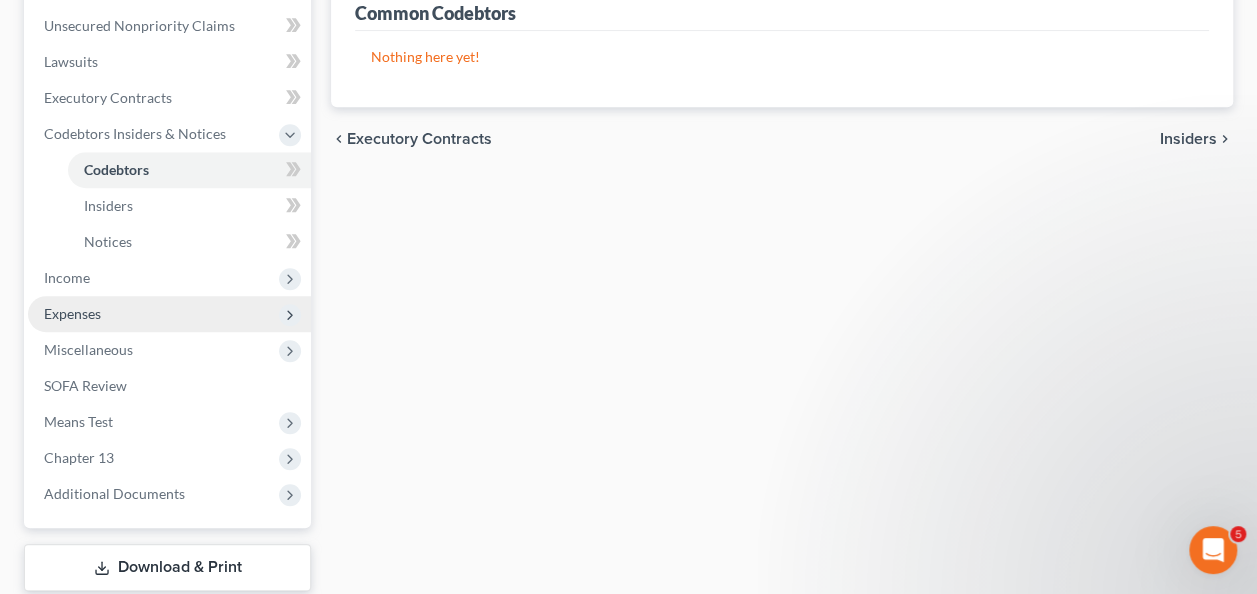 click on "Expenses" at bounding box center (169, 314) 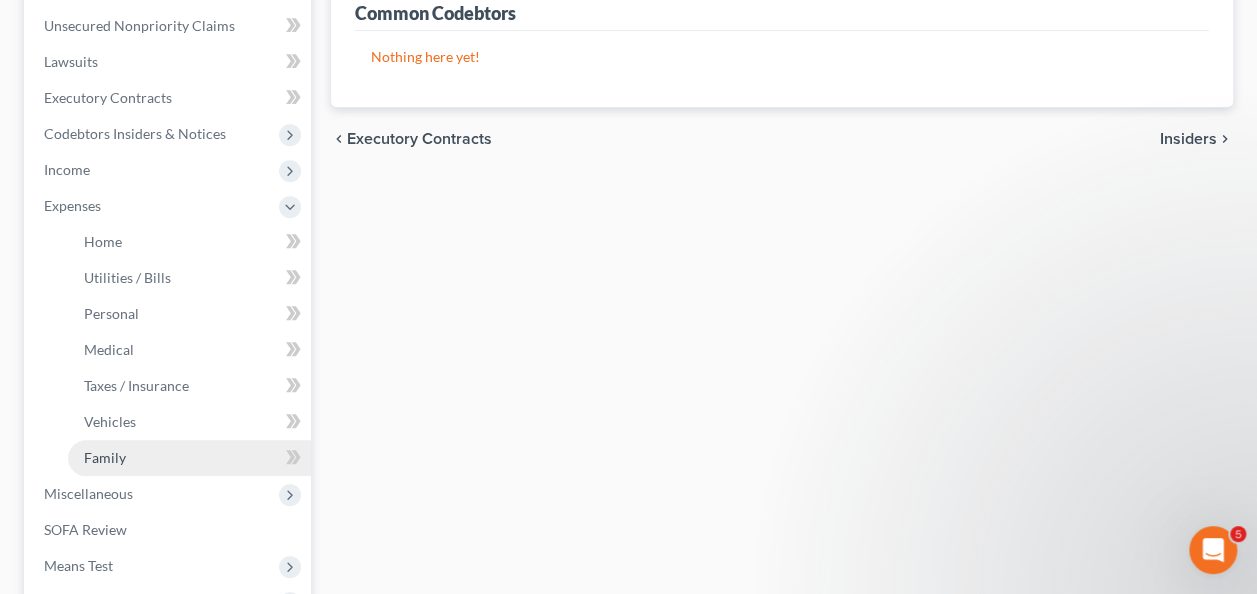 click on "Family" at bounding box center (189, 458) 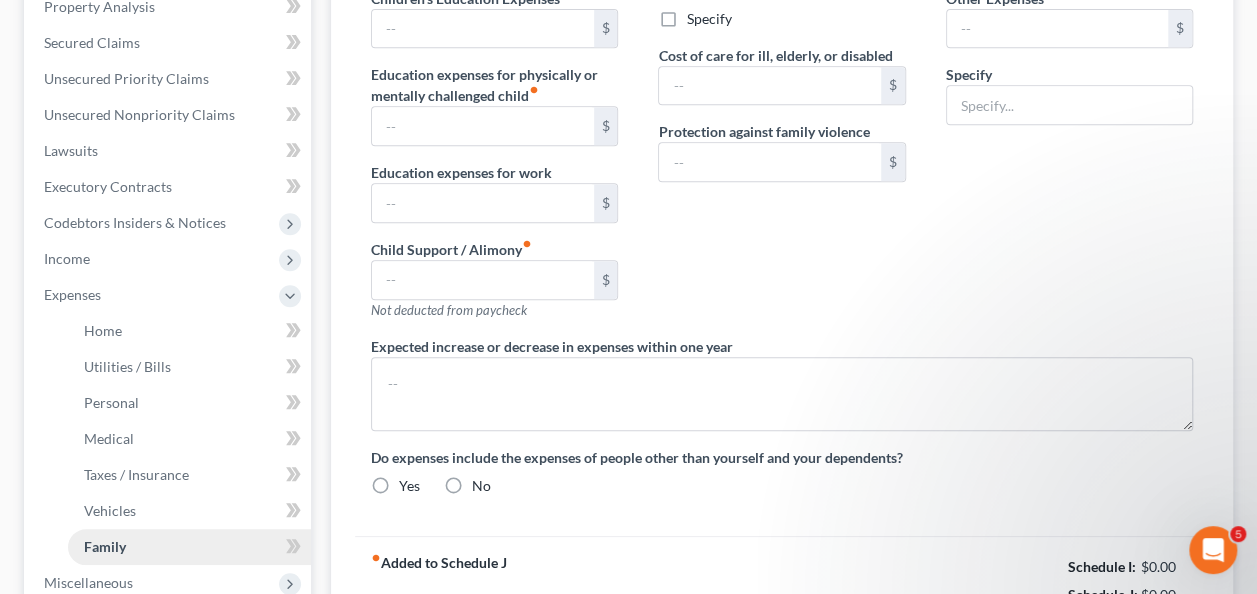 scroll, scrollTop: 89, scrollLeft: 0, axis: vertical 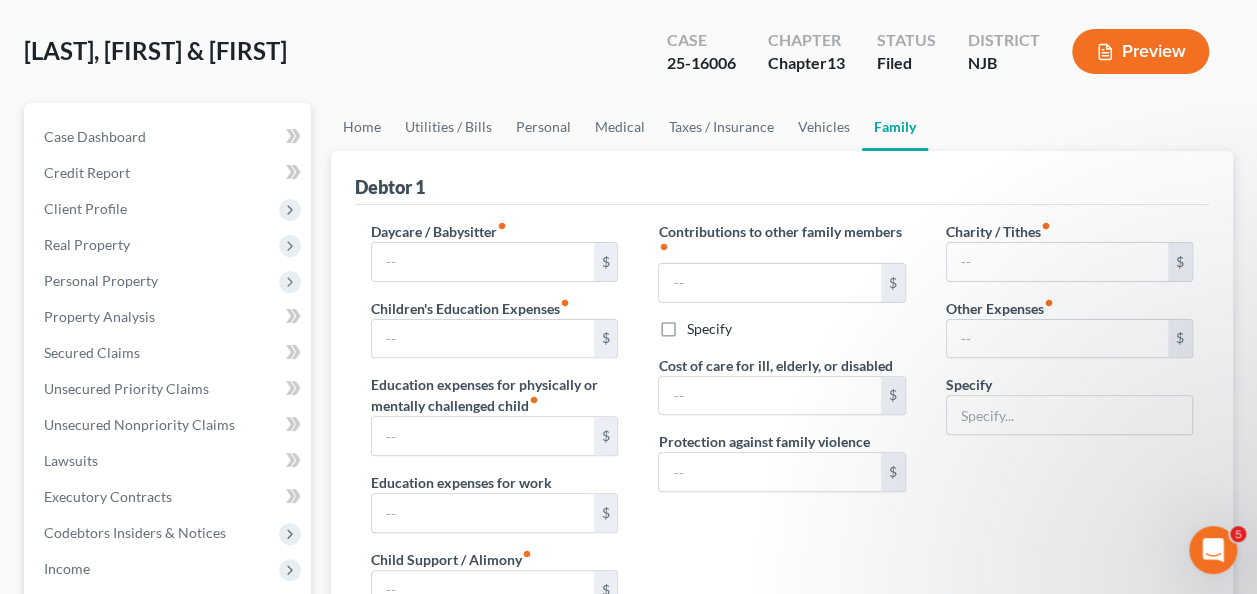 type on "0.00" 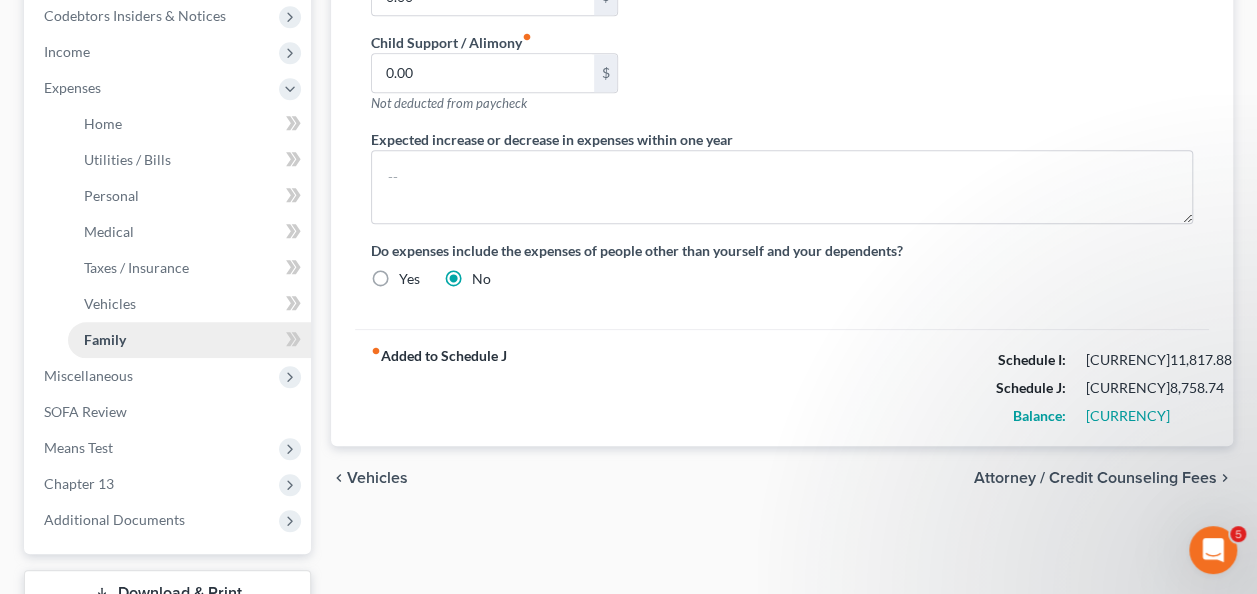 scroll, scrollTop: 735, scrollLeft: 0, axis: vertical 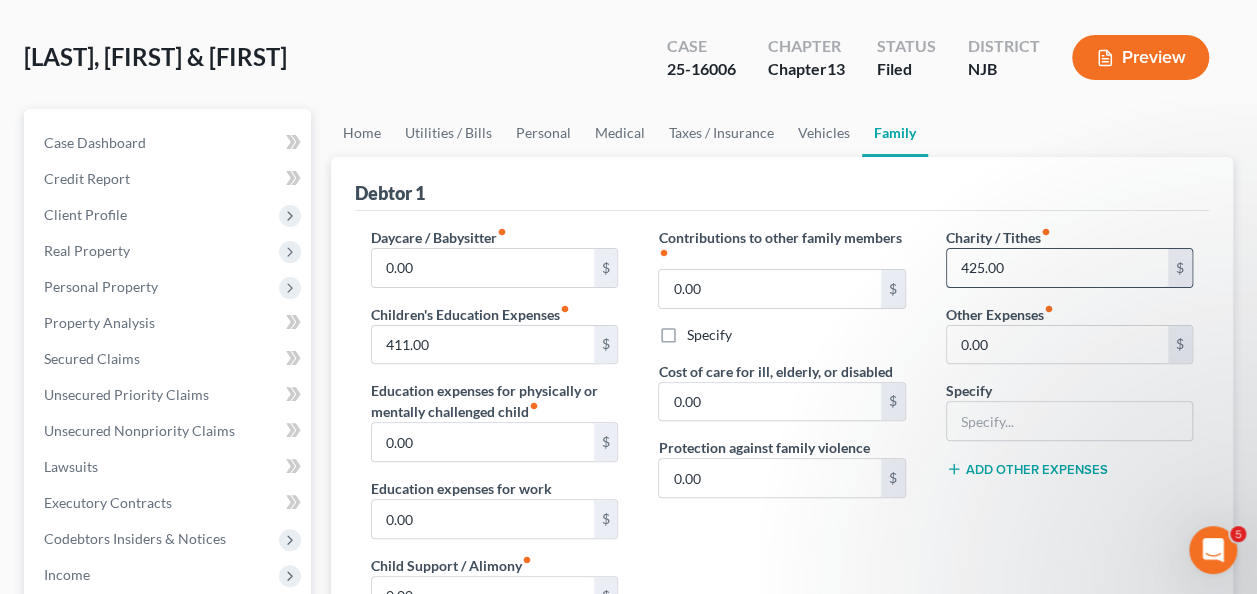 click on "425.00" at bounding box center (1057, 268) 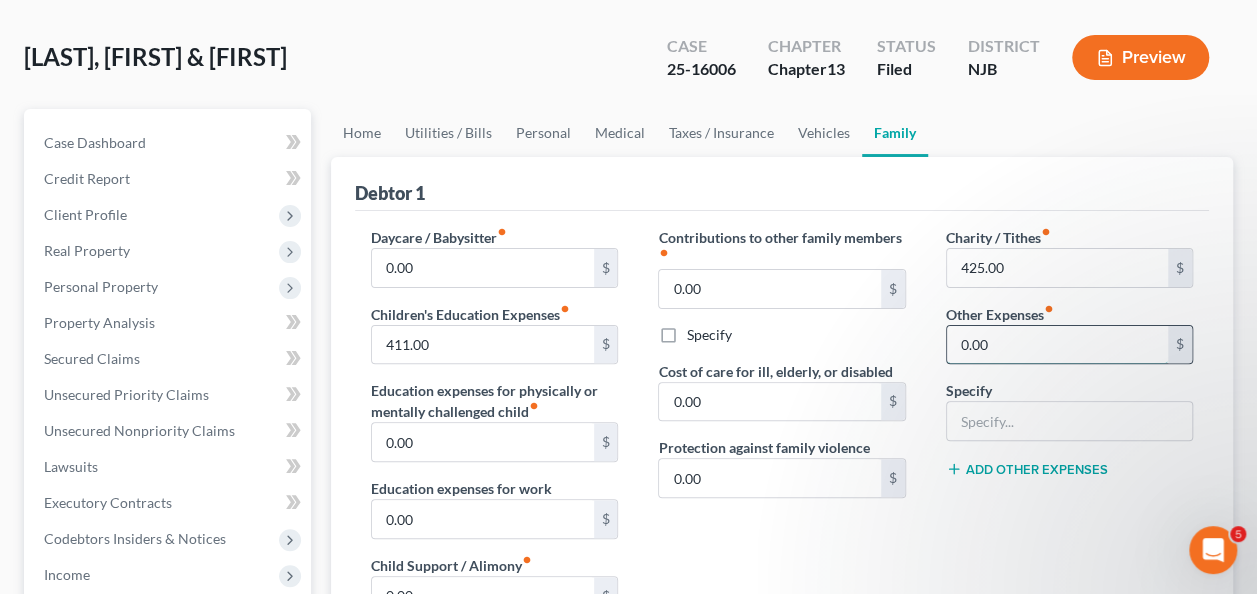 click on "0.00" at bounding box center [1057, 345] 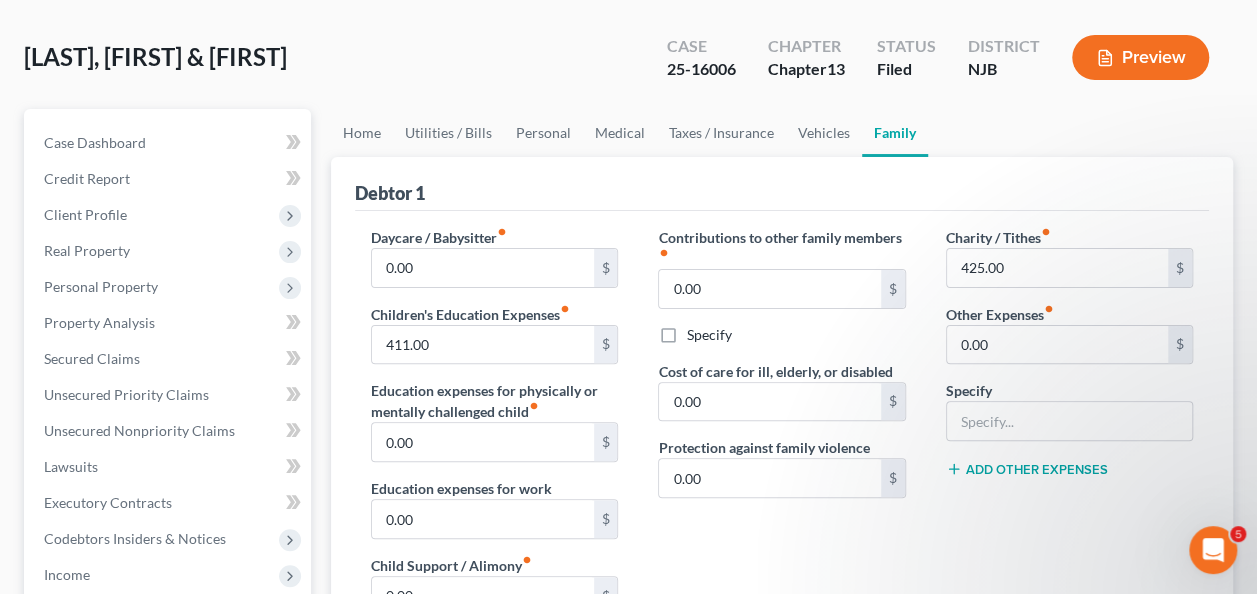 click on "Contributions to other family members  fiber_manual_record" at bounding box center (781, 248) 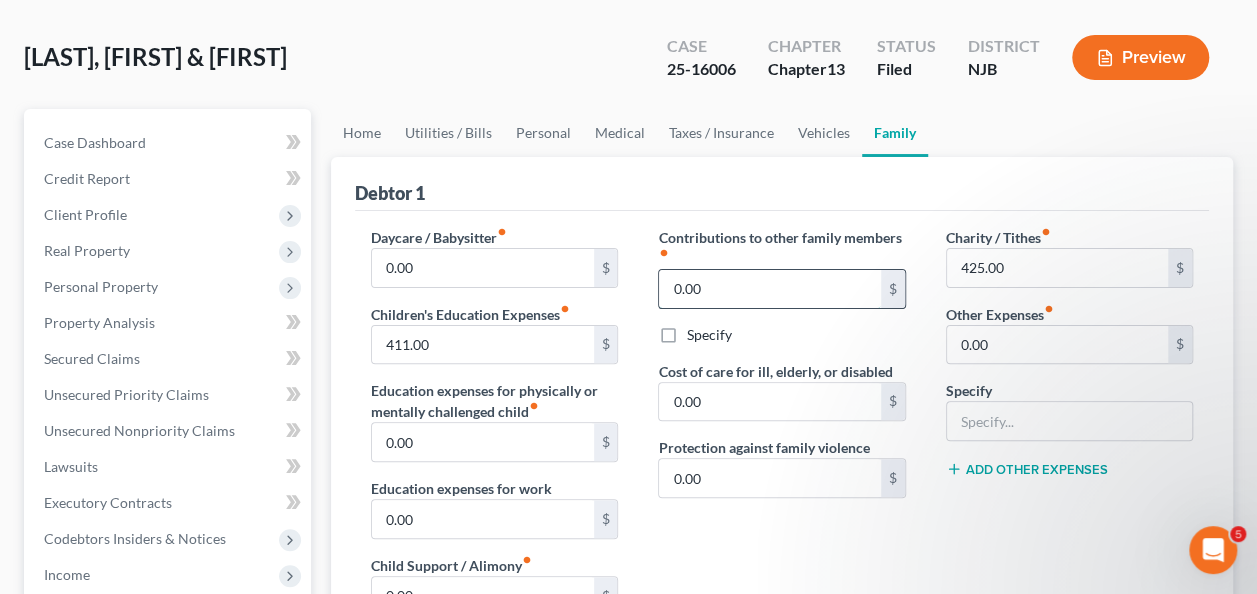 click on "0.00" at bounding box center [769, 289] 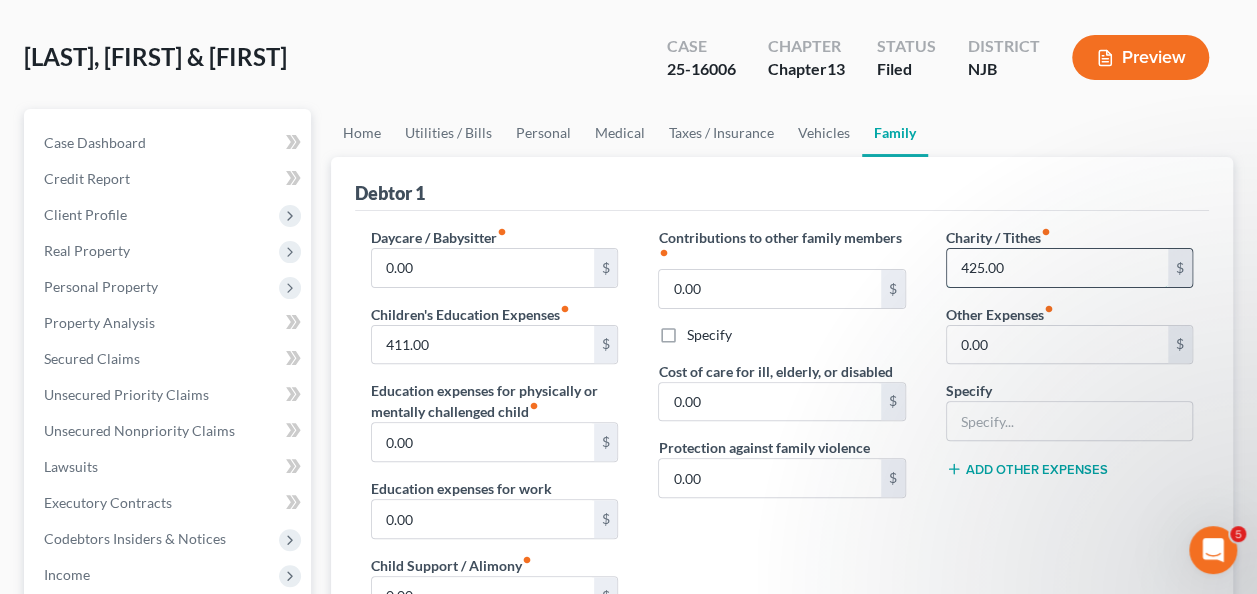 click on "425.00" at bounding box center (1057, 268) 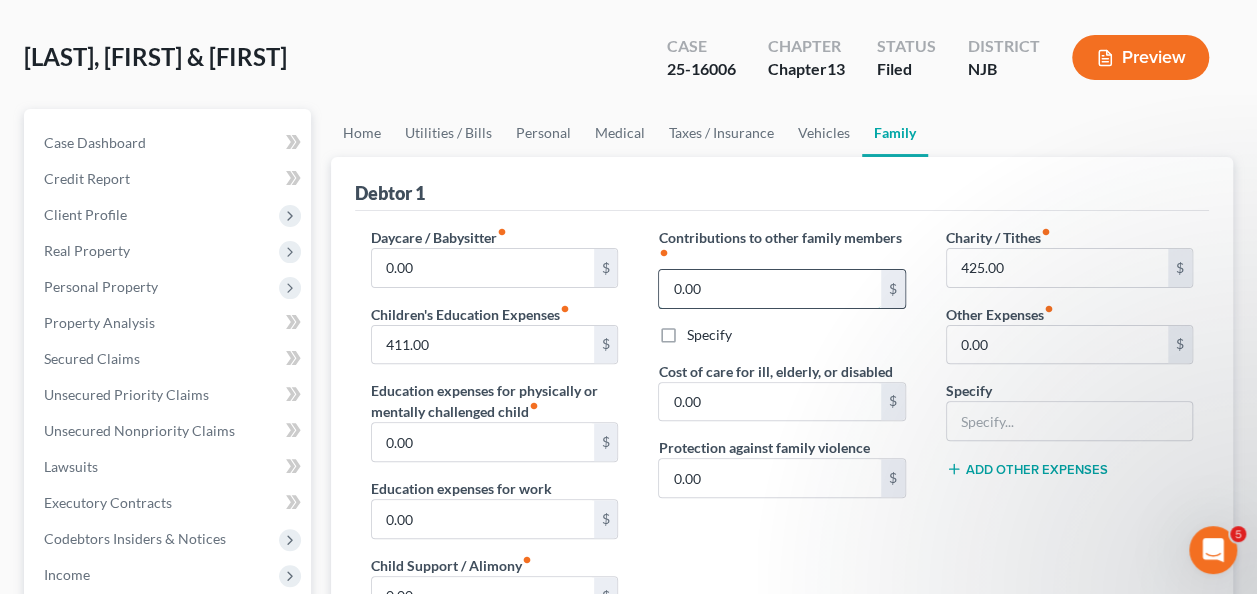 click on "0.00" at bounding box center [769, 289] 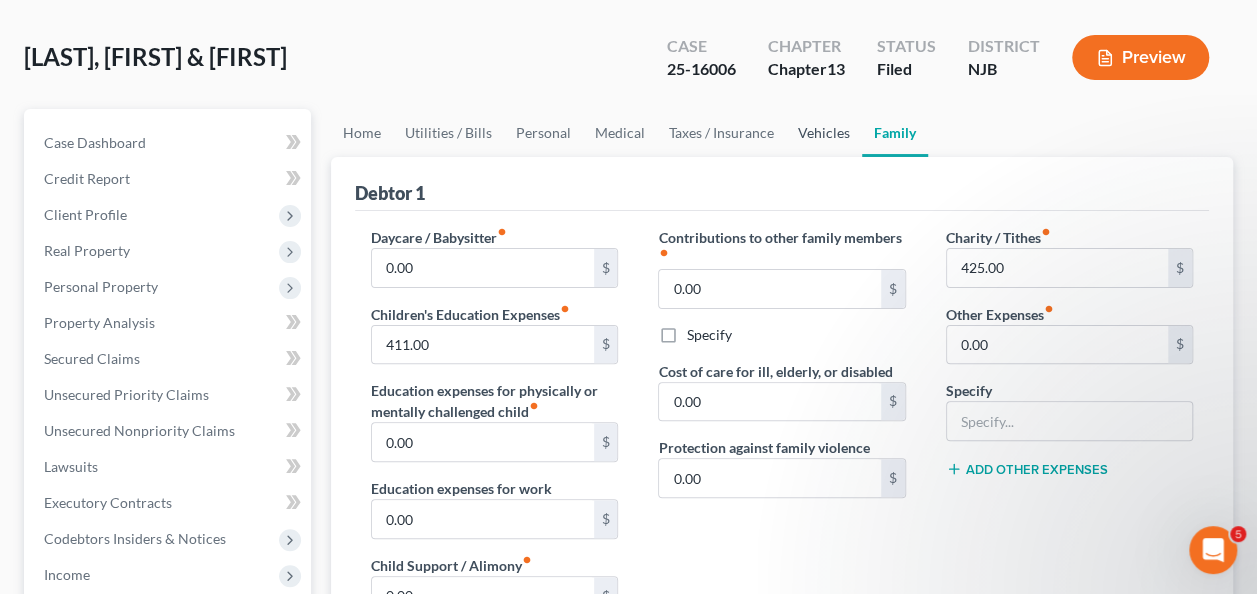 click on "Vehicles" at bounding box center (824, 133) 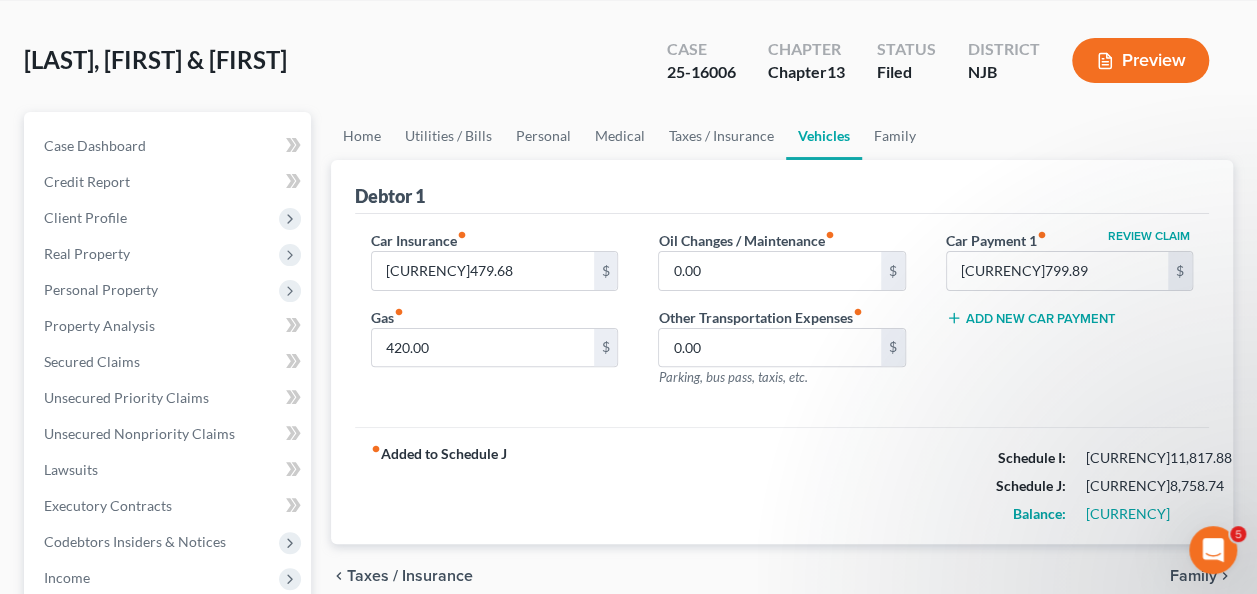 scroll, scrollTop: 118, scrollLeft: 0, axis: vertical 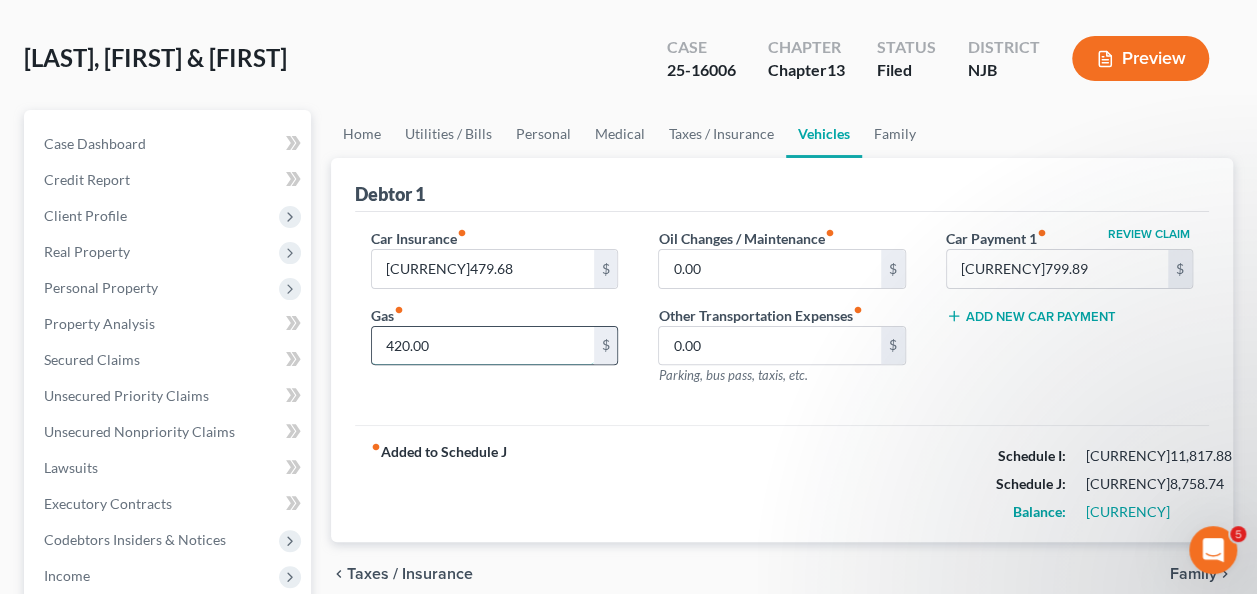 click on "420.00" at bounding box center (482, 346) 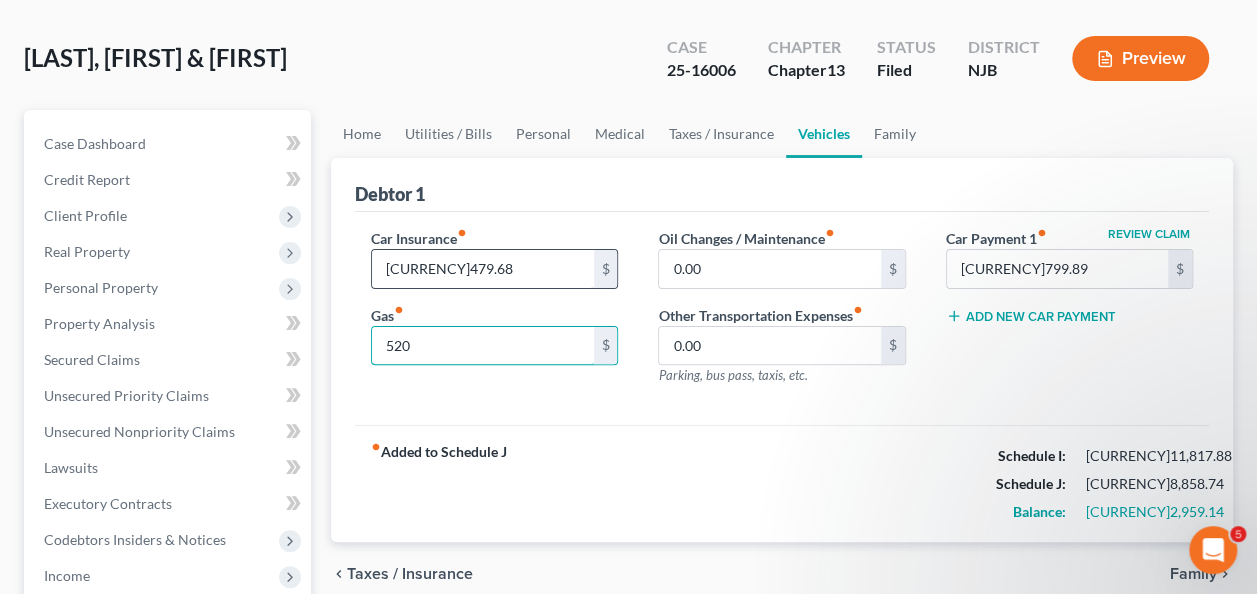 type on "520" 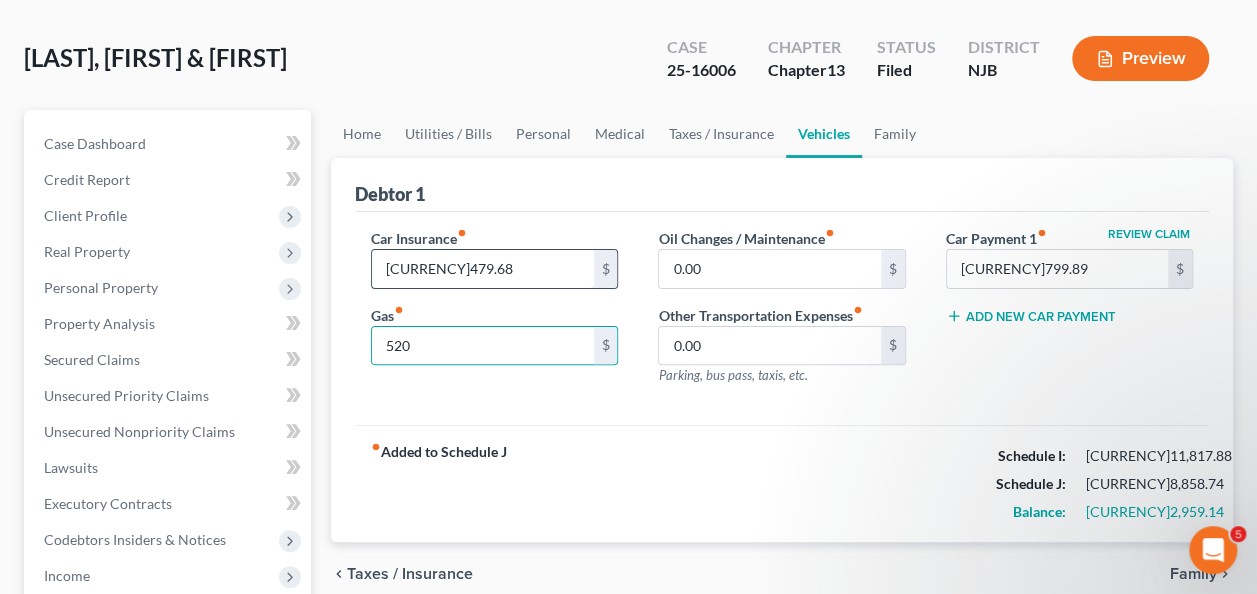 click on "[CURRENCY]479.68" at bounding box center (482, 269) 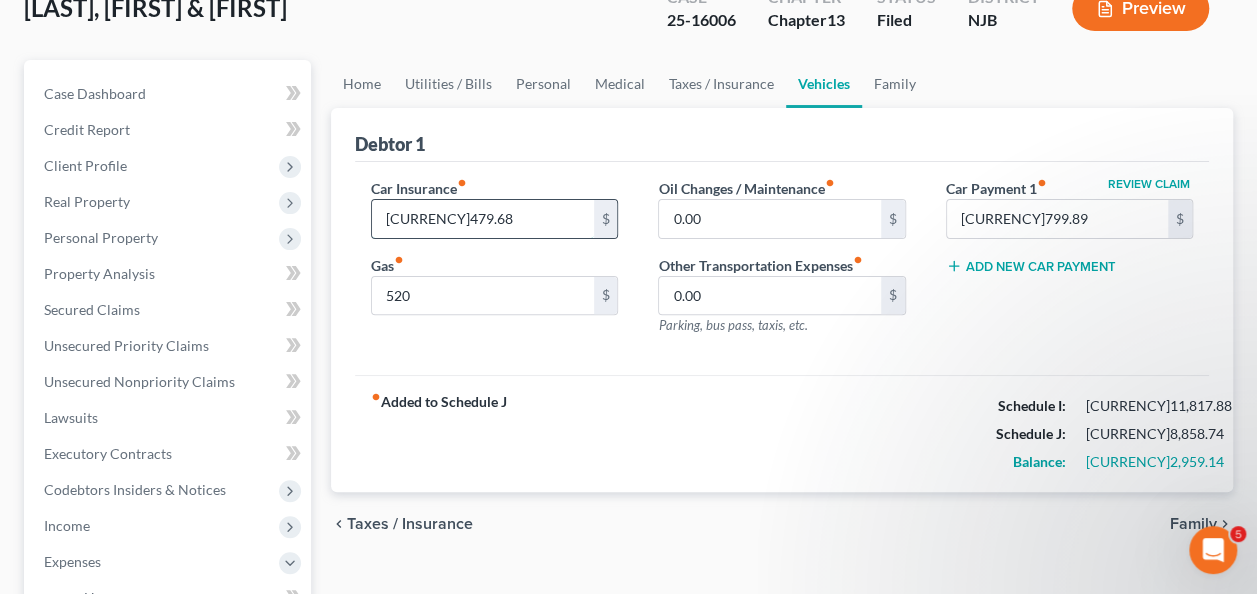 scroll, scrollTop: 168, scrollLeft: 0, axis: vertical 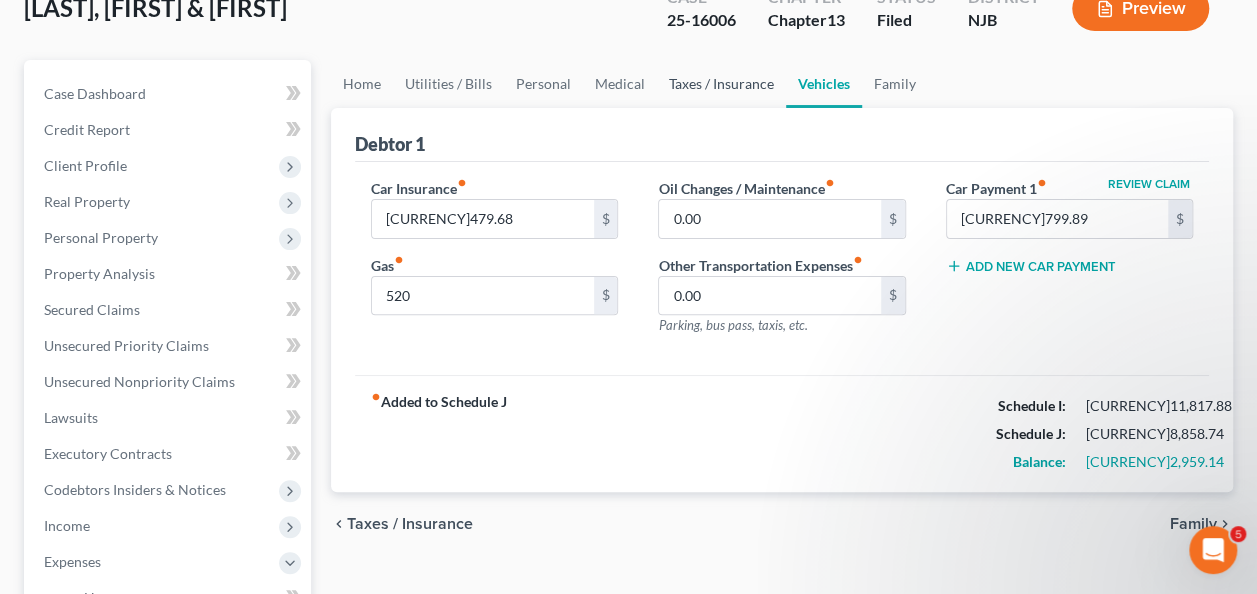 click on "Taxes / Insurance" at bounding box center [721, 84] 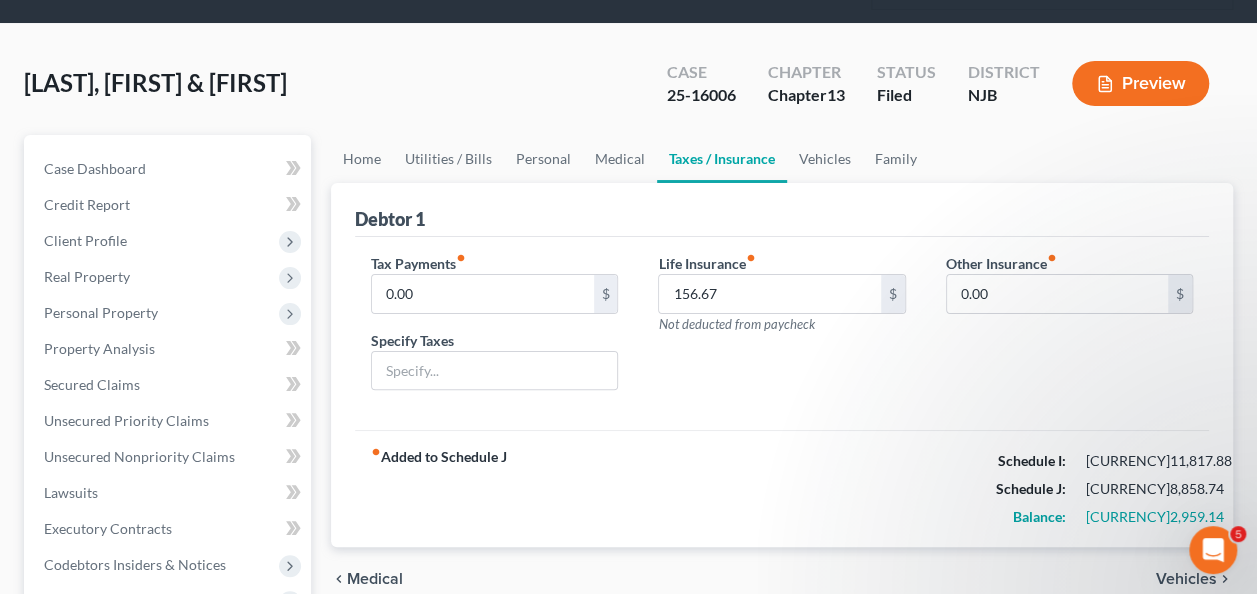 scroll, scrollTop: 103, scrollLeft: 0, axis: vertical 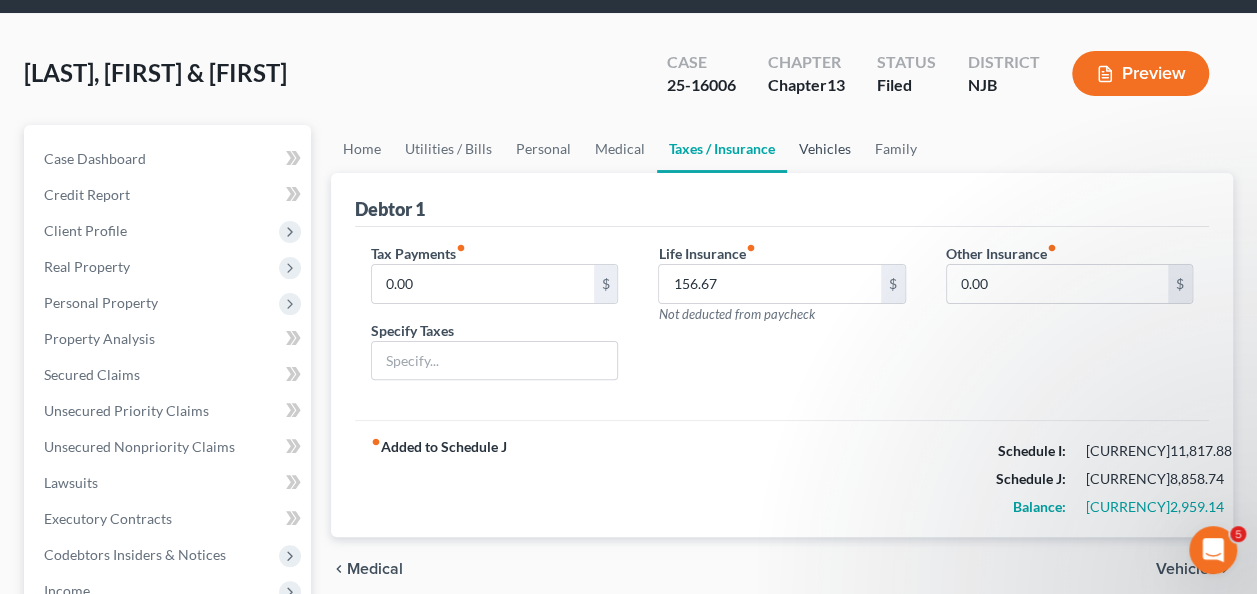 click on "Vehicles" at bounding box center [825, 149] 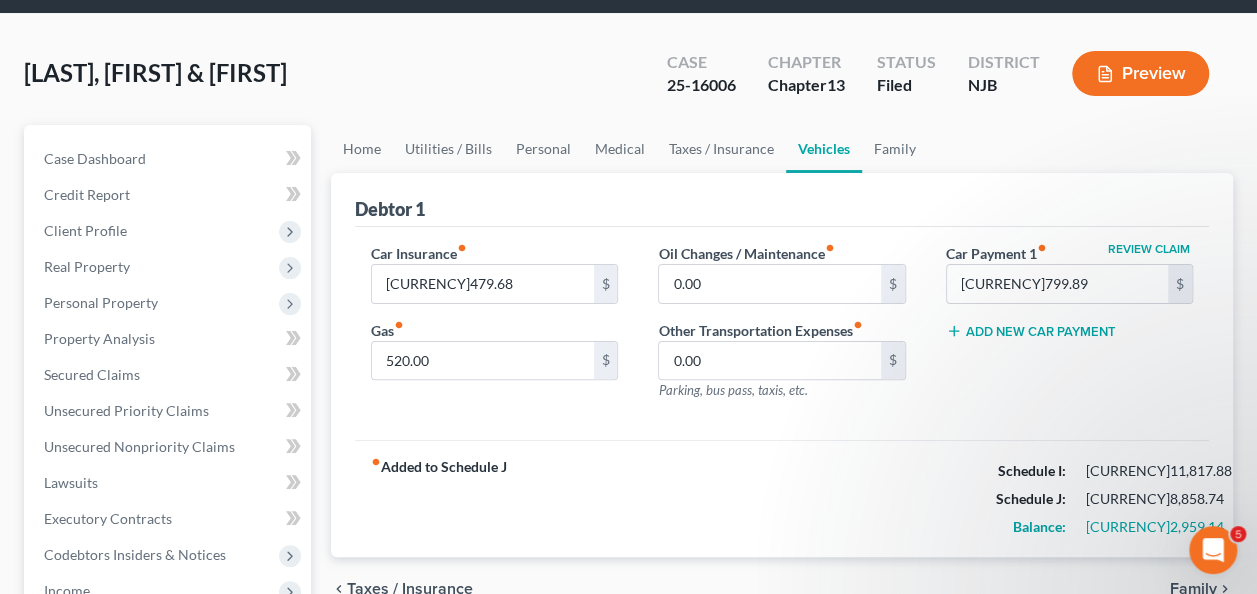 scroll, scrollTop: 0, scrollLeft: 0, axis: both 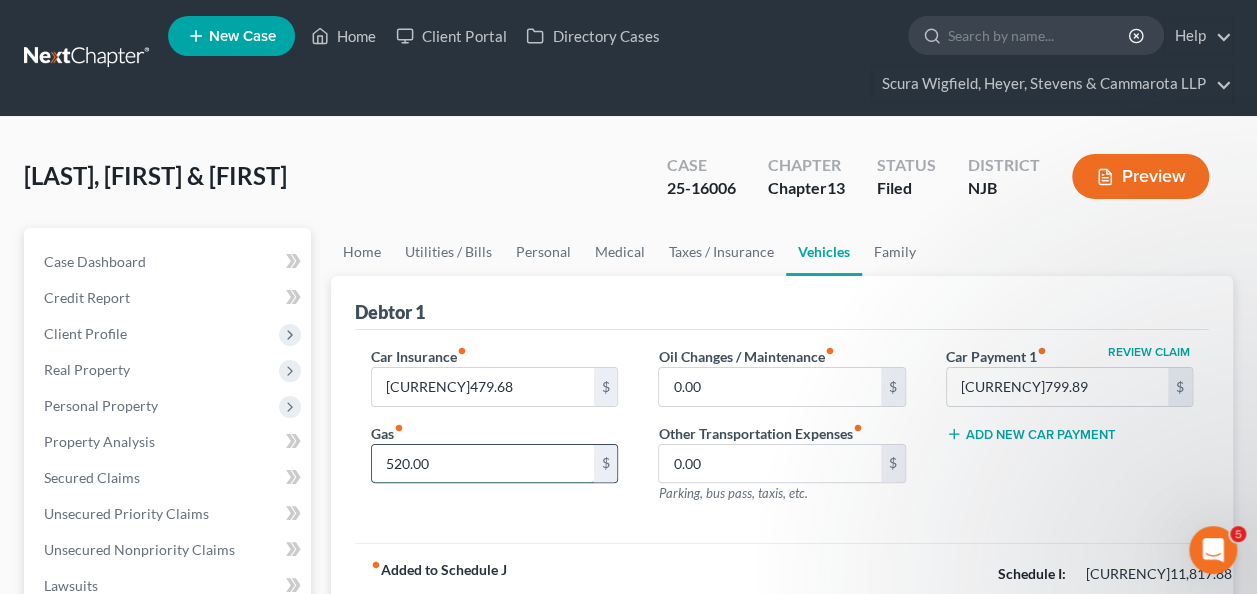 click on "520.00" at bounding box center [482, 464] 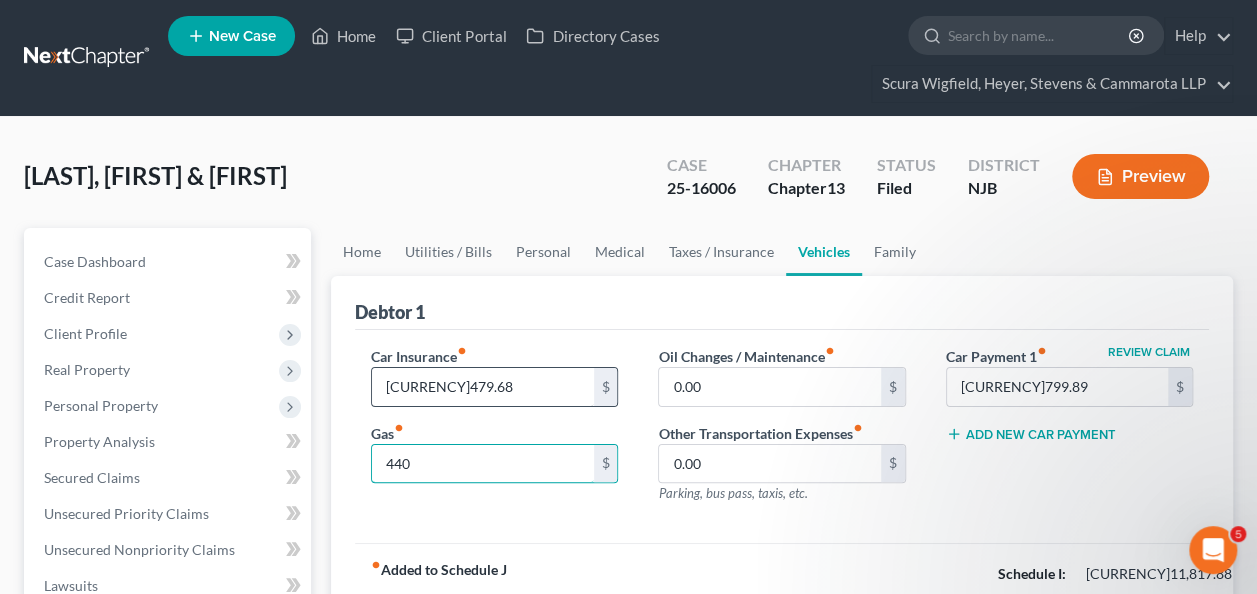 type on "440" 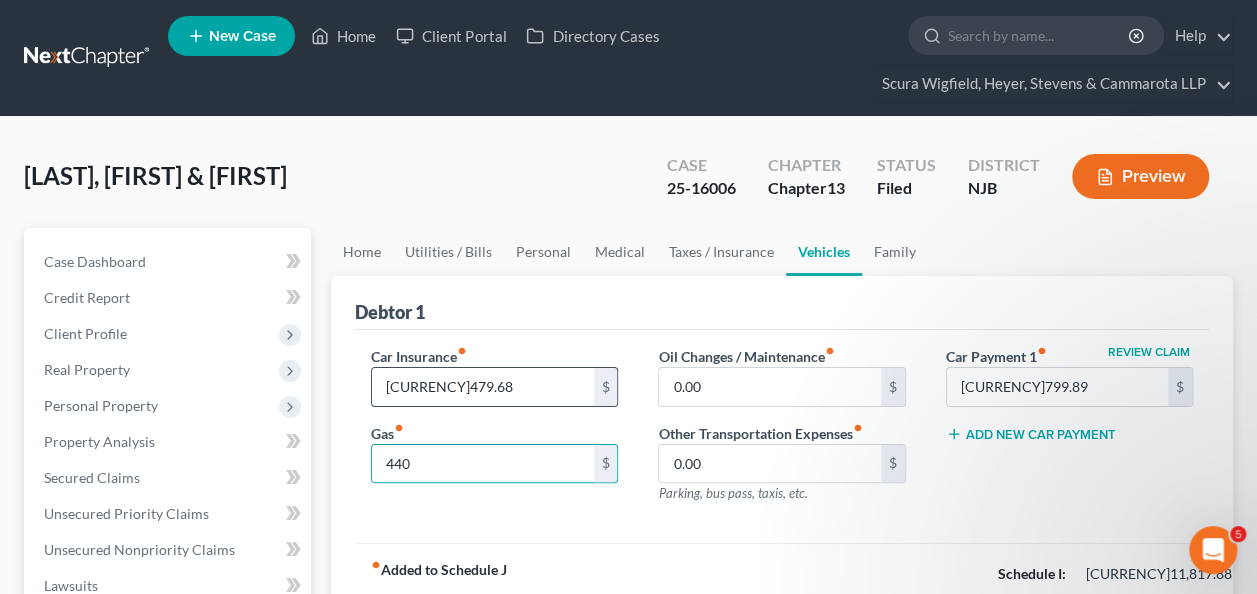 click on "[CURRENCY]479.68" at bounding box center (482, 387) 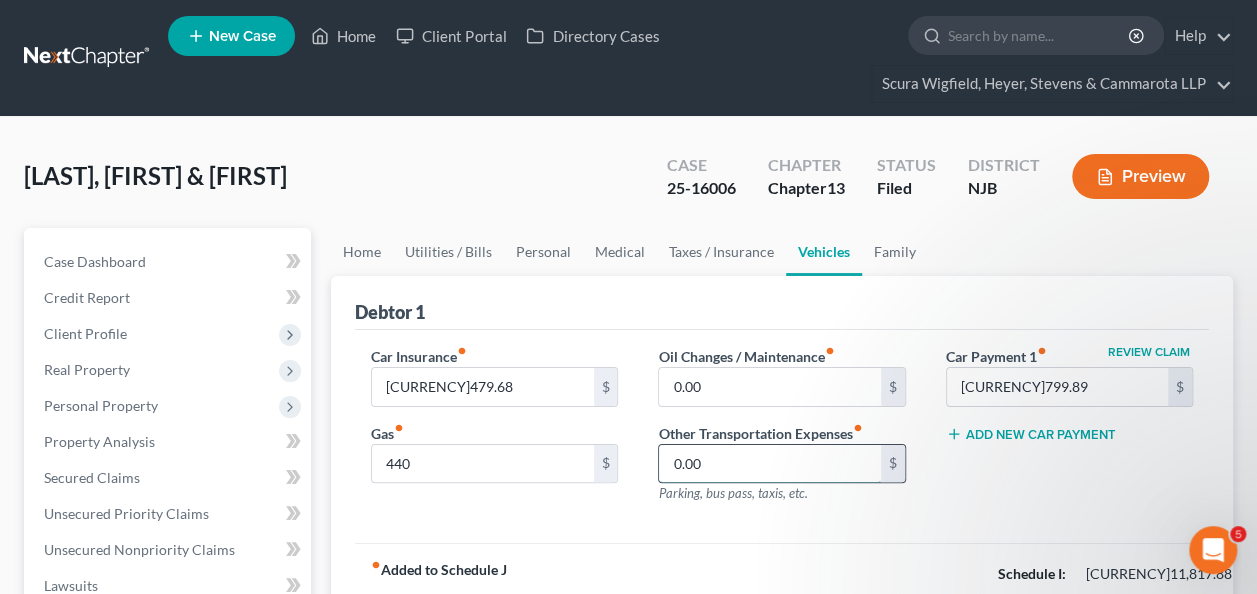 click on "0.00" at bounding box center [769, 464] 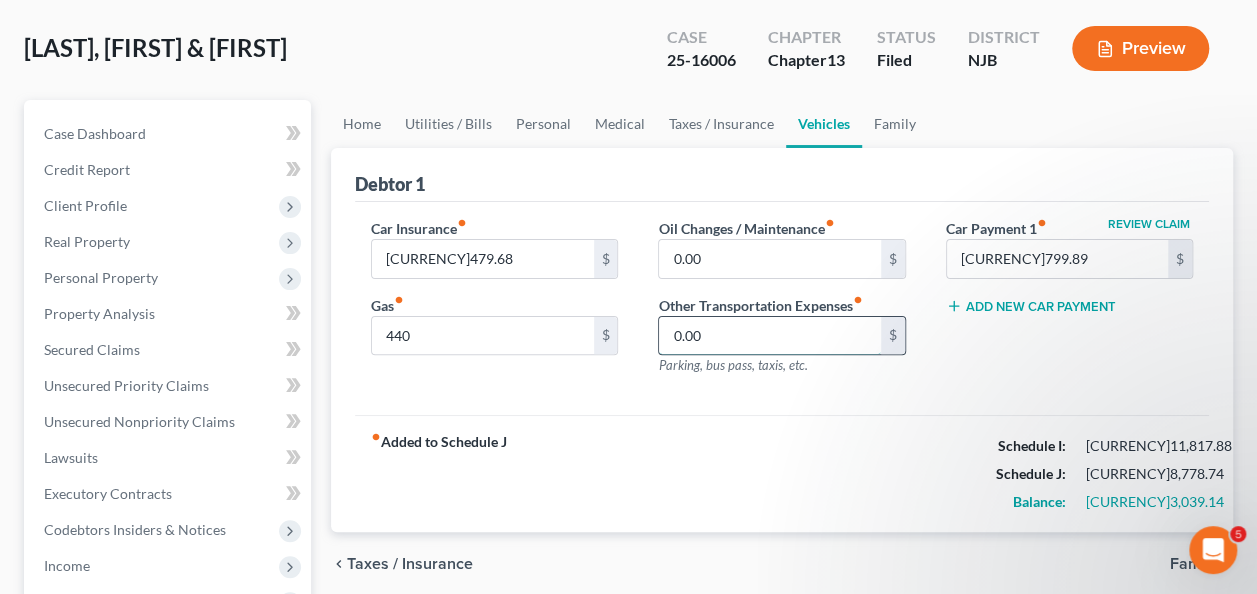 scroll, scrollTop: 127, scrollLeft: 0, axis: vertical 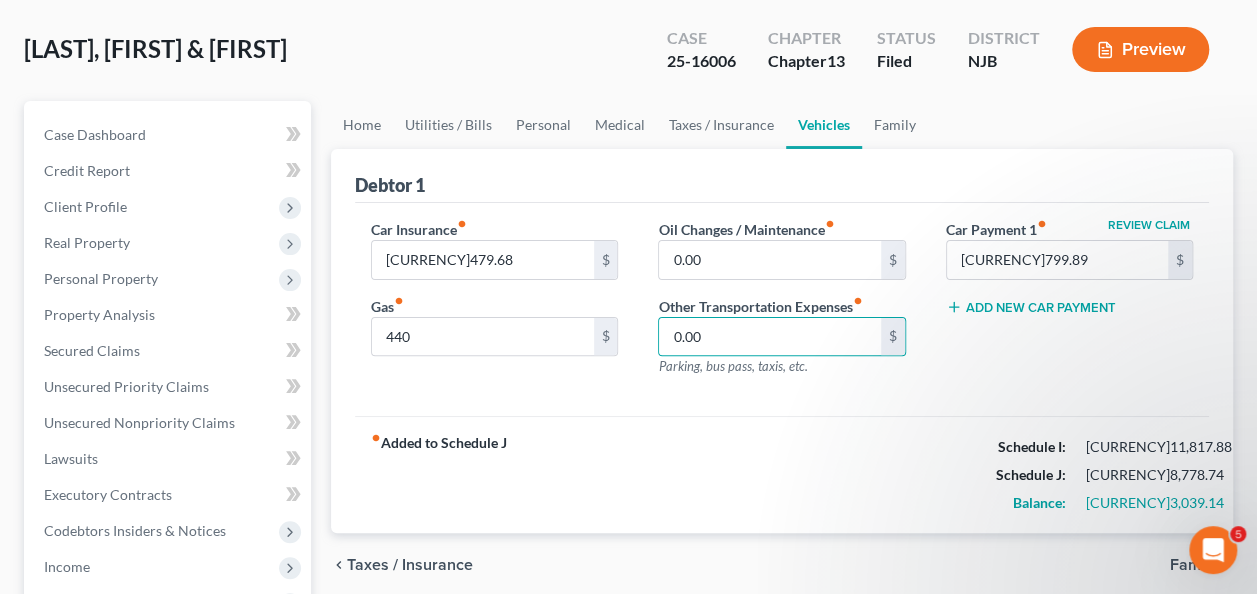 click on "chevron_left
Taxes / Insurance
Family
chevron_right" at bounding box center (782, 565) 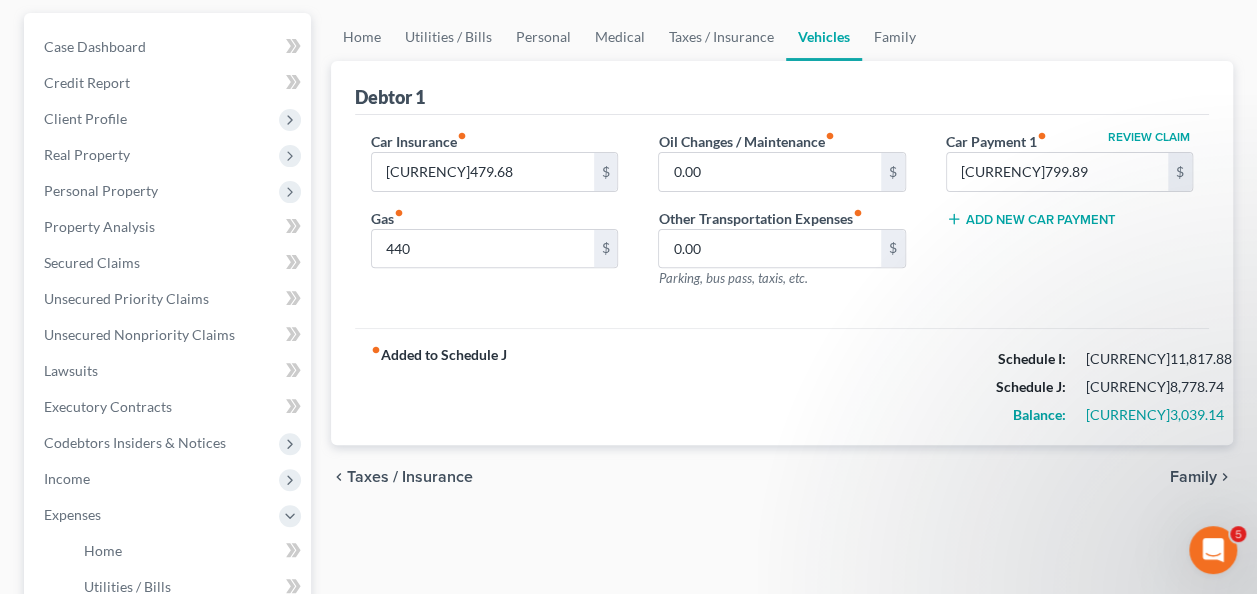 scroll, scrollTop: 211, scrollLeft: 0, axis: vertical 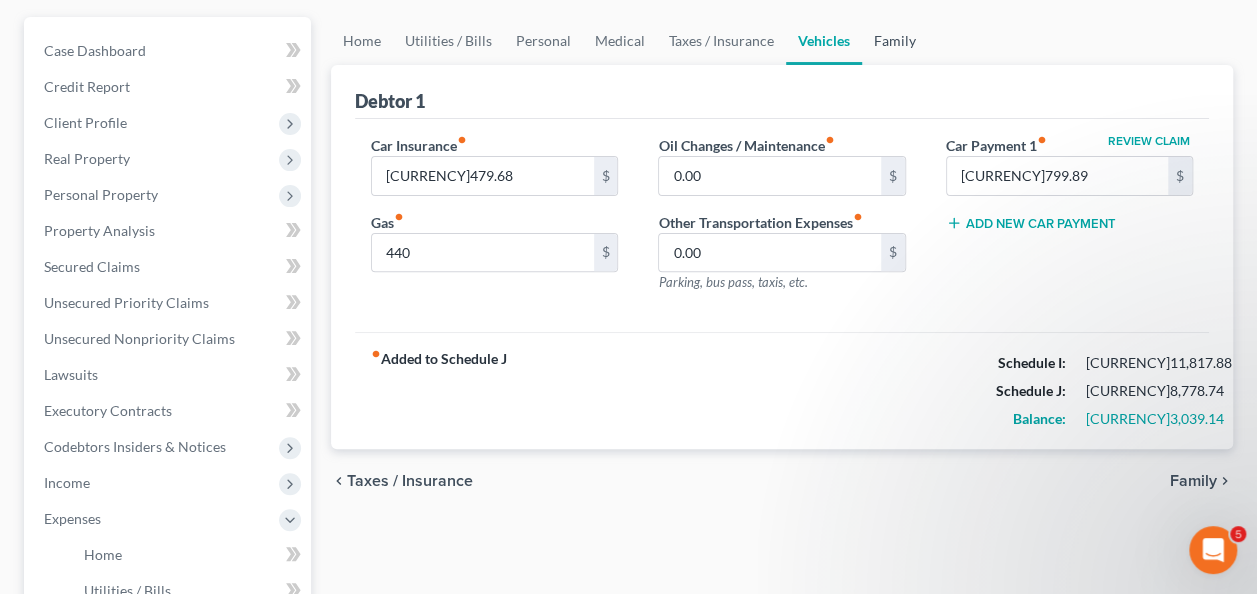 click on "Family" at bounding box center [895, 41] 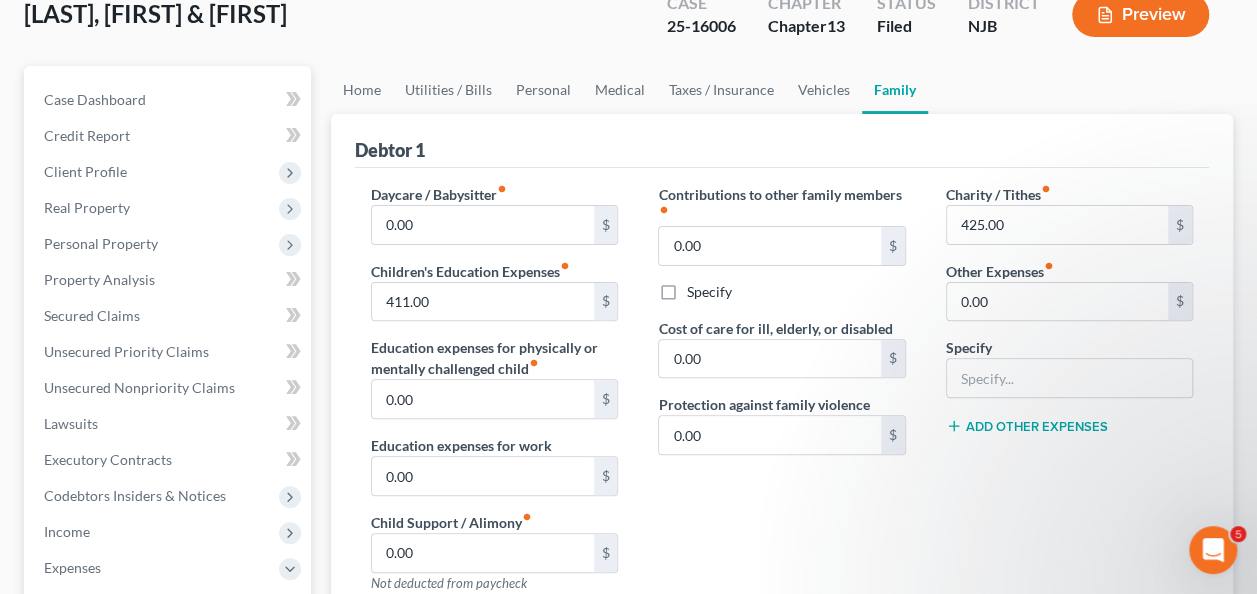 scroll, scrollTop: 146, scrollLeft: 0, axis: vertical 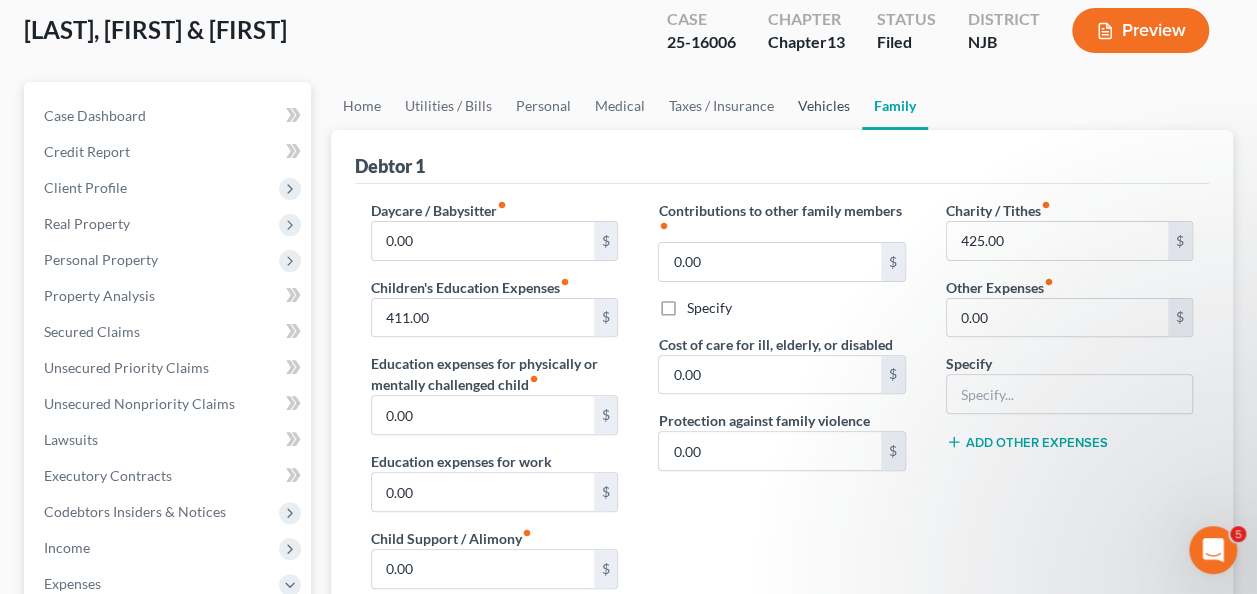 click on "Vehicles" at bounding box center [824, 106] 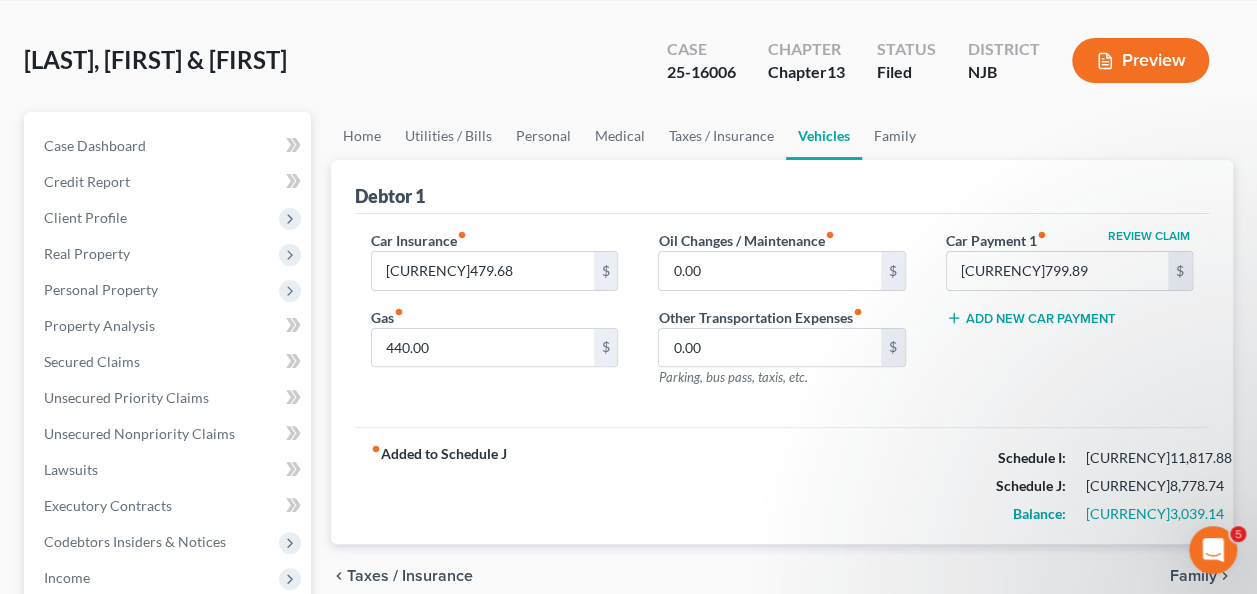 scroll, scrollTop: 82, scrollLeft: 0, axis: vertical 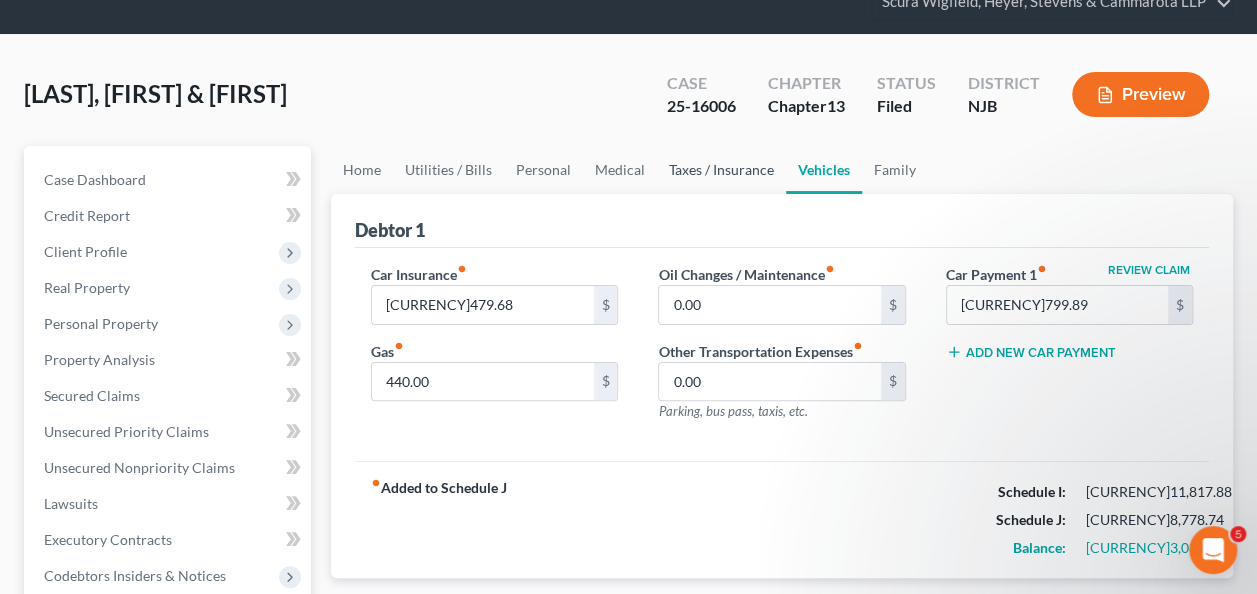 click on "Taxes / Insurance" at bounding box center (721, 170) 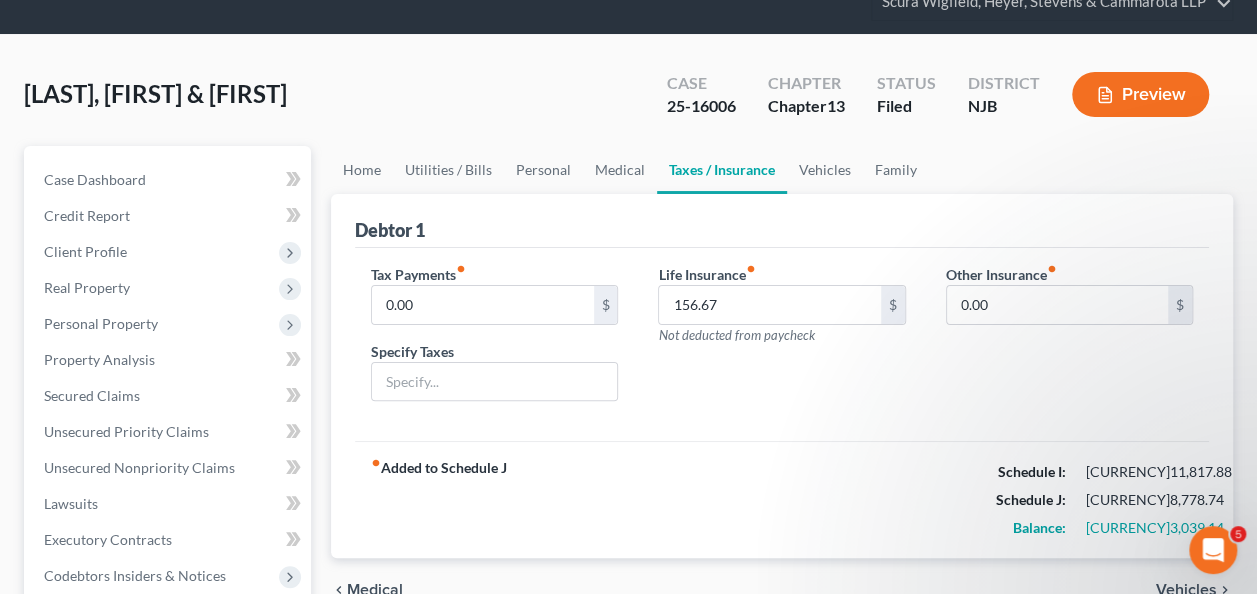 scroll, scrollTop: 0, scrollLeft: 0, axis: both 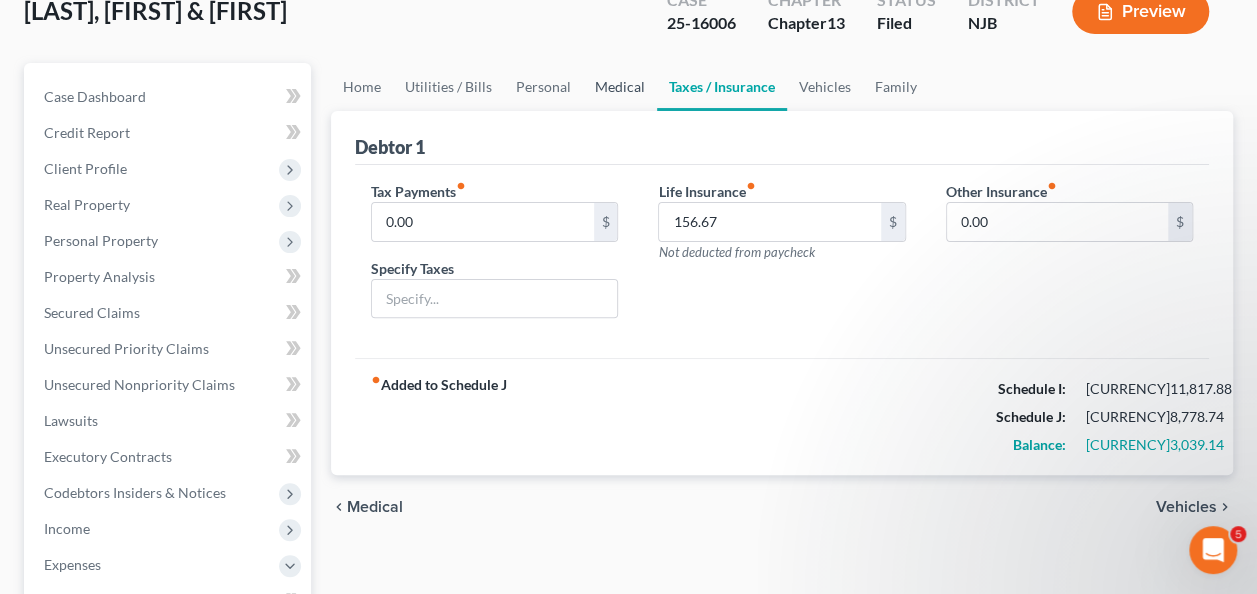 click on "Medical" at bounding box center (620, 87) 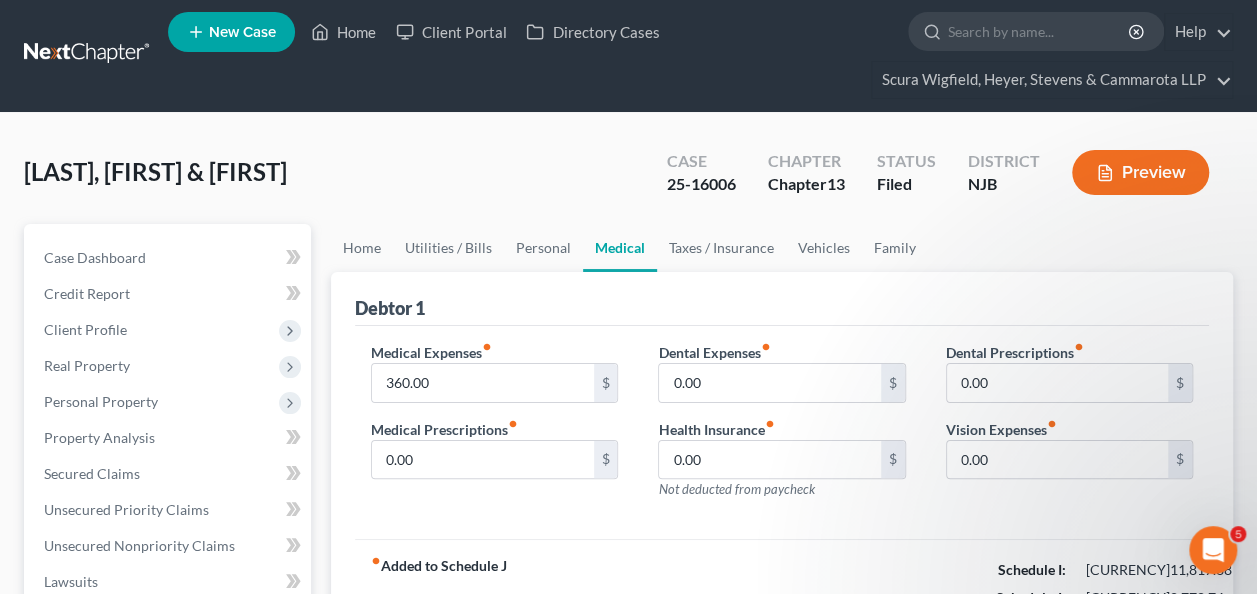scroll, scrollTop: 0, scrollLeft: 0, axis: both 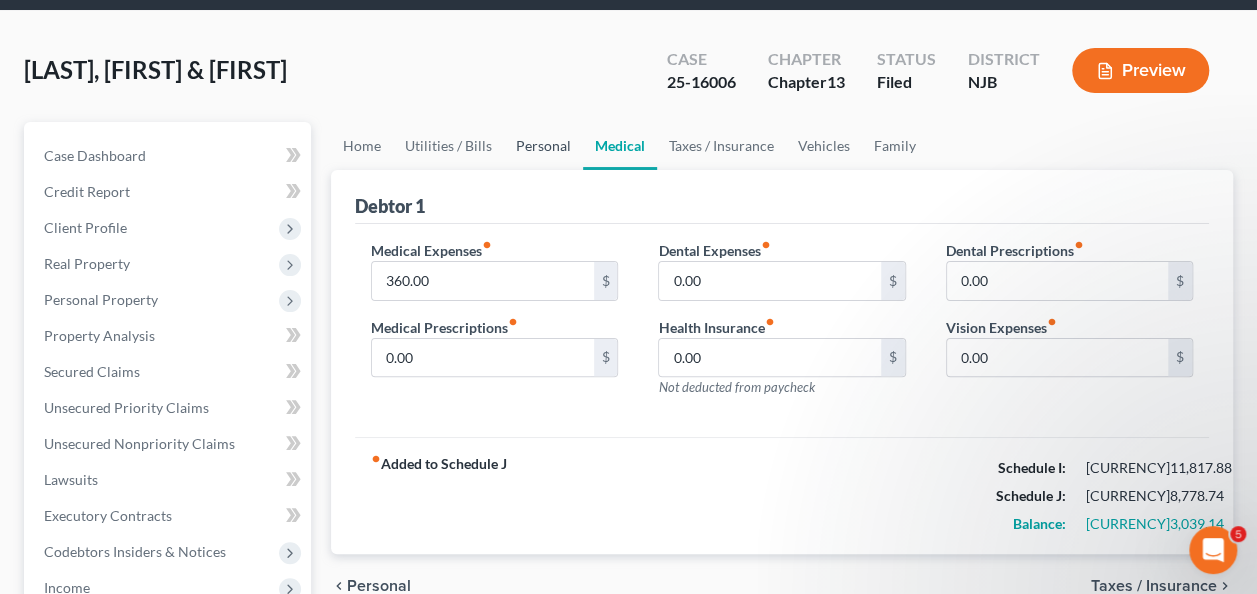 click on "Personal" at bounding box center (543, 146) 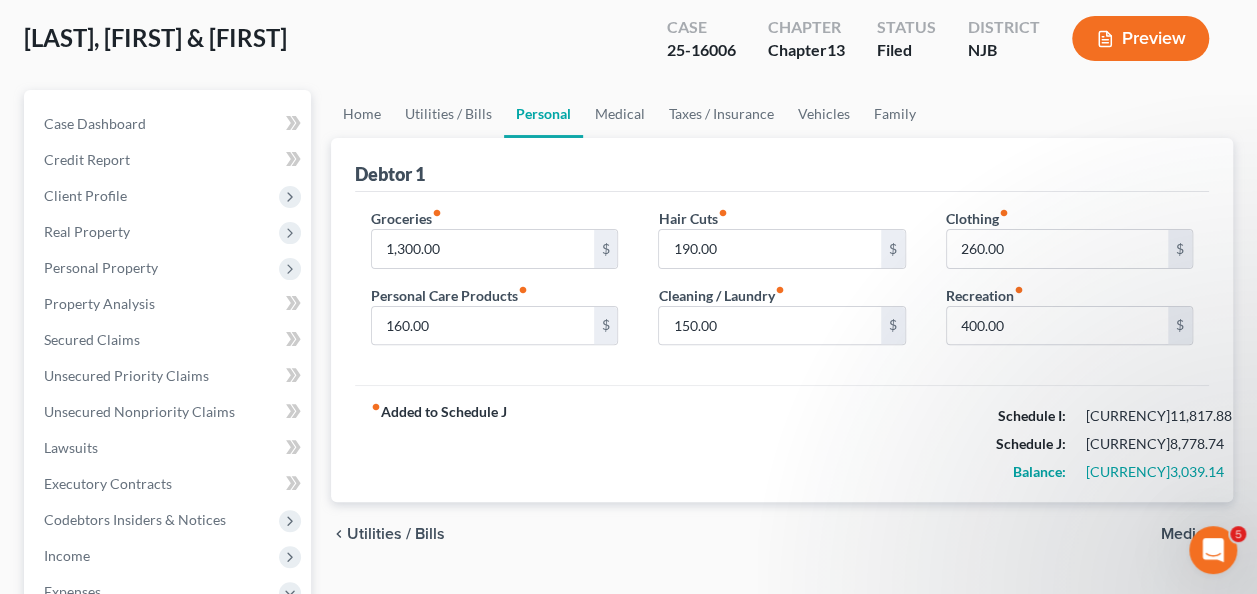 scroll, scrollTop: 140, scrollLeft: 0, axis: vertical 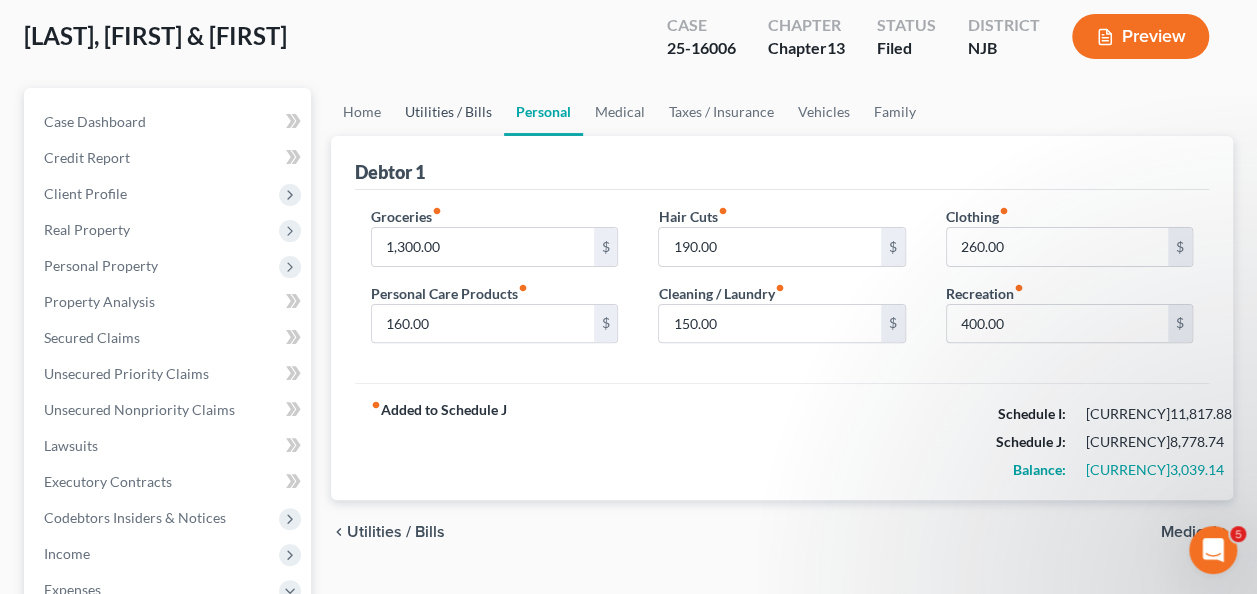 click on "Utilities / Bills" at bounding box center (448, 112) 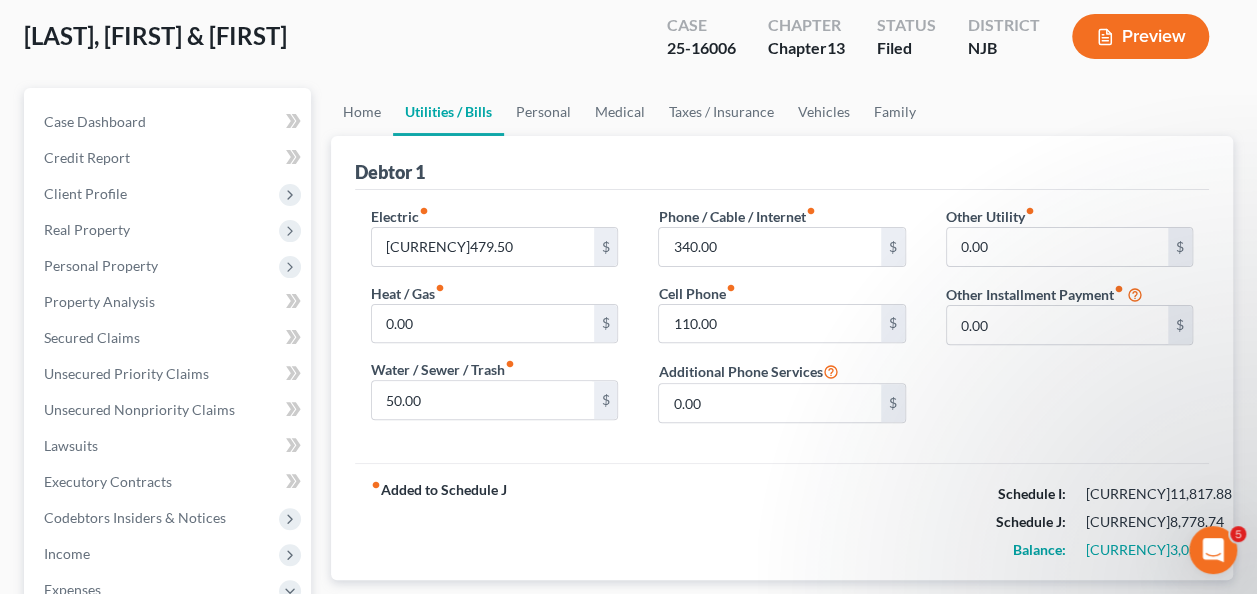 scroll, scrollTop: 0, scrollLeft: 0, axis: both 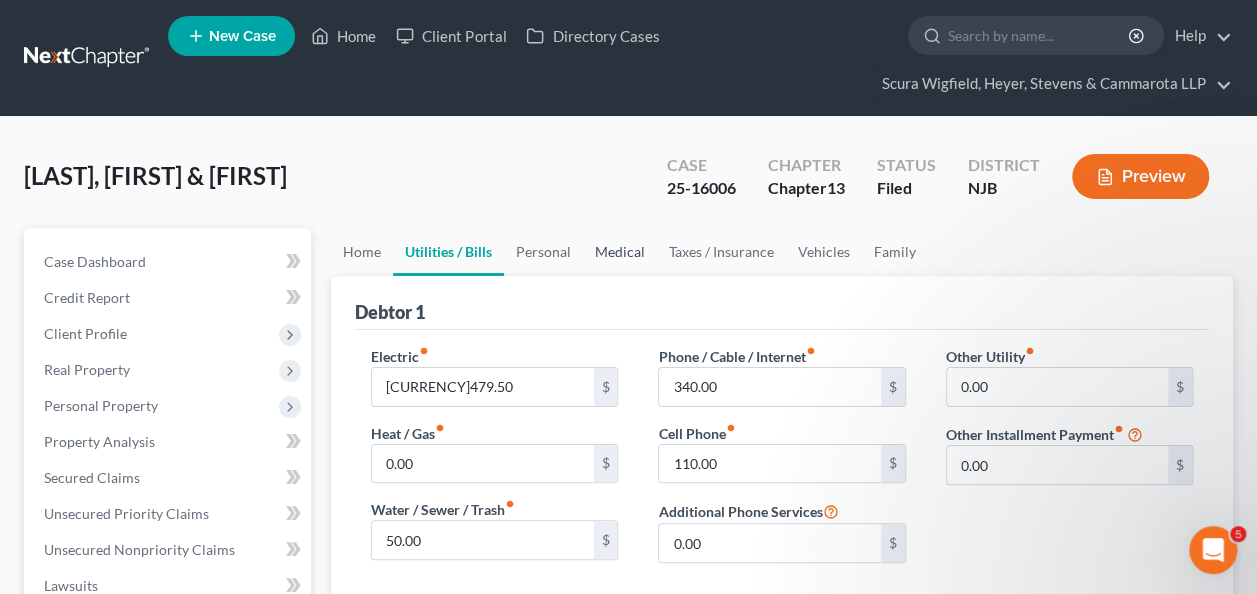 click on "Medical" at bounding box center (620, 252) 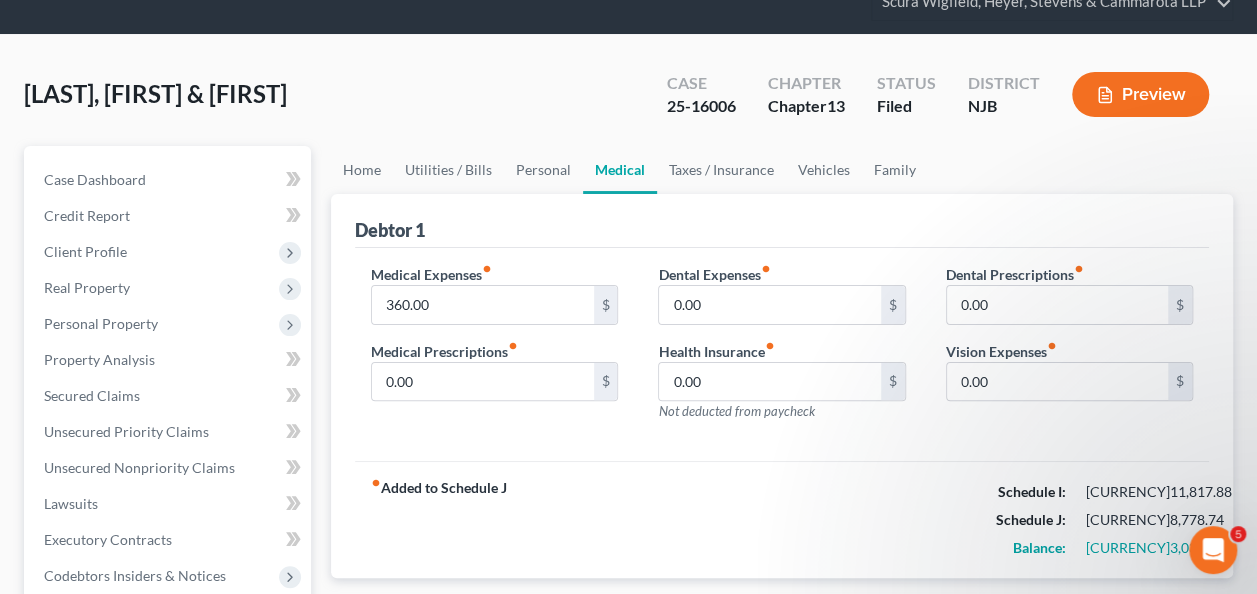 scroll, scrollTop: 88, scrollLeft: 0, axis: vertical 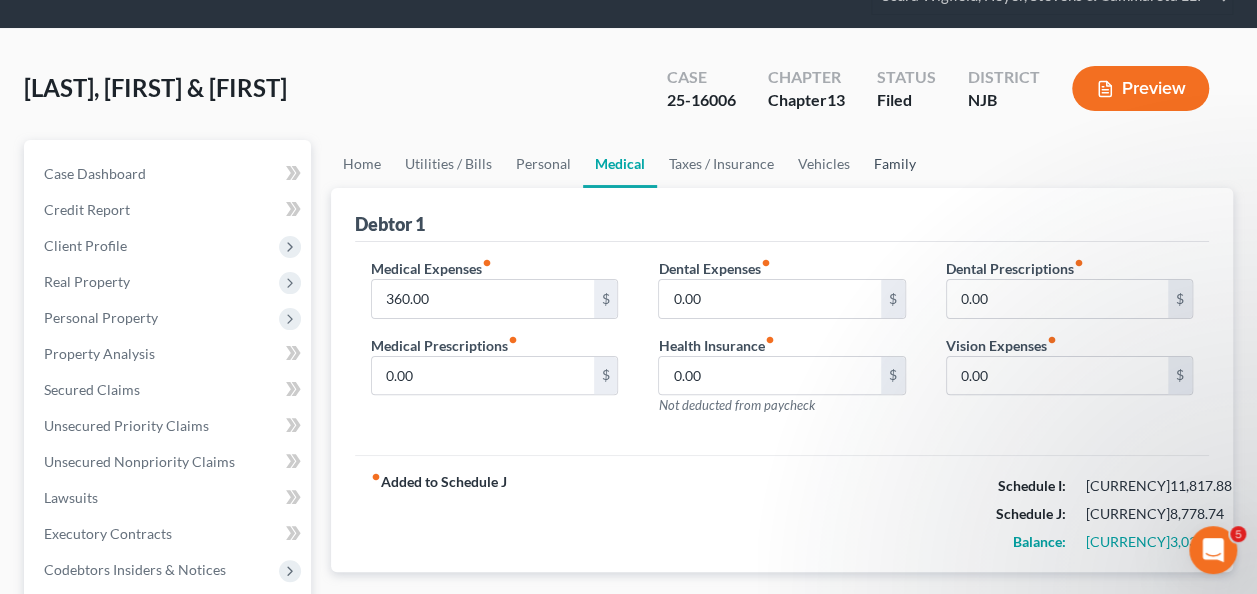 click on "Family" at bounding box center [895, 164] 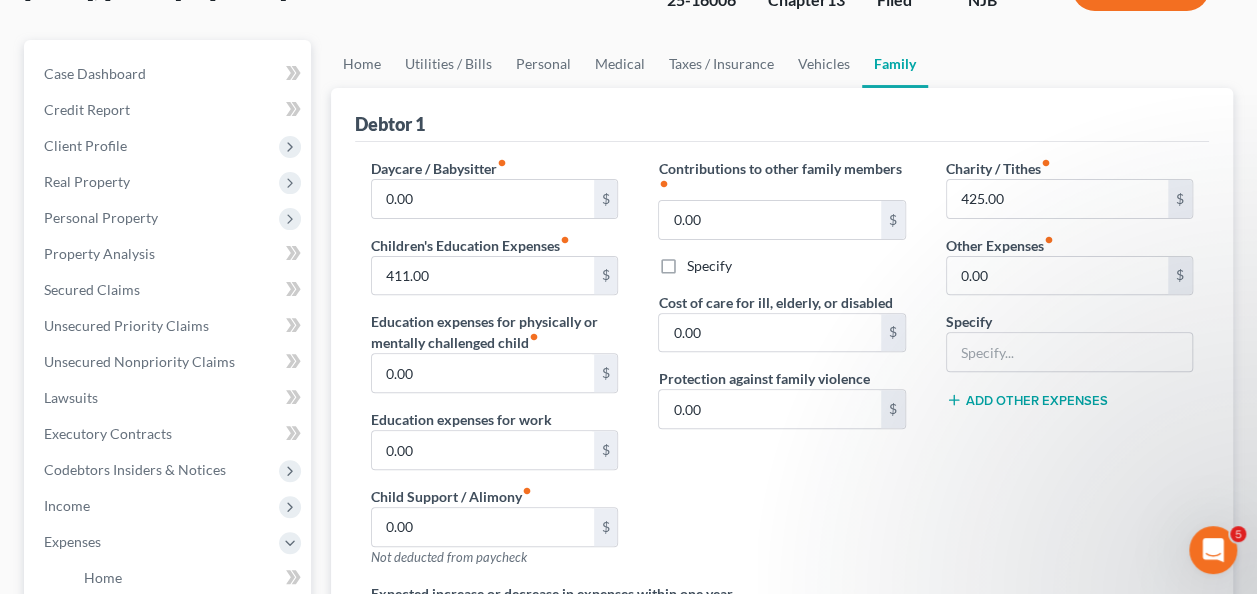 scroll, scrollTop: 316, scrollLeft: 0, axis: vertical 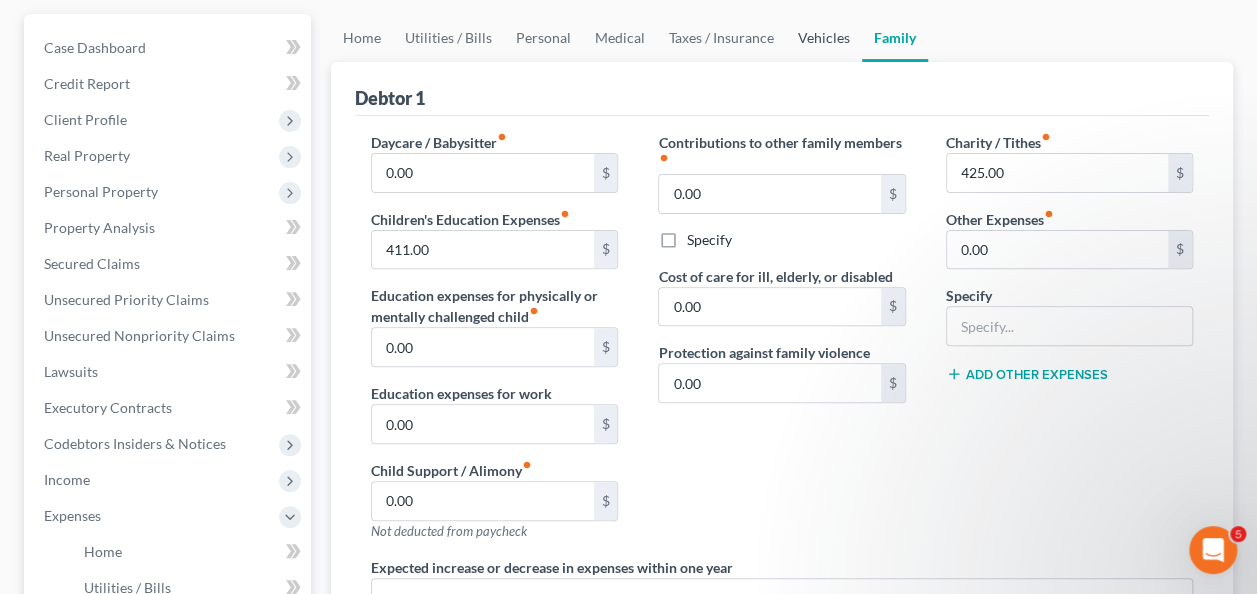 click on "Vehicles" at bounding box center (824, 38) 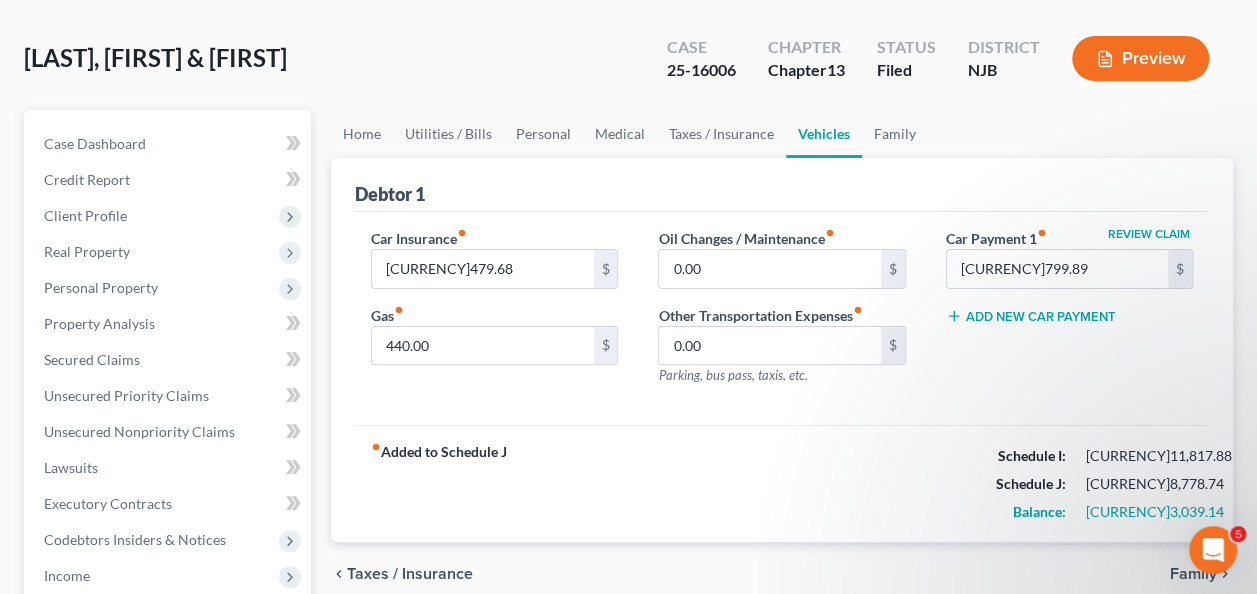 scroll, scrollTop: 198, scrollLeft: 0, axis: vertical 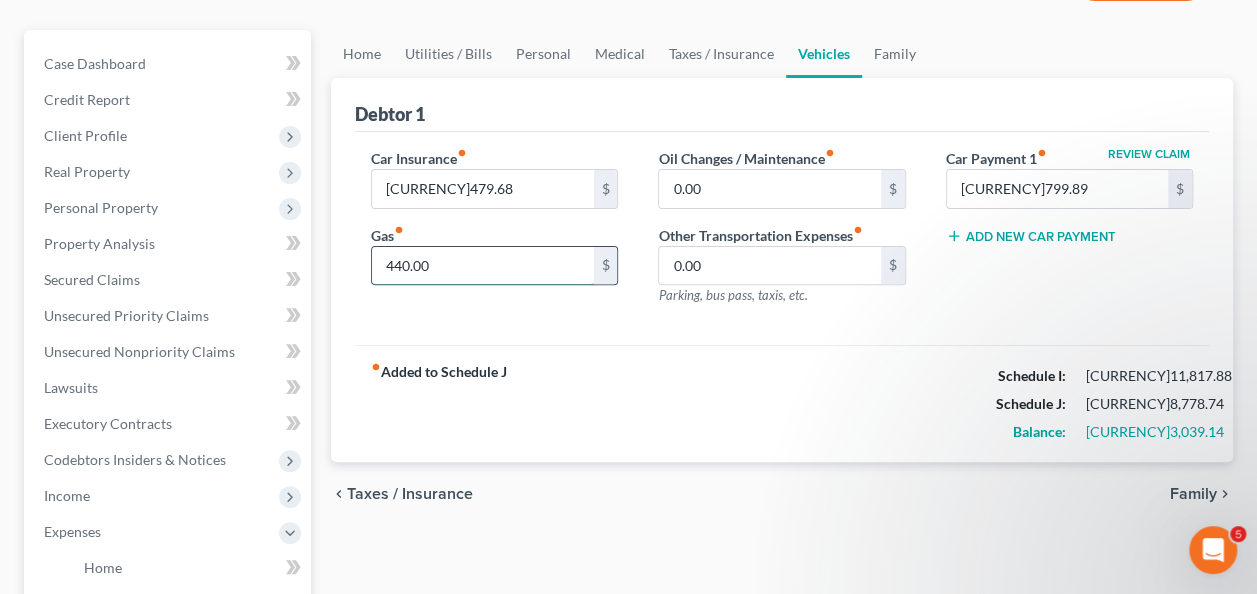click on "440.00" at bounding box center (482, 266) 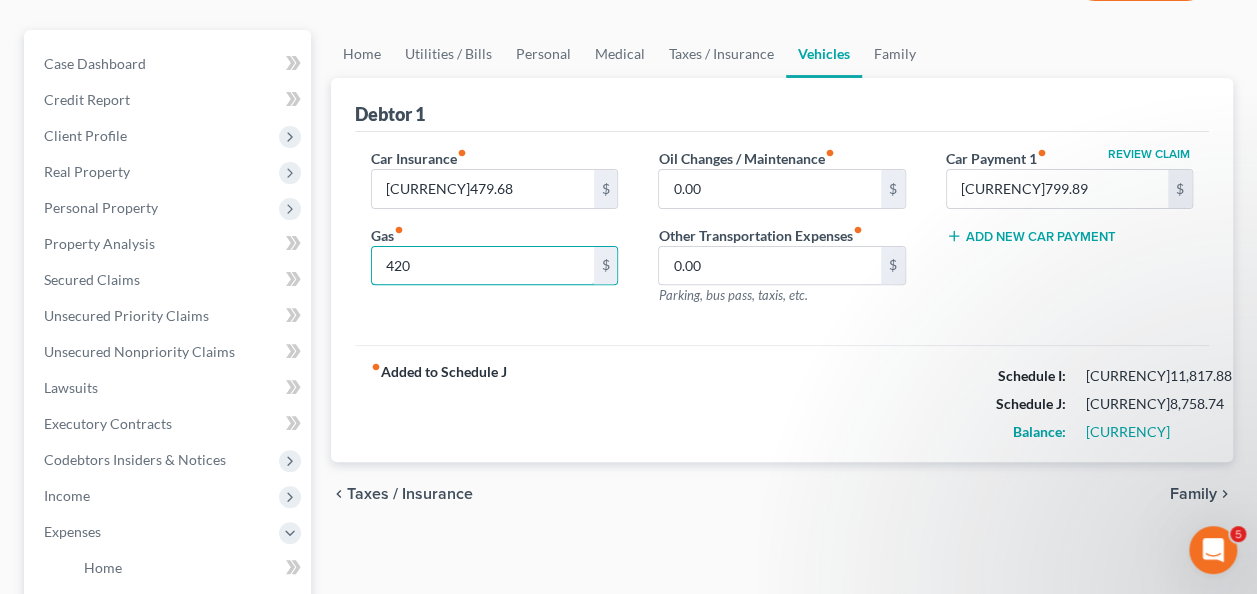 type on "420" 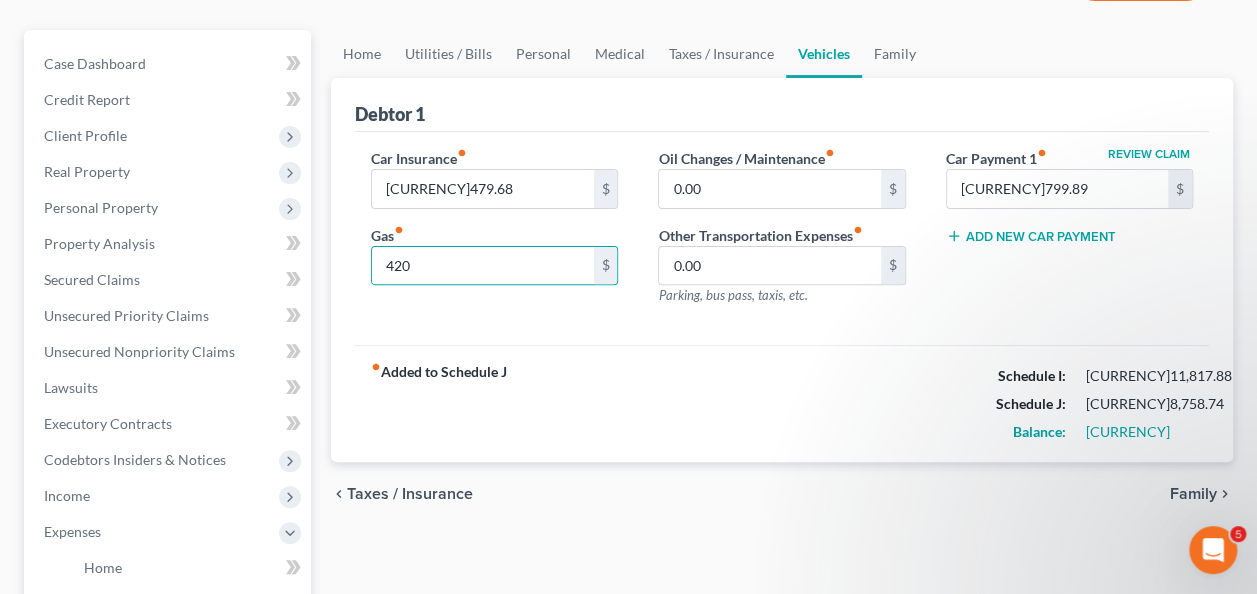 click on "Home
Utilities / Bills
Personal
Medical
Taxes / Insurance
Vehicles
Family
Debtor 1 Car Insurance  fiber_manual_record [CURRENCY]$ Gas  fiber_manual_record [CURRENCY]$ Oil Changes / Maintenance  fiber_manual_record [CURRENCY]$ Other Transportation Expenses  fiber_manual_record [CURRENCY]$ Parking, bus pass, taxis, etc. Review Claim Car Payment 1  fiber_manual_record [CURRENCY]$ Add New Car Payment fiber_manual_record  Added to Schedule J Schedule I: [CURRENCY] Schedule J: [CURRENCY] Balance: [CURRENCY]
chevron_left
Taxes / Insurance
Family
chevron_right" at bounding box center [782, 571] 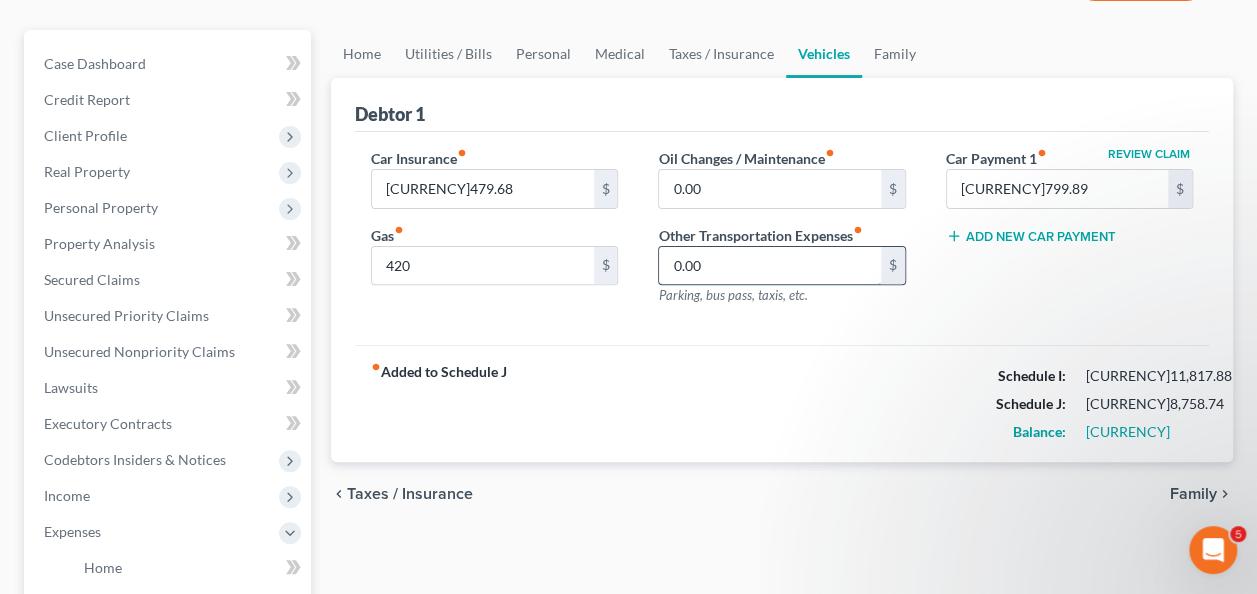 click on "0.00" at bounding box center [769, 266] 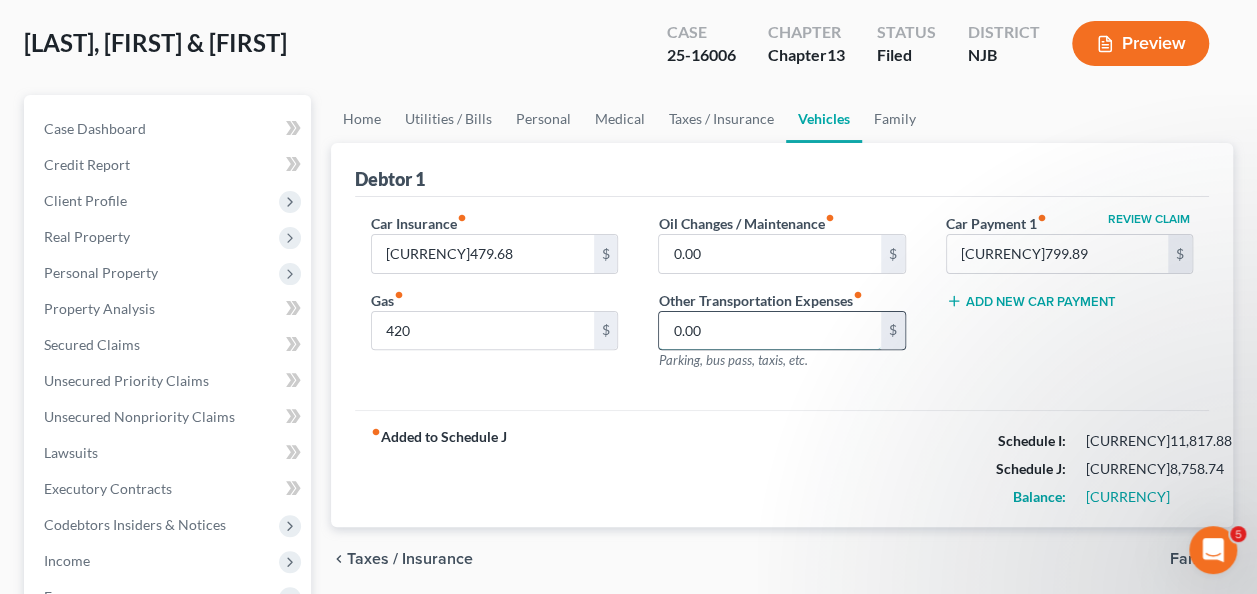 scroll, scrollTop: 130, scrollLeft: 0, axis: vertical 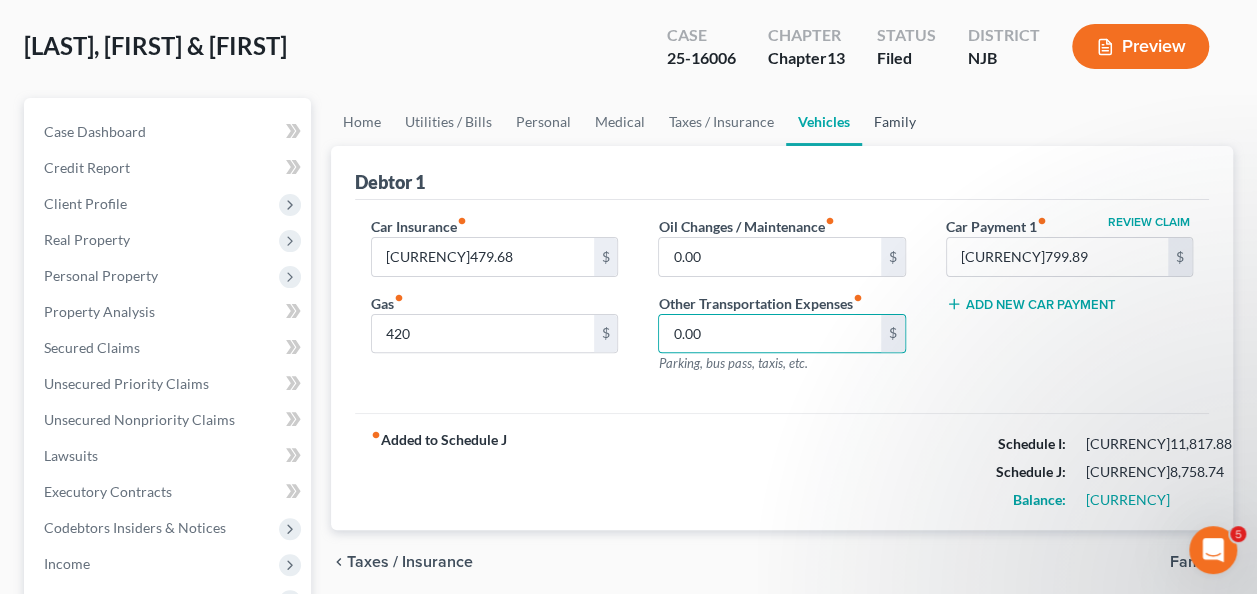 click on "Family" at bounding box center [895, 122] 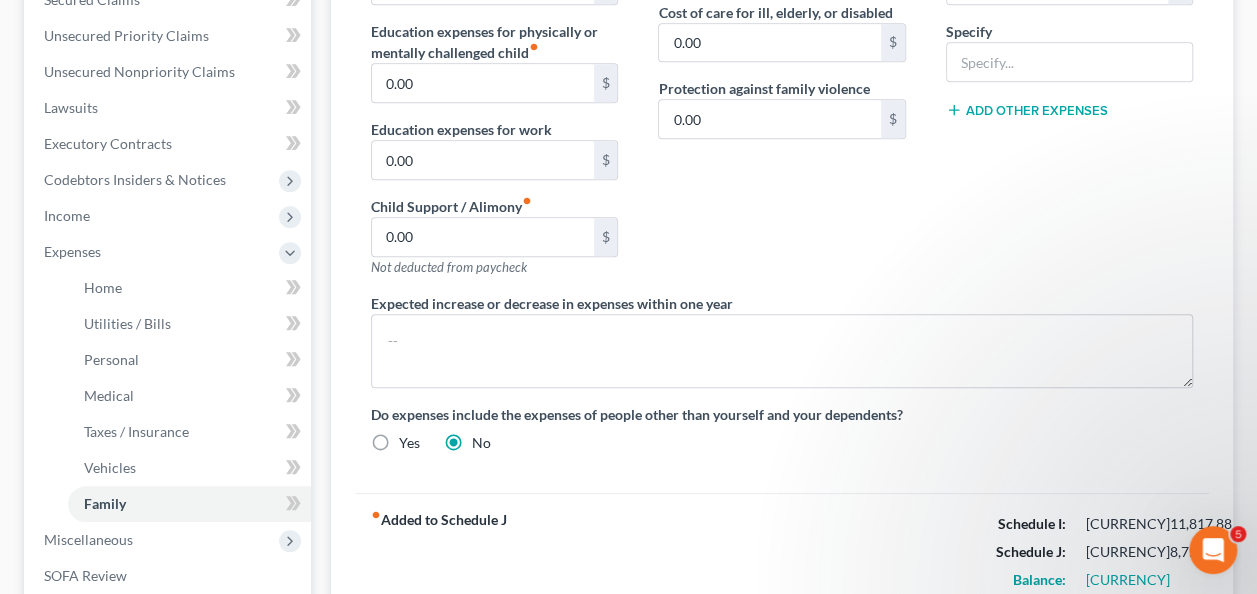 scroll, scrollTop: 477, scrollLeft: 0, axis: vertical 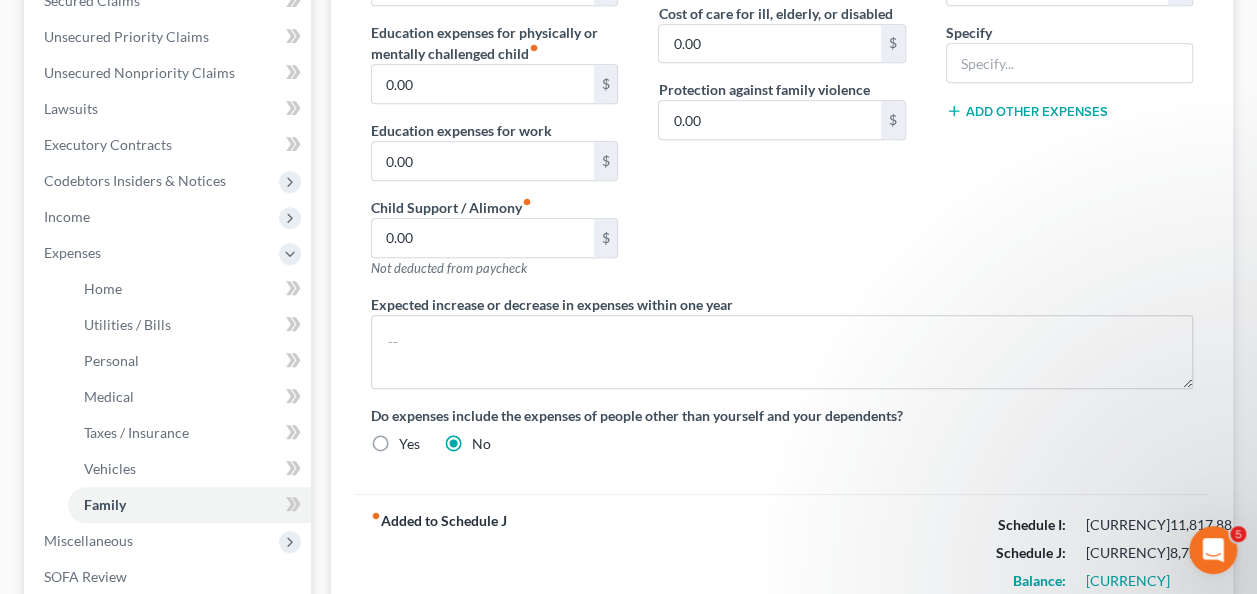 click on "Yes" at bounding box center [395, 444] 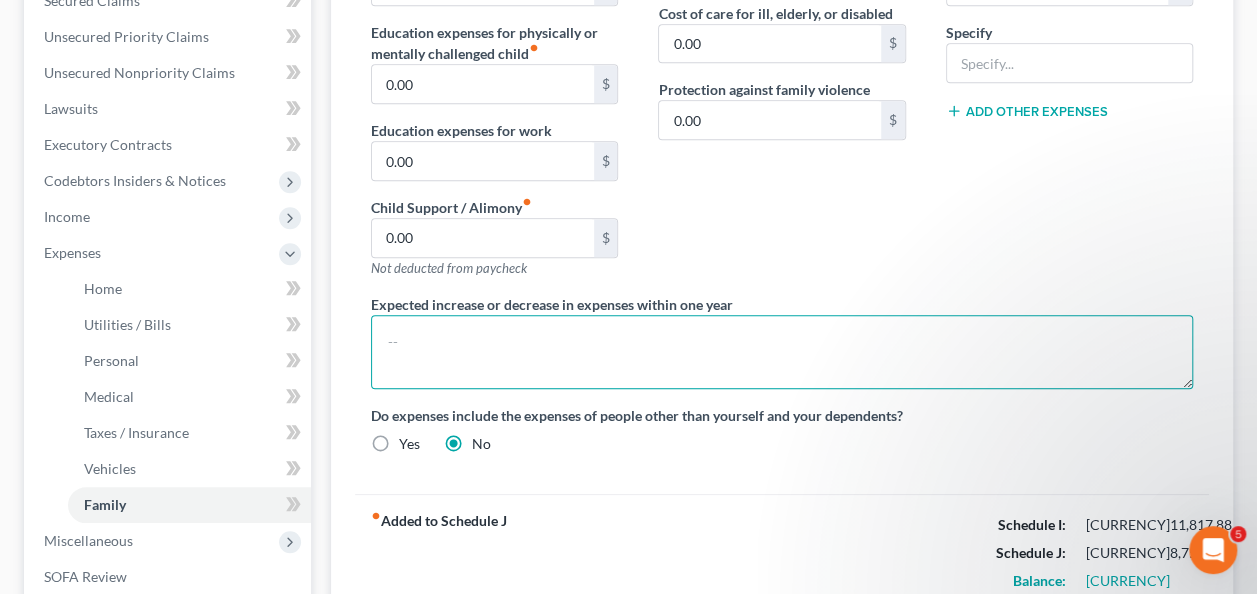 click at bounding box center [782, 352] 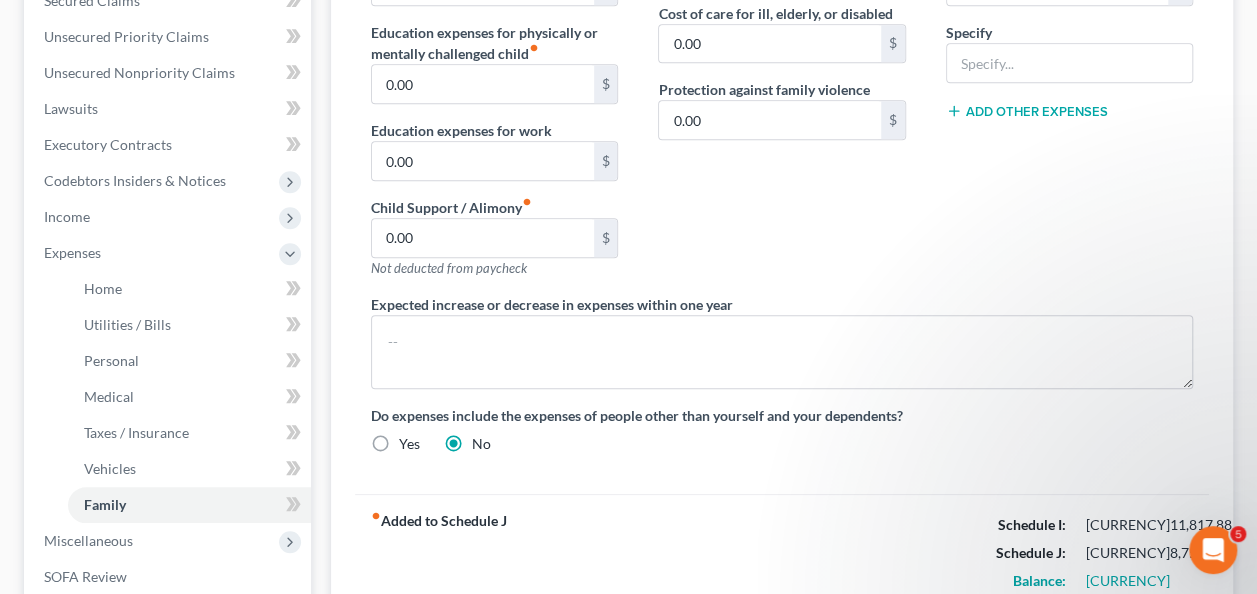 click on "Yes" at bounding box center [409, 444] 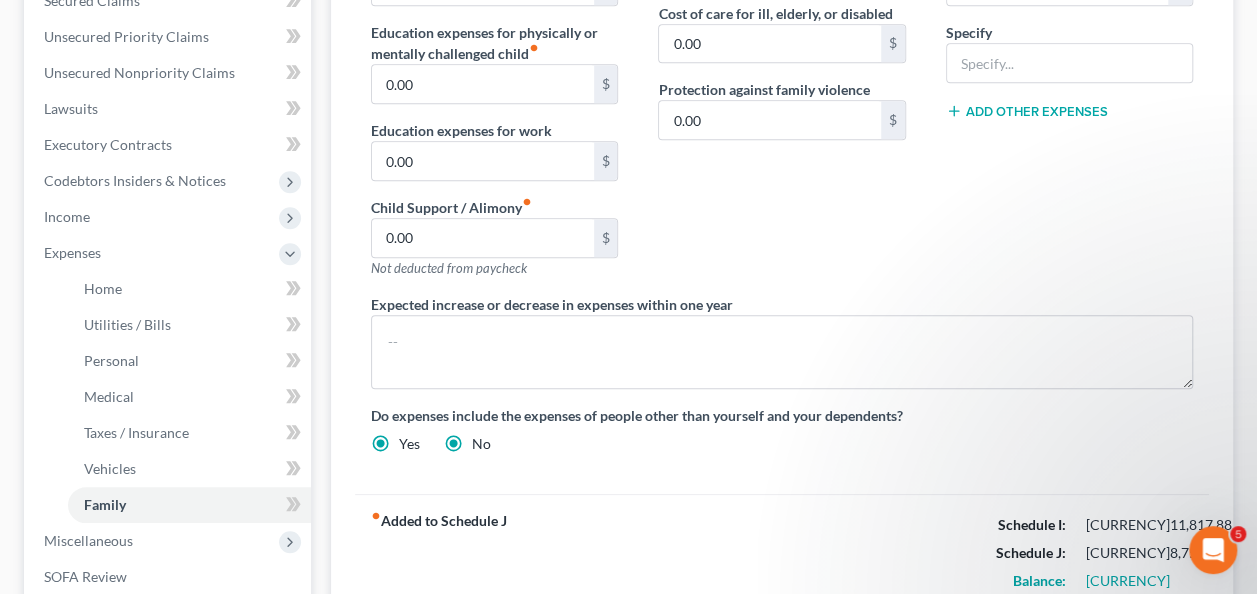radio on "false" 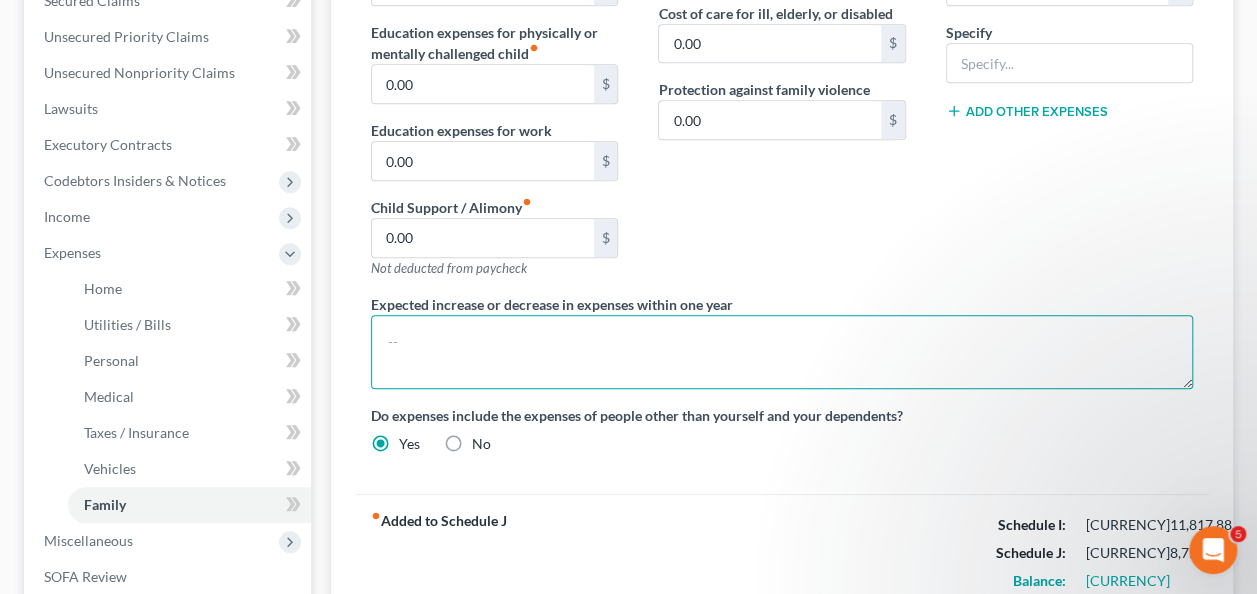 click at bounding box center (782, 352) 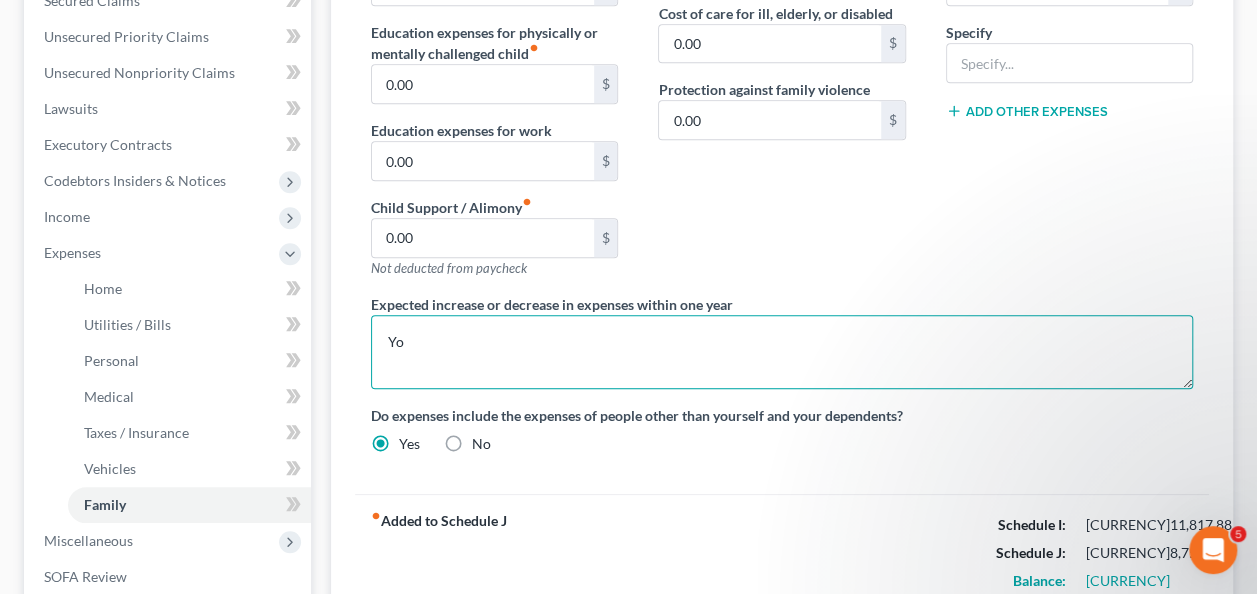 type on "Y" 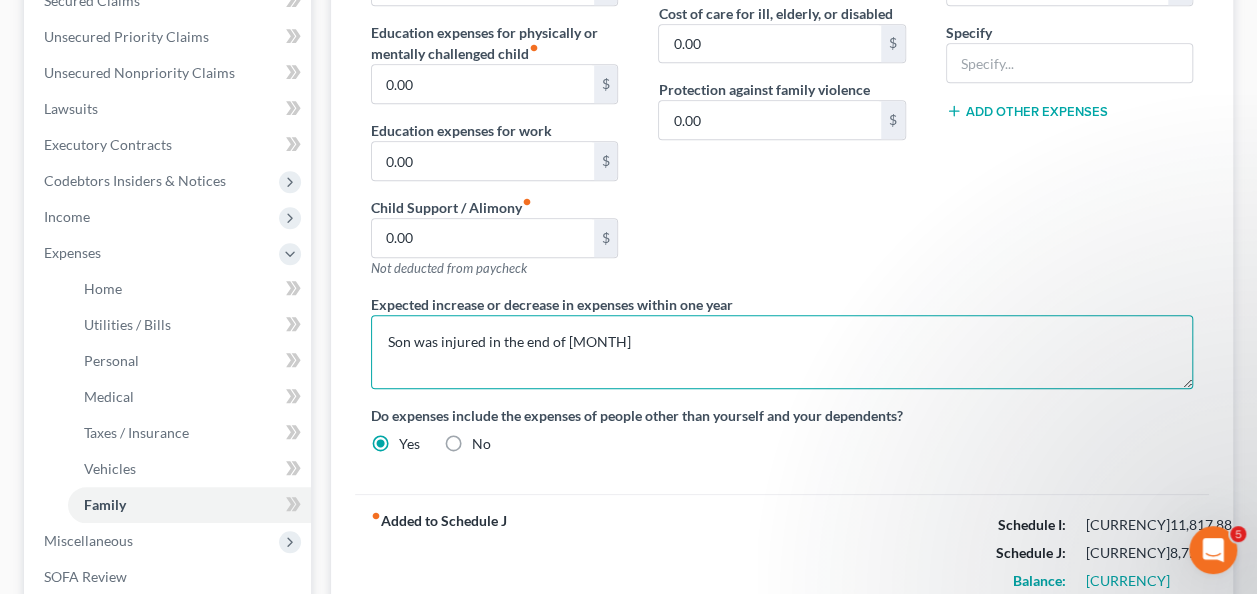 click on "Son was injured in the end of [MONTH]" at bounding box center [782, 352] 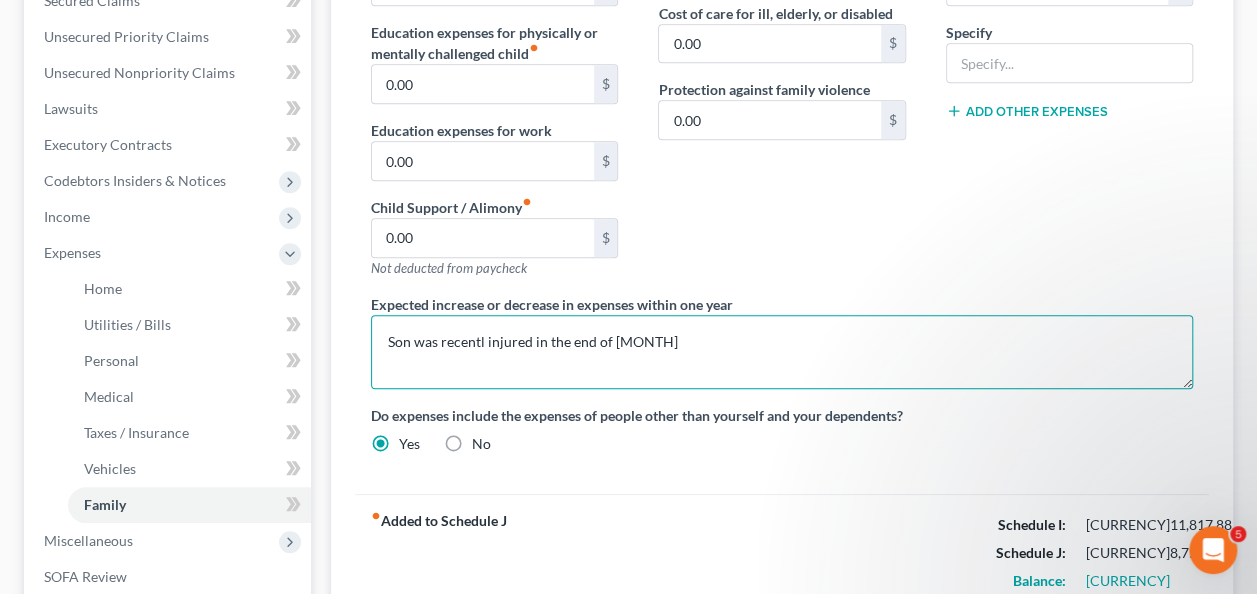 type on "Son was recently injured in the end of [MONTH]" 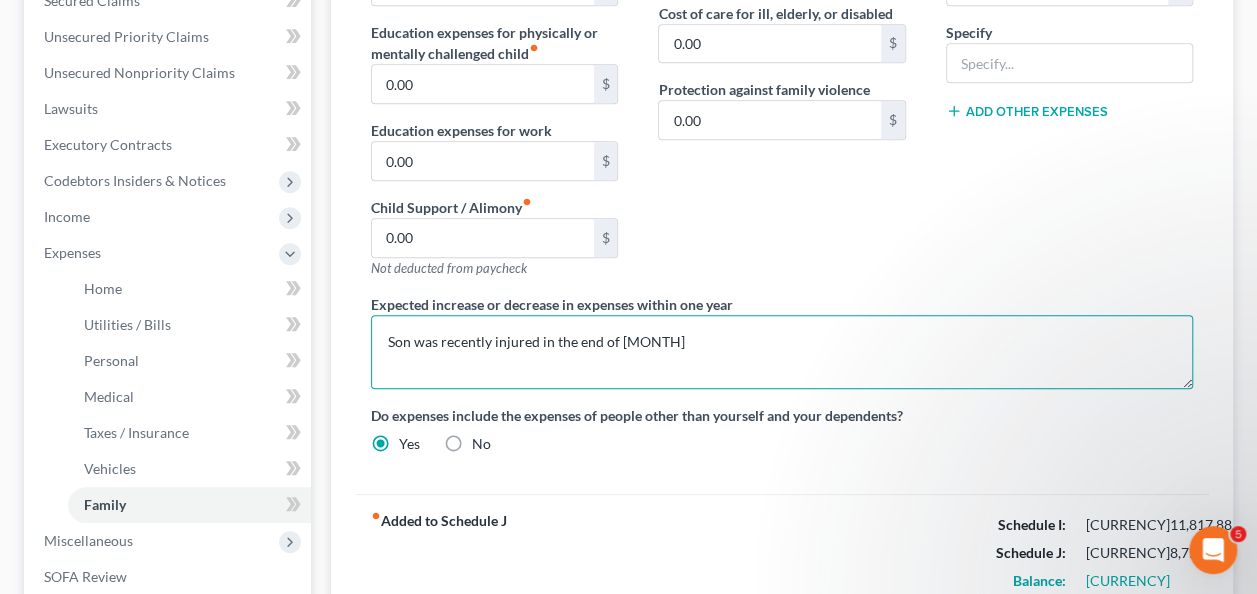 click on "Son was recently injured in the end of [MONTH]" at bounding box center (782, 352) 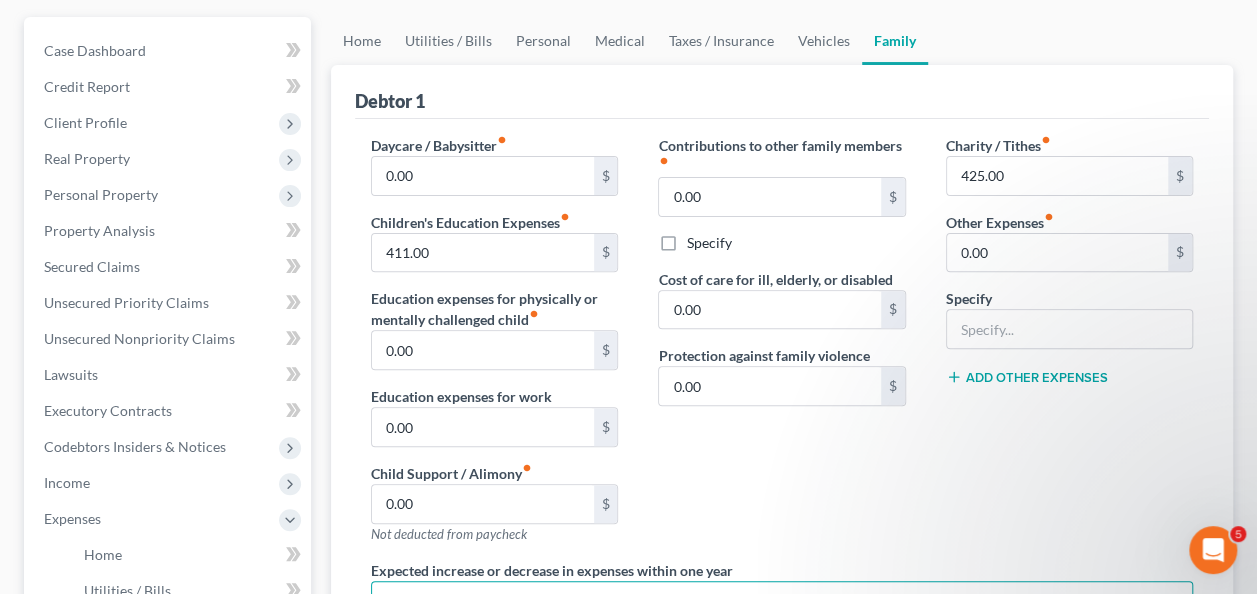 scroll, scrollTop: 164, scrollLeft: 0, axis: vertical 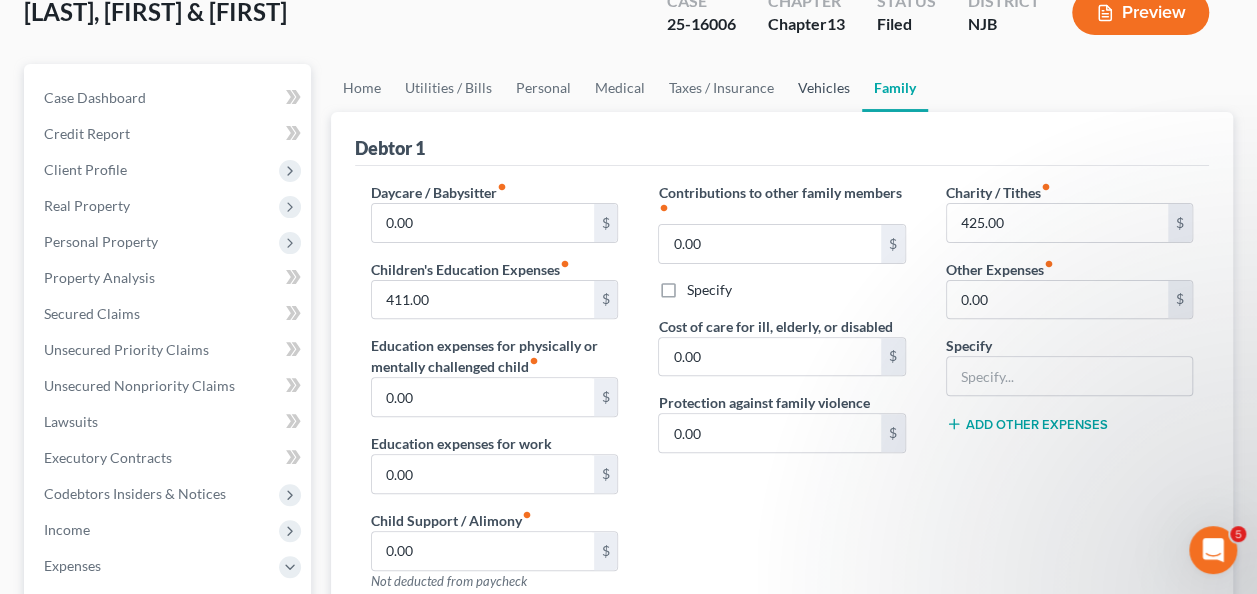 click on "Vehicles" at bounding box center [824, 88] 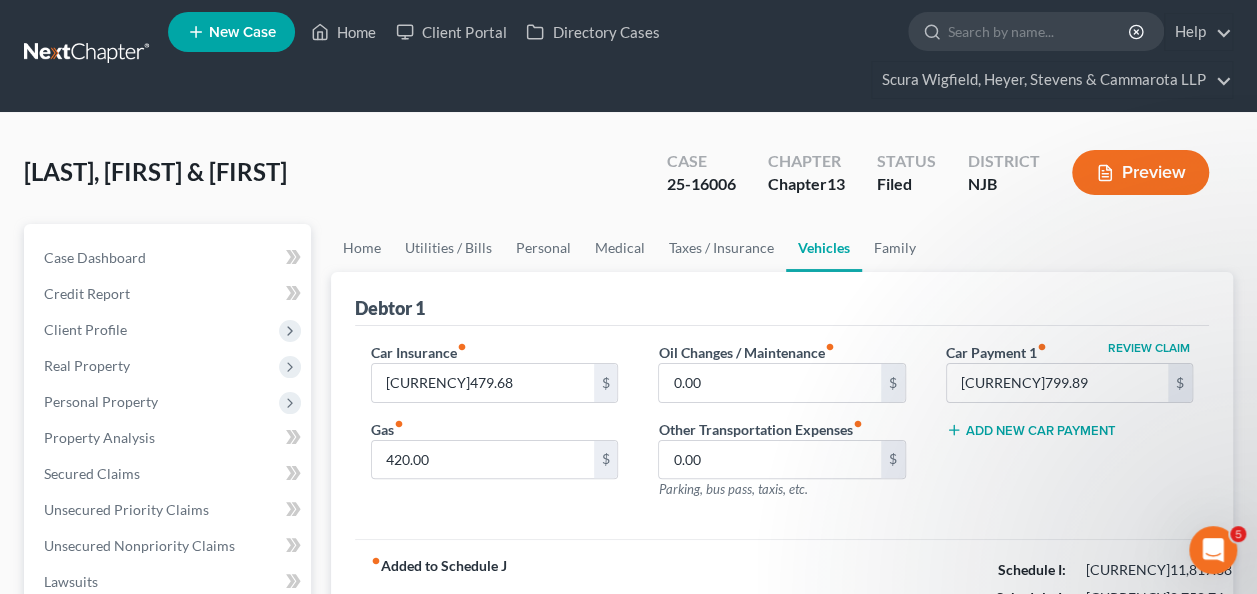 scroll, scrollTop: 0, scrollLeft: 0, axis: both 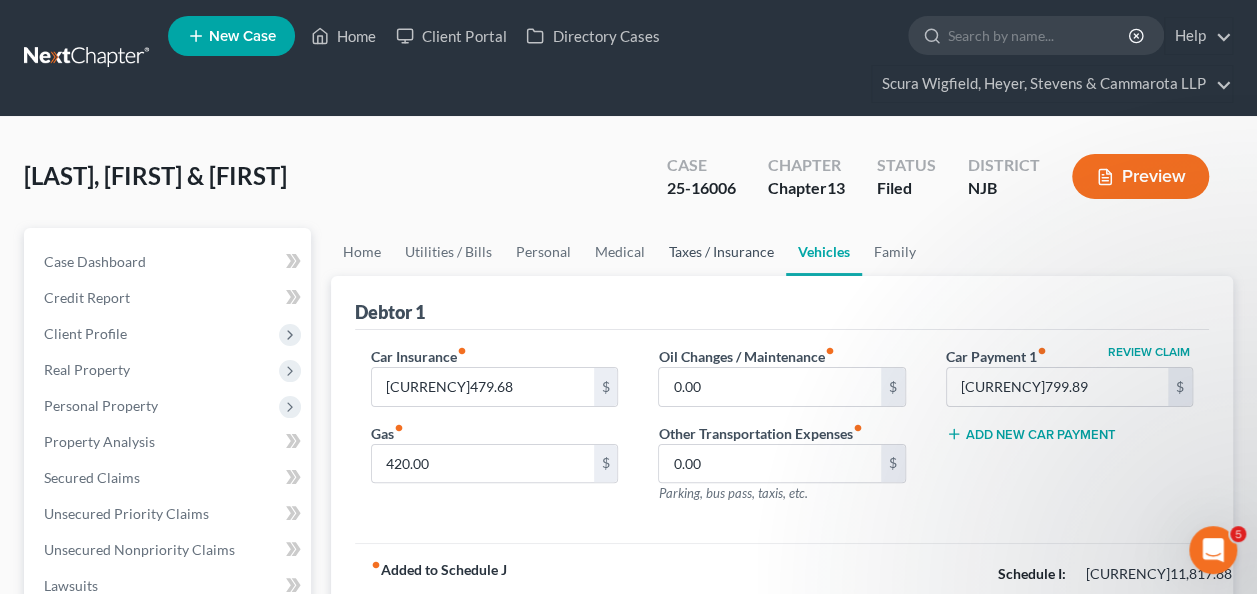 click on "Taxes / Insurance" at bounding box center [721, 252] 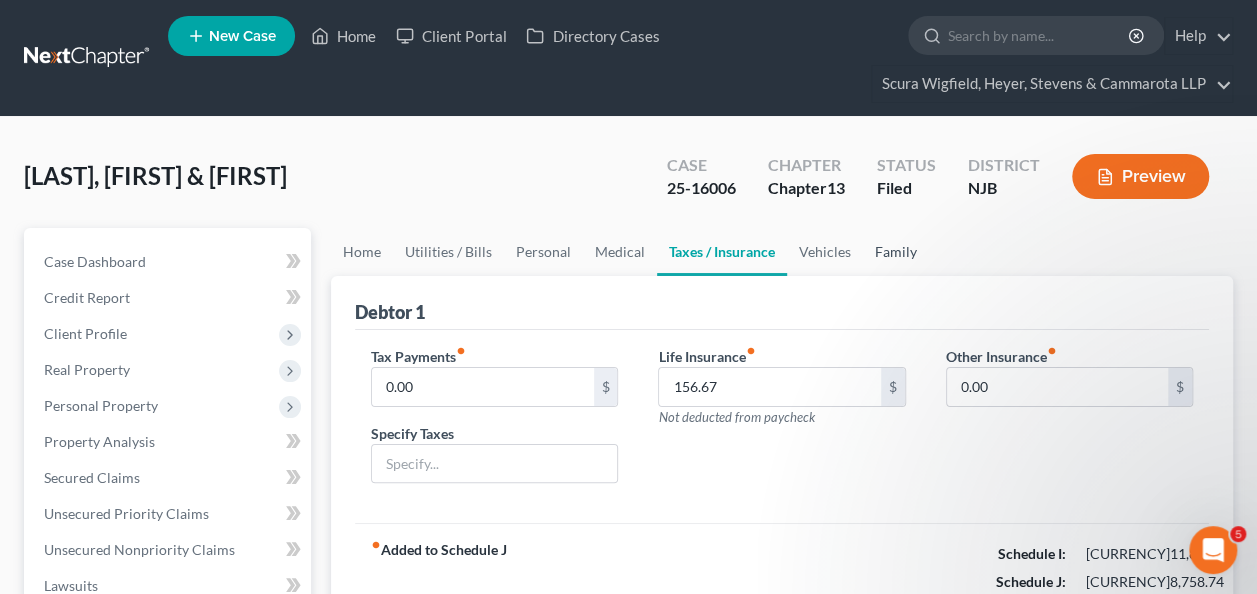 drag, startPoint x: 896, startPoint y: 262, endPoint x: 880, endPoint y: 252, distance: 18.867962 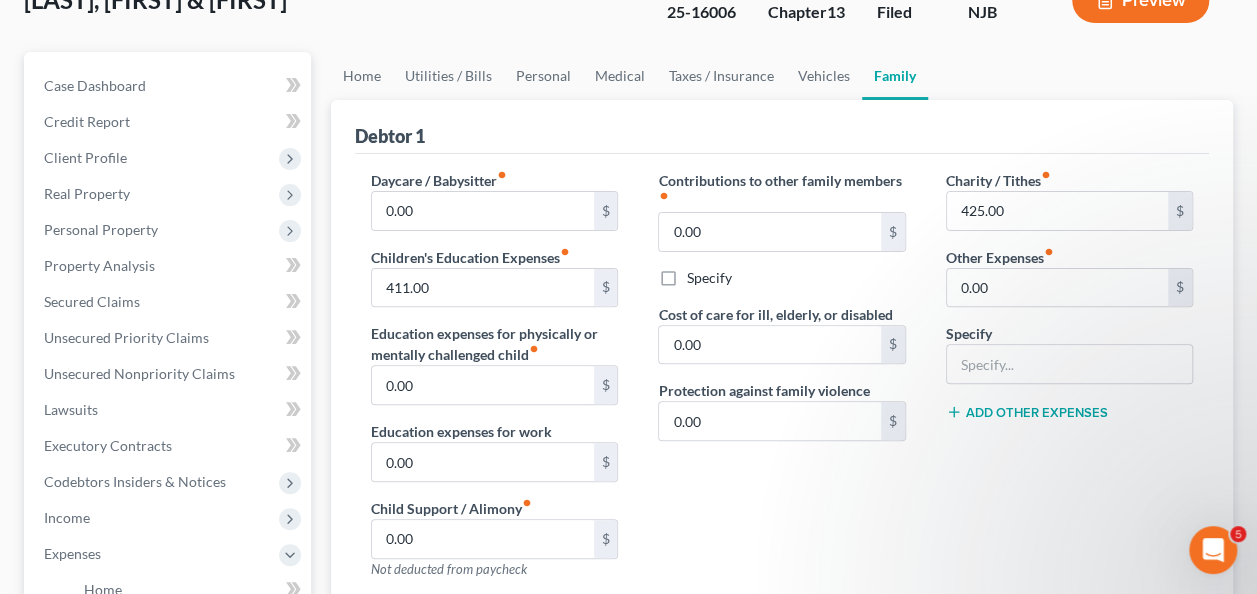 scroll, scrollTop: 173, scrollLeft: 0, axis: vertical 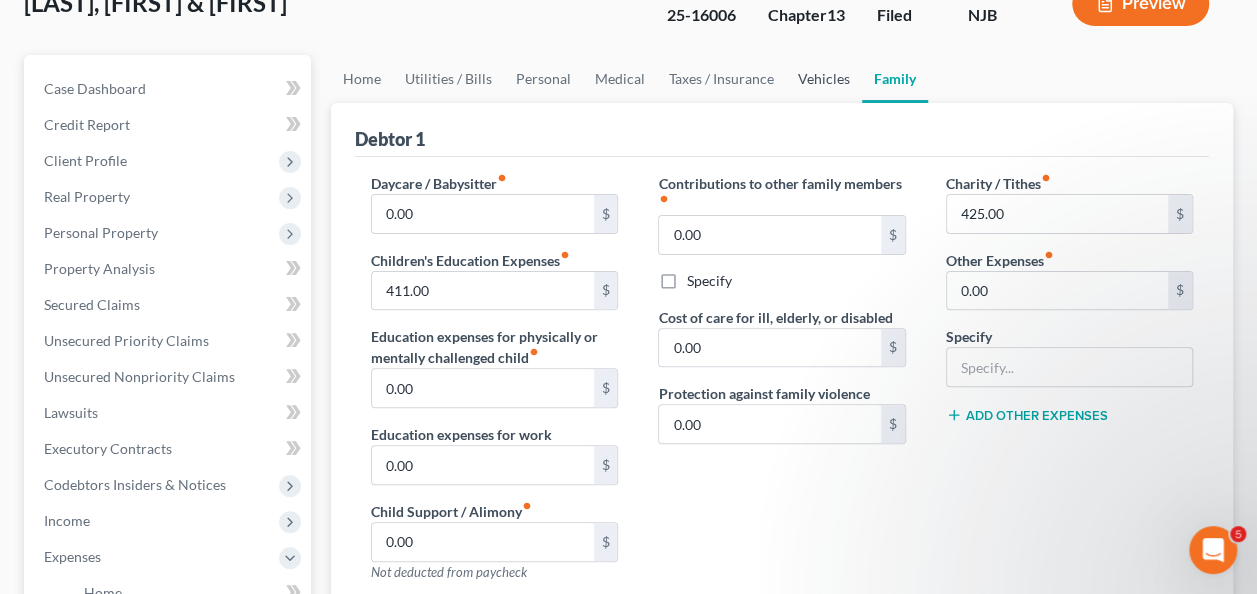 click on "Vehicles" at bounding box center [824, 79] 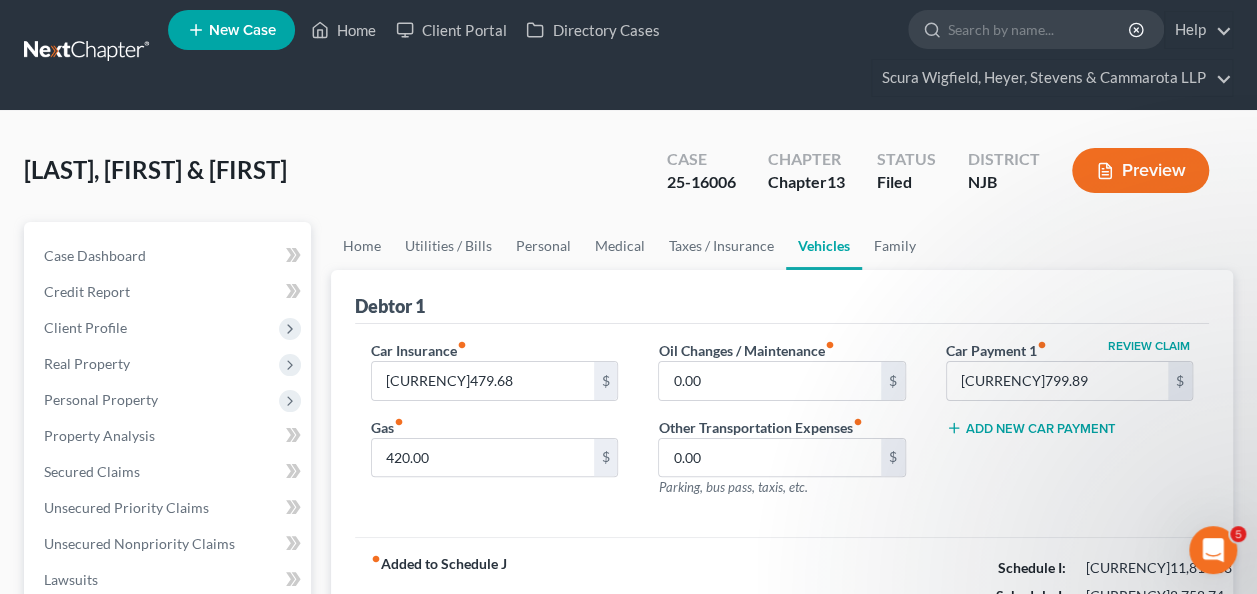 scroll, scrollTop: 0, scrollLeft: 0, axis: both 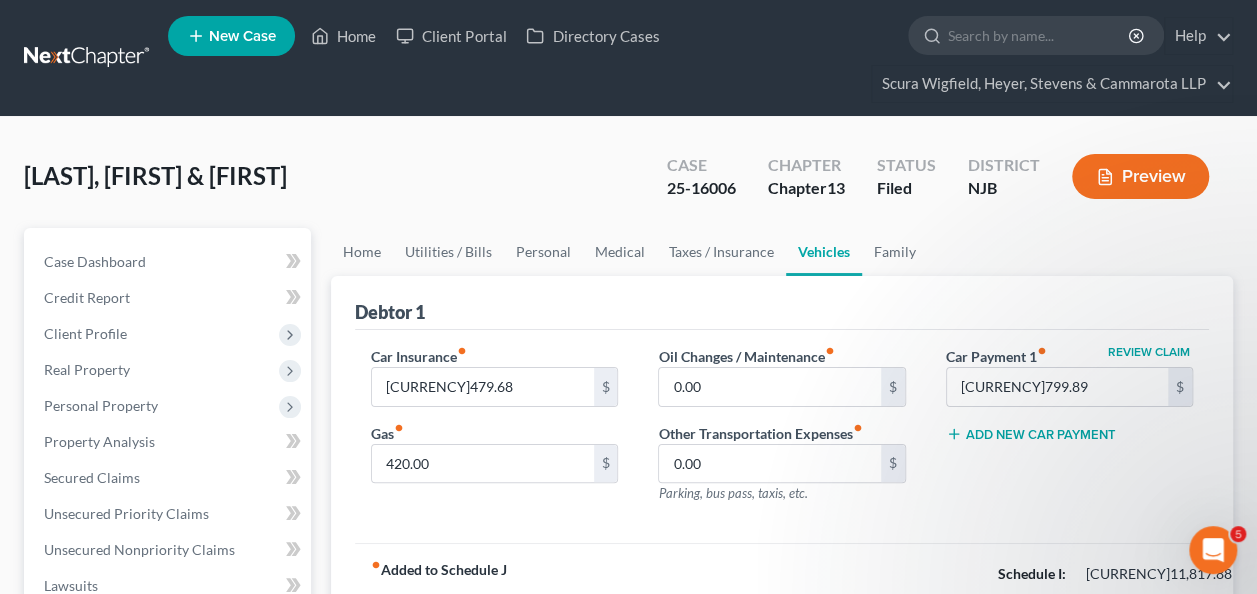 click on "[LAST], [FIRST] & [FIRST] Upgraded Case [CASE_NUMBER] Chapter Chapter  13 Status Filed District NJB Preview" at bounding box center [628, 184] 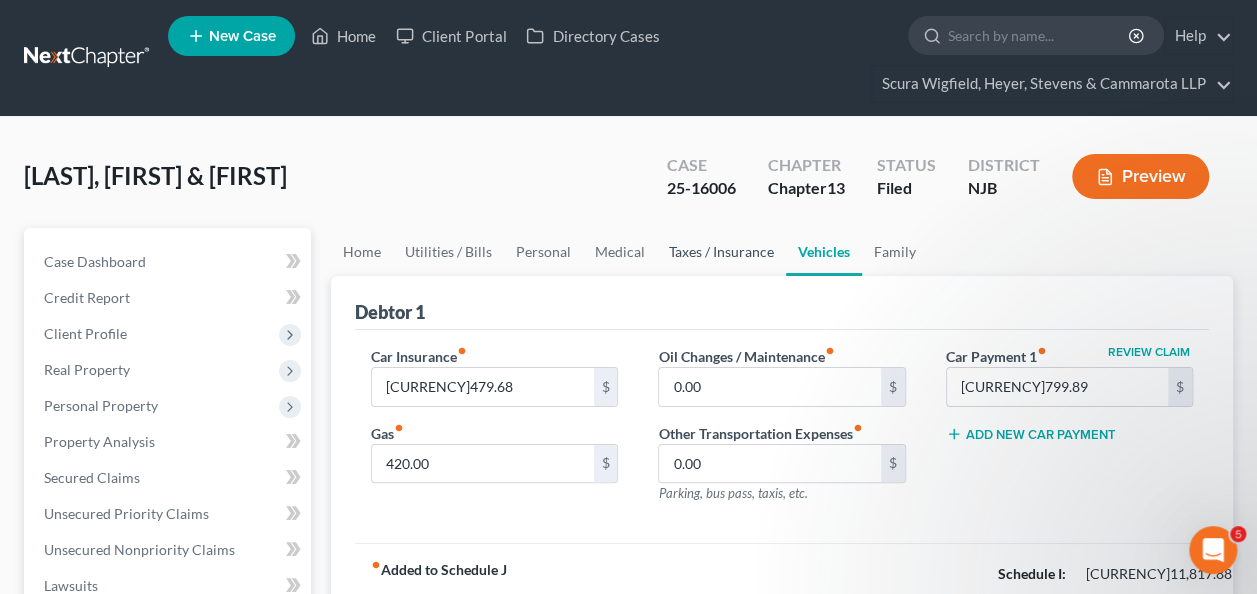 click on "Taxes / Insurance" at bounding box center (721, 252) 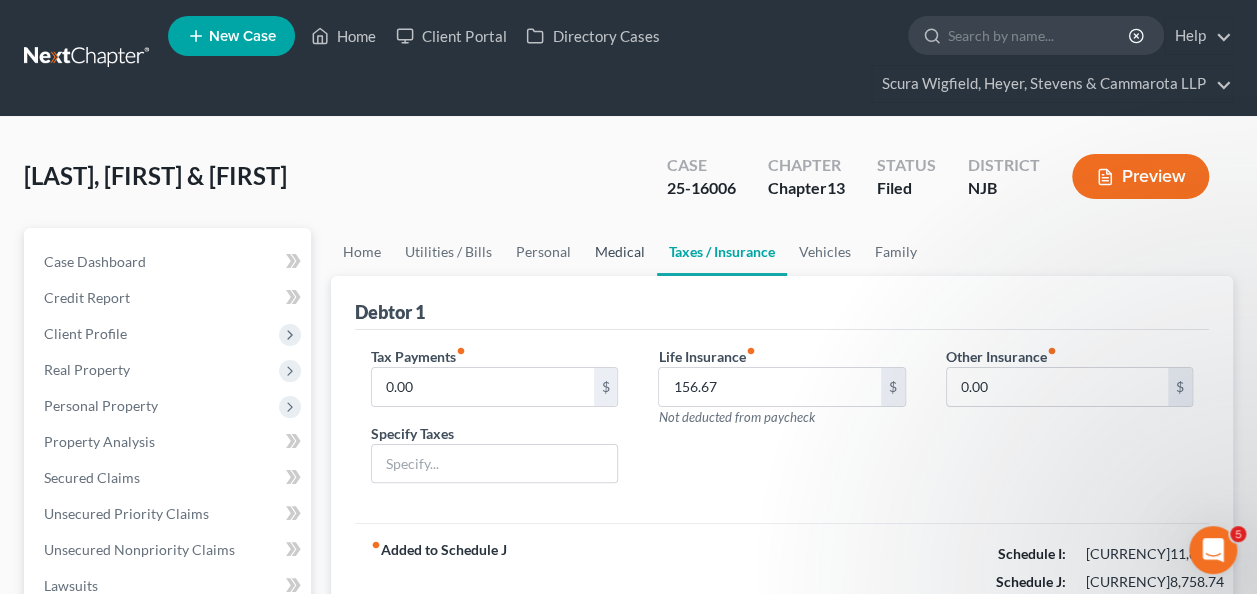 click on "Medical" at bounding box center (620, 252) 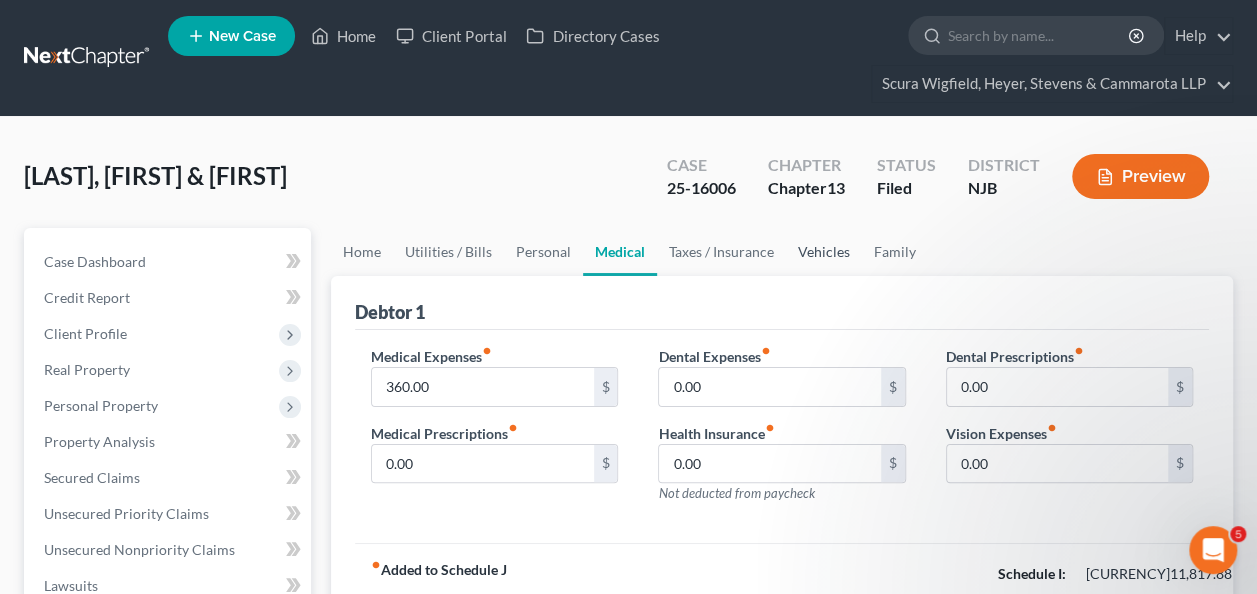 click on "Vehicles" at bounding box center [824, 252] 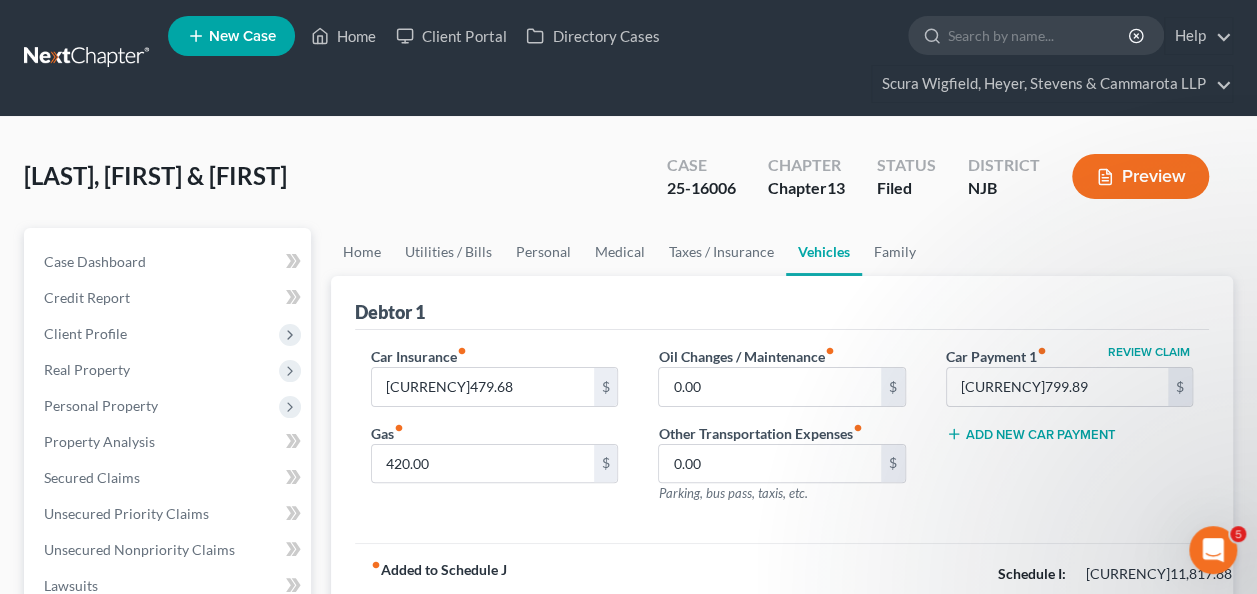 click on "Review Claim Car Payment 1  fiber_manual_record [CURRENCY]799.89 $ Add New Car Payment" at bounding box center (1069, 433) 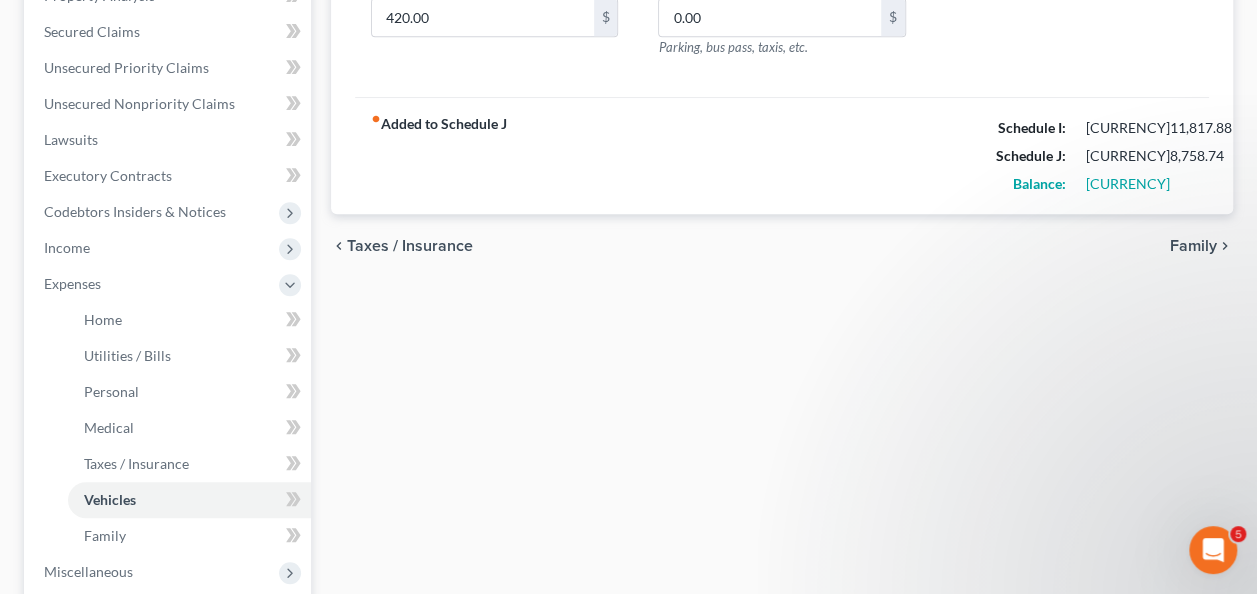 scroll, scrollTop: 528, scrollLeft: 0, axis: vertical 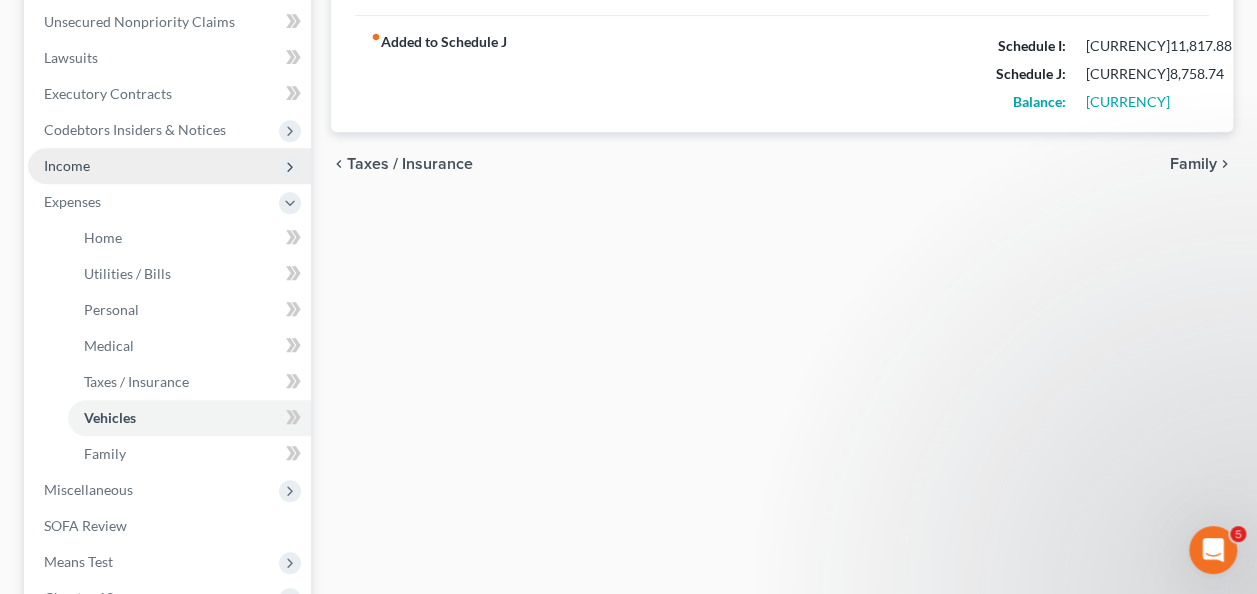 click on "Income" at bounding box center [169, 166] 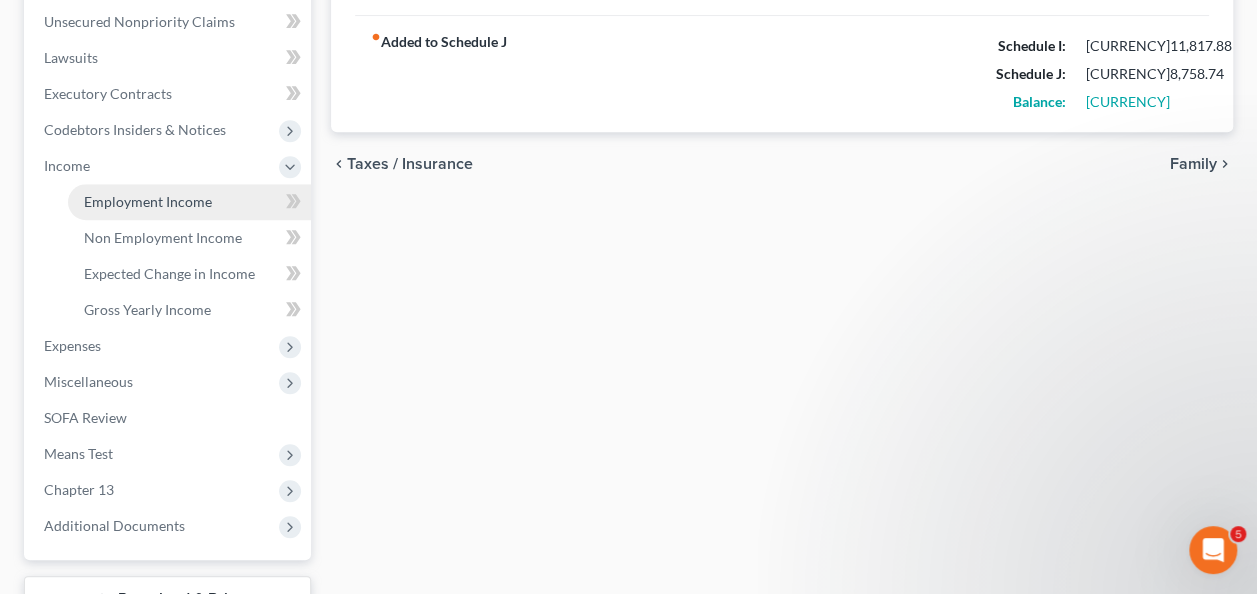 click on "Employment Income" at bounding box center [189, 202] 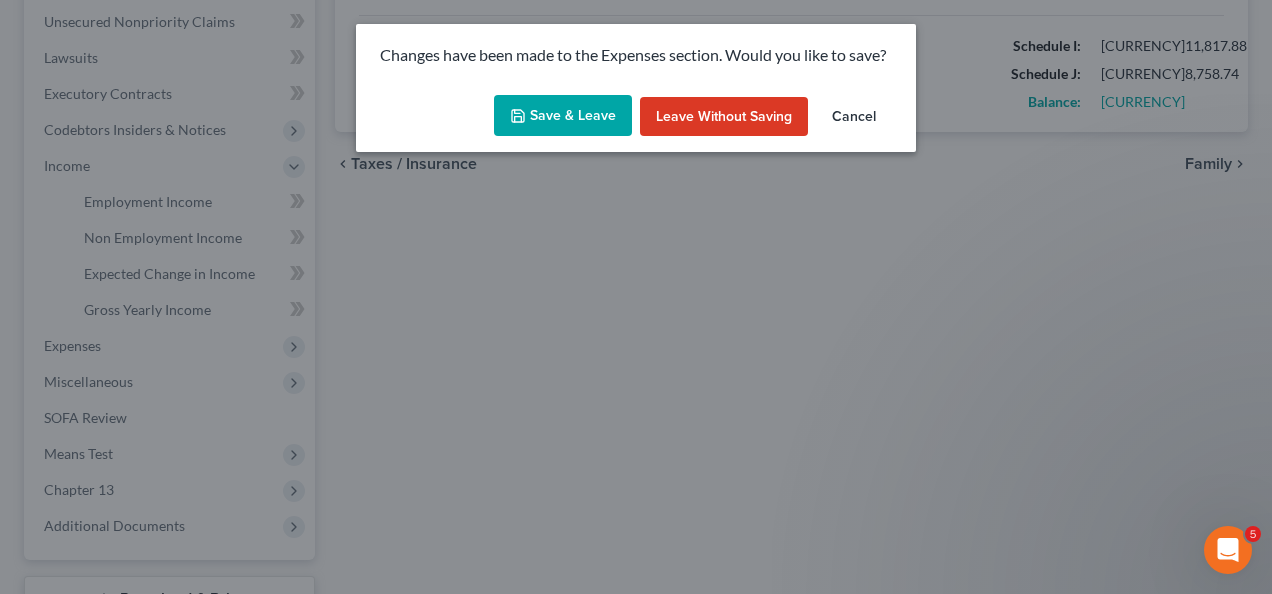 click on "Save & Leave" at bounding box center (563, 116) 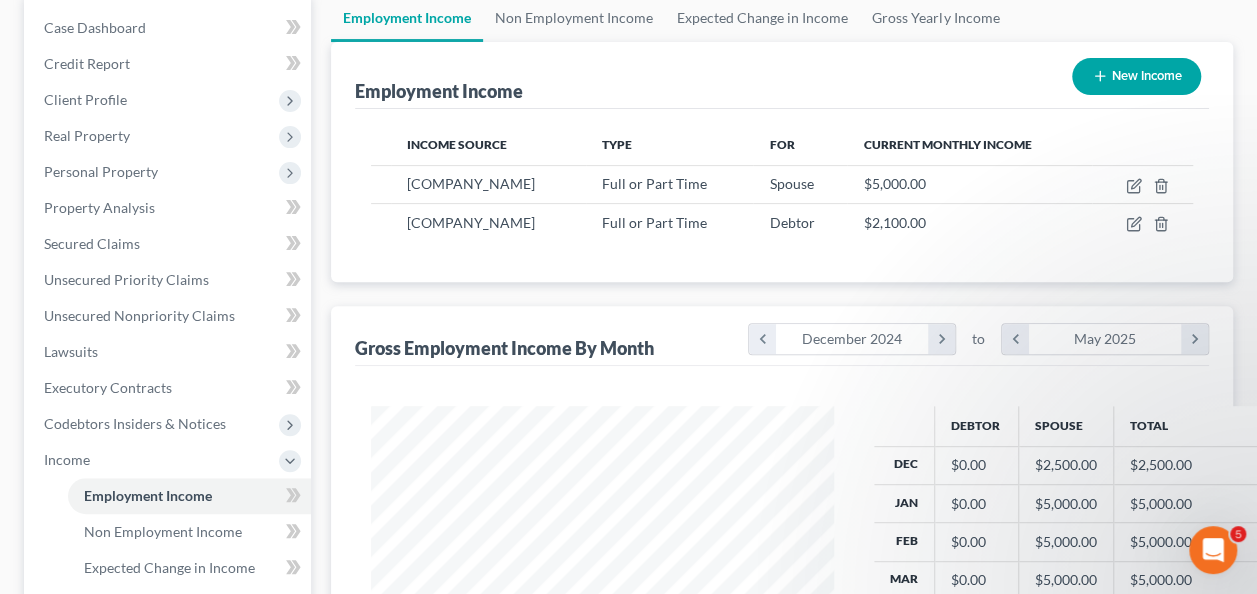 scroll, scrollTop: 52, scrollLeft: 0, axis: vertical 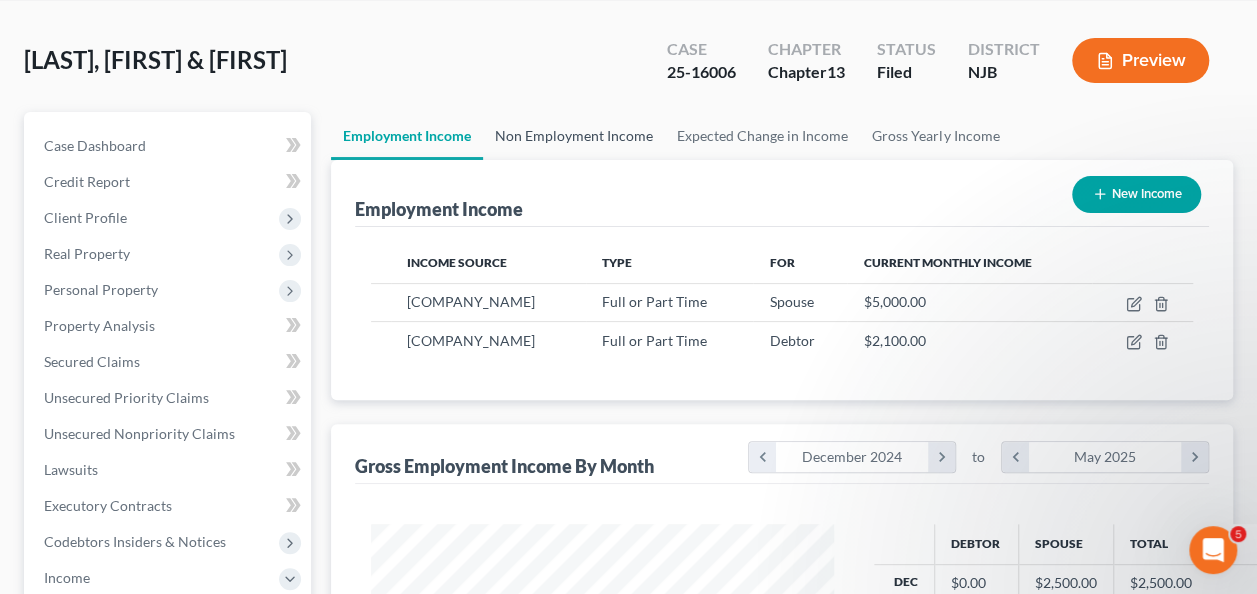 click on "Non Employment Income" at bounding box center (574, 136) 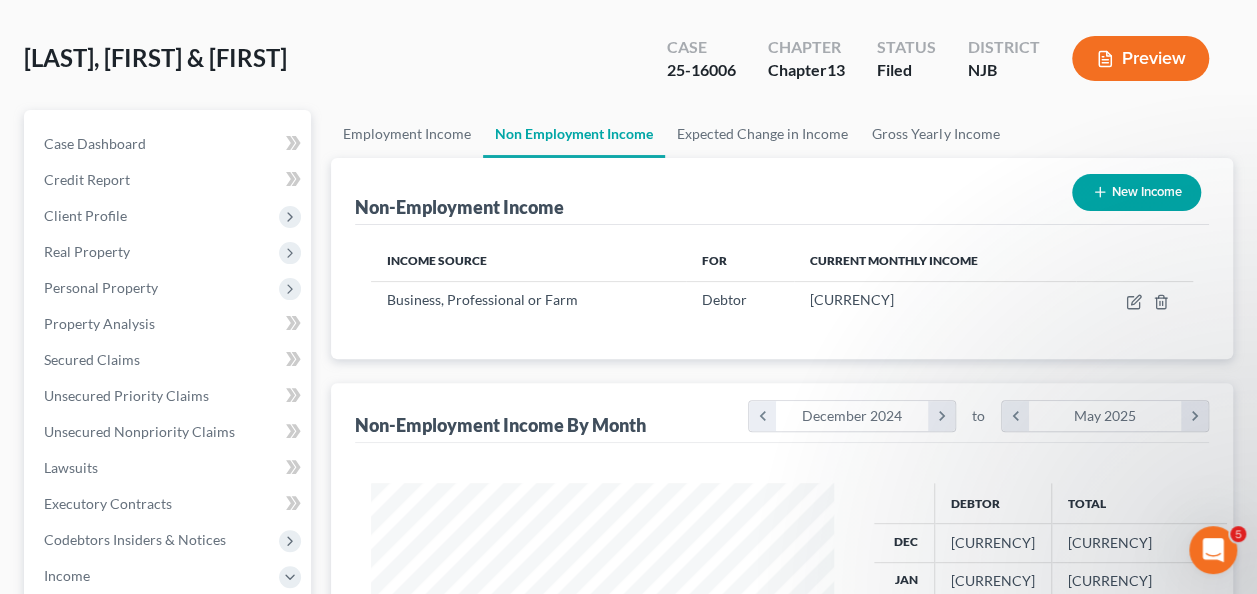 scroll, scrollTop: 216, scrollLeft: 0, axis: vertical 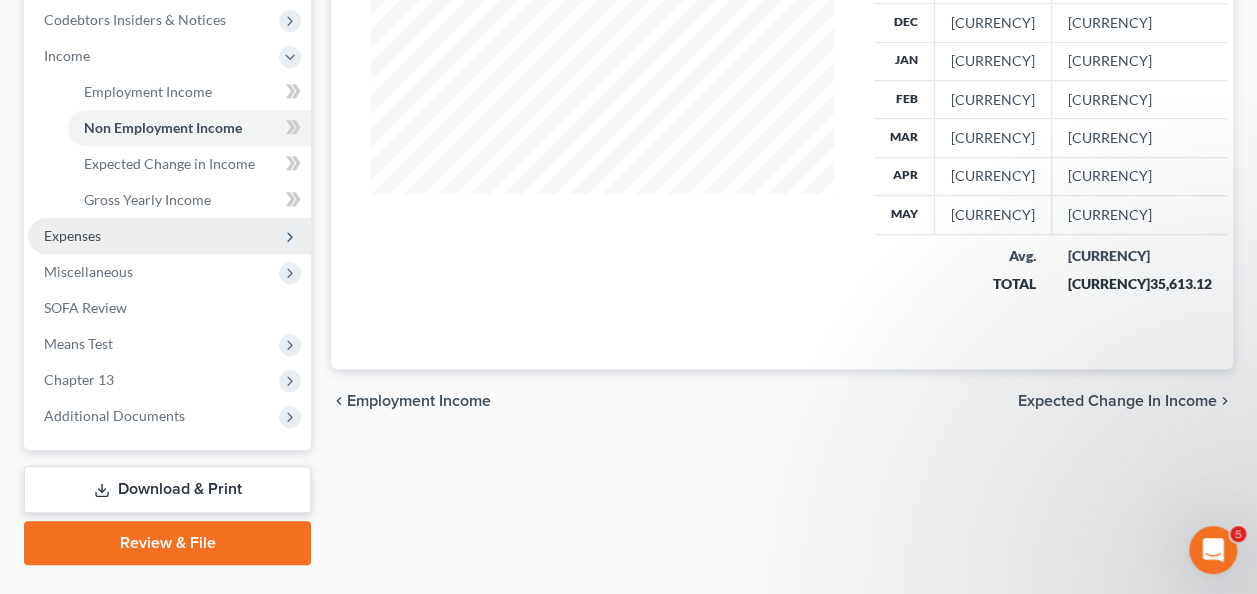 click on "Expenses" at bounding box center (169, 236) 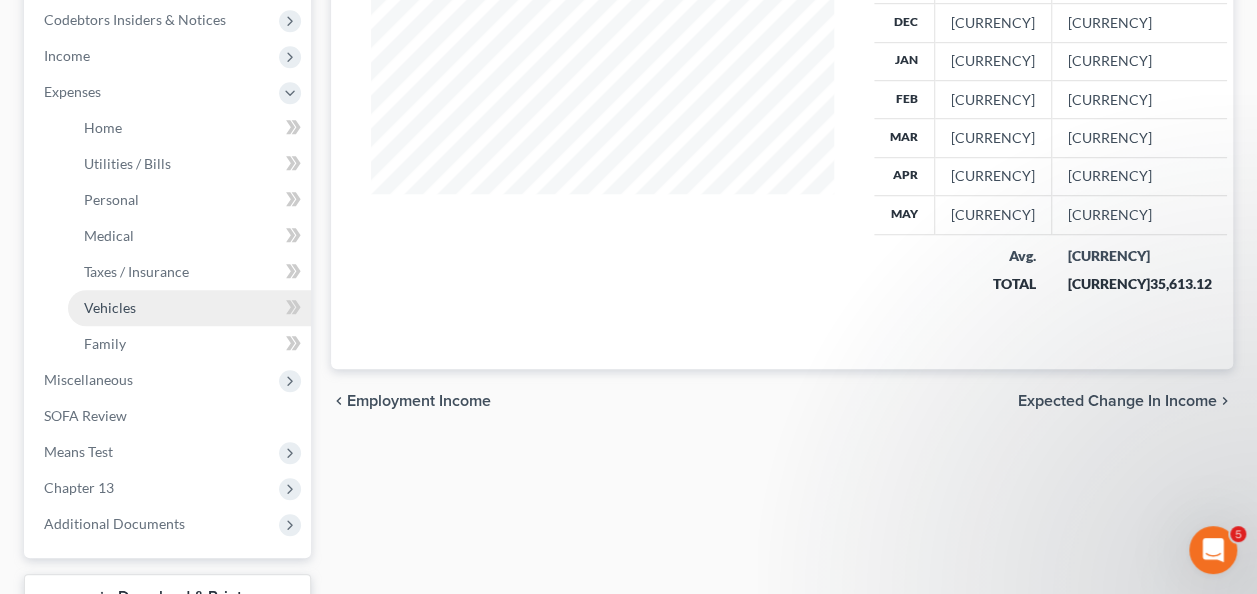 click on "Vehicles" at bounding box center (189, 308) 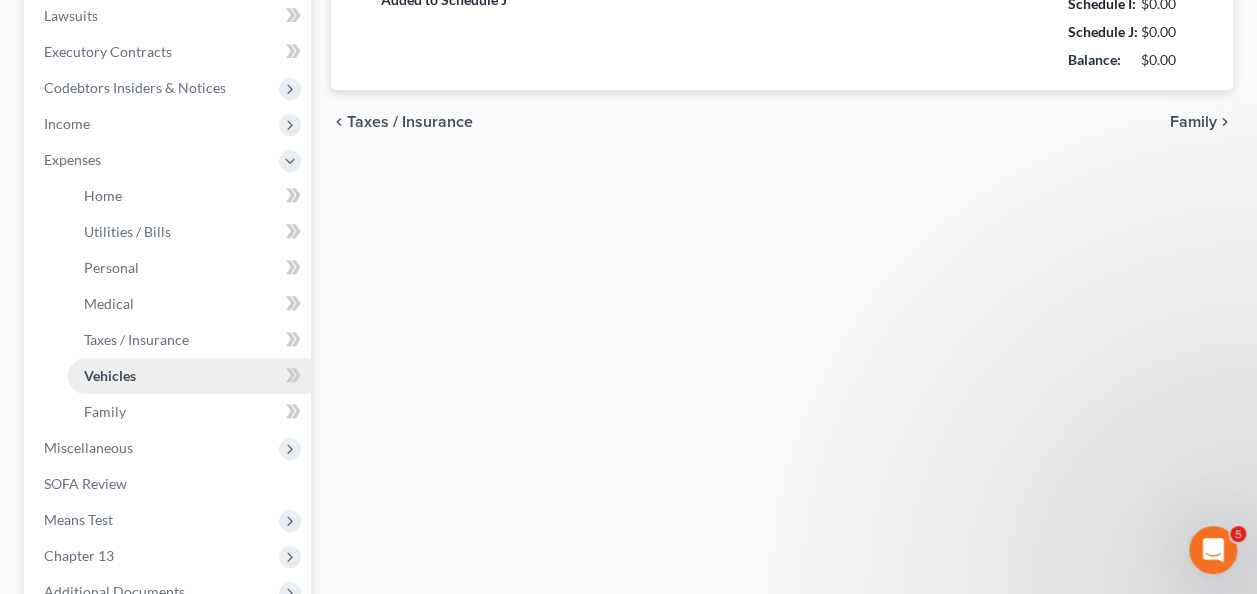 type on "[CURRENCY]479.68" 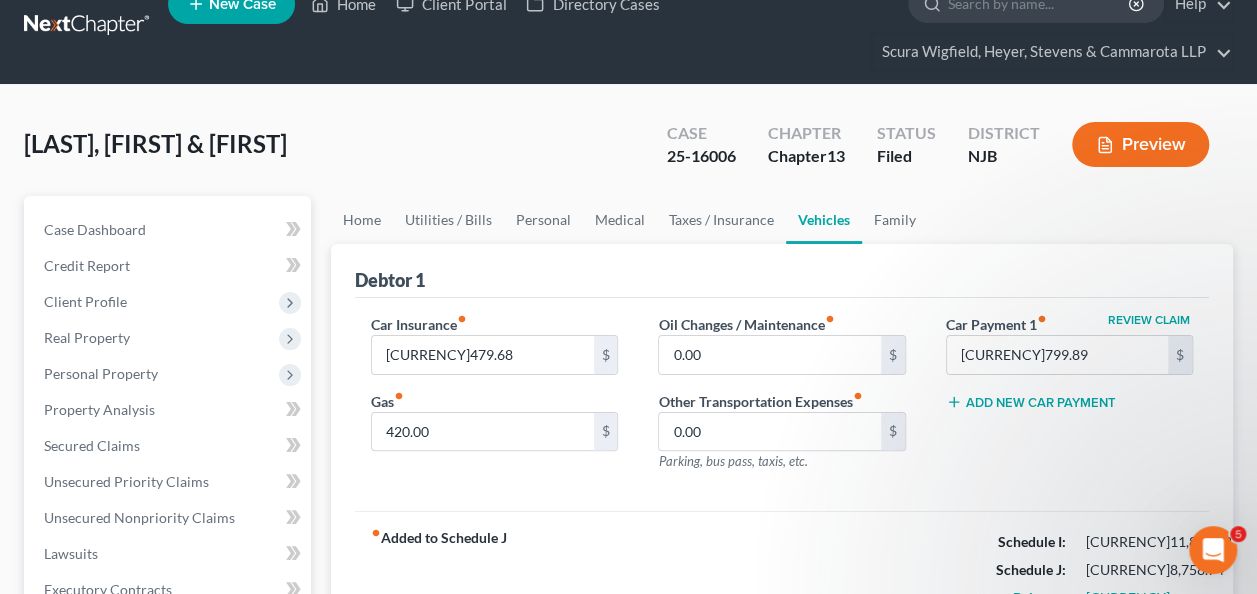 scroll, scrollTop: 0, scrollLeft: 0, axis: both 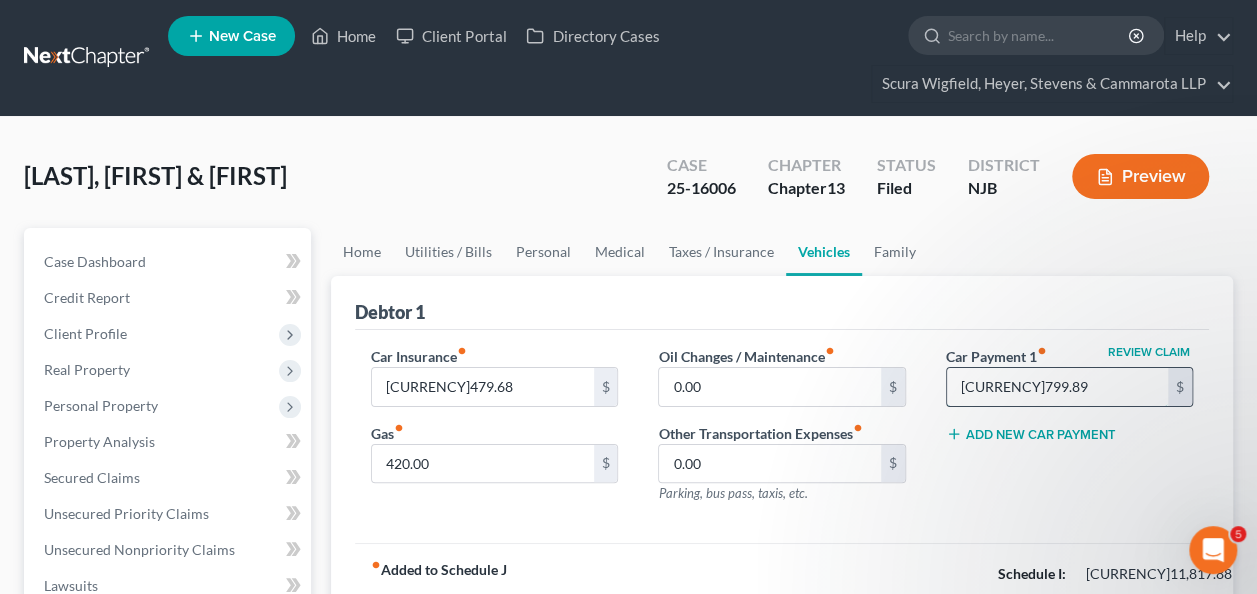 click on "[CURRENCY]799.89" at bounding box center (1057, 387) 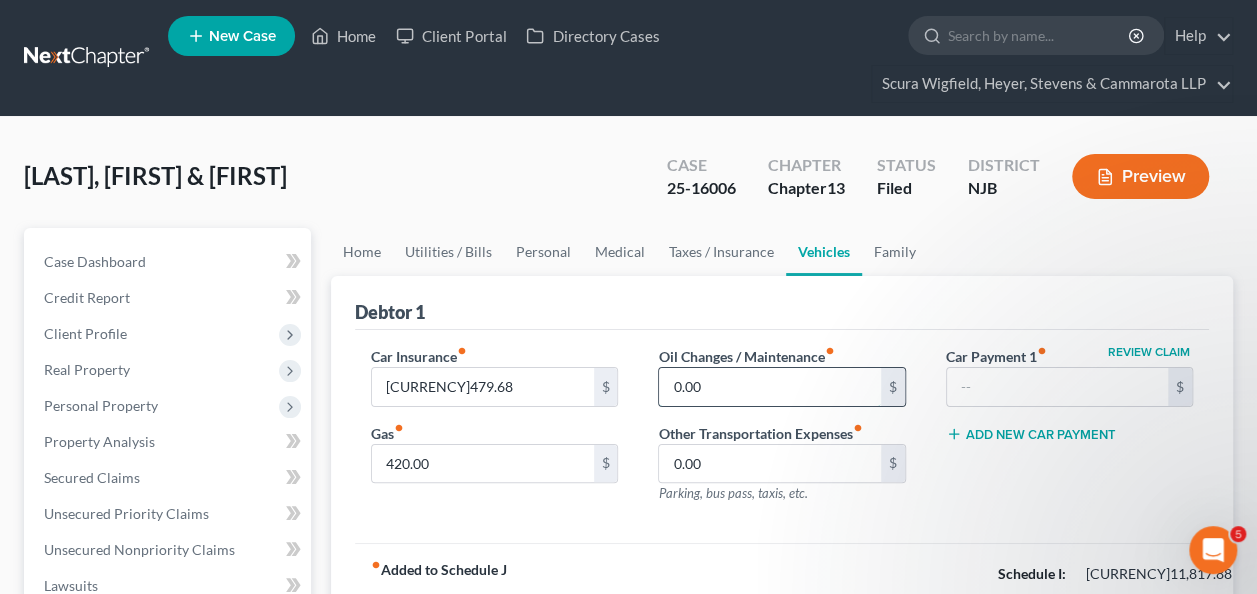 click on "0.00" at bounding box center [769, 387] 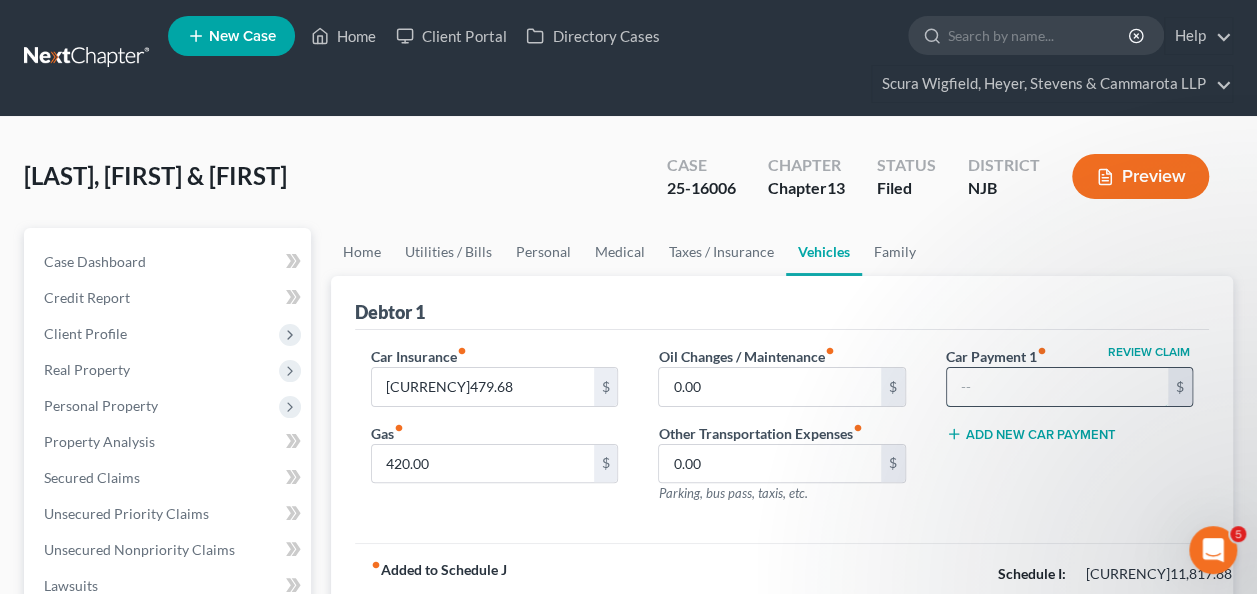 click at bounding box center [1057, 387] 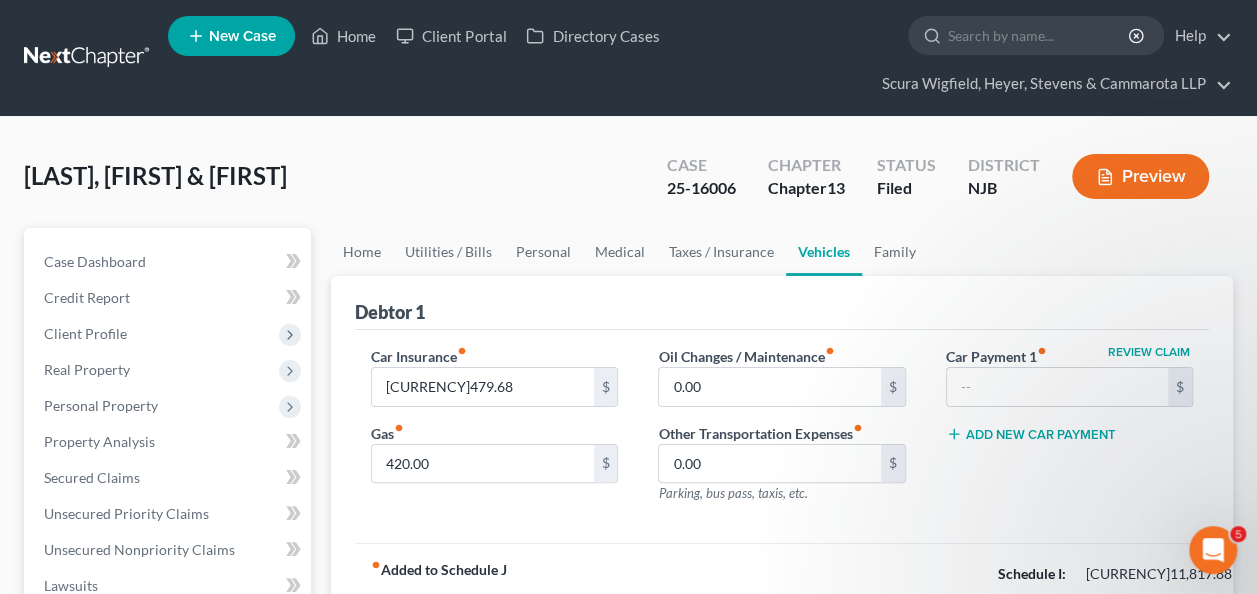 click on "Debtor 1" at bounding box center (782, 303) 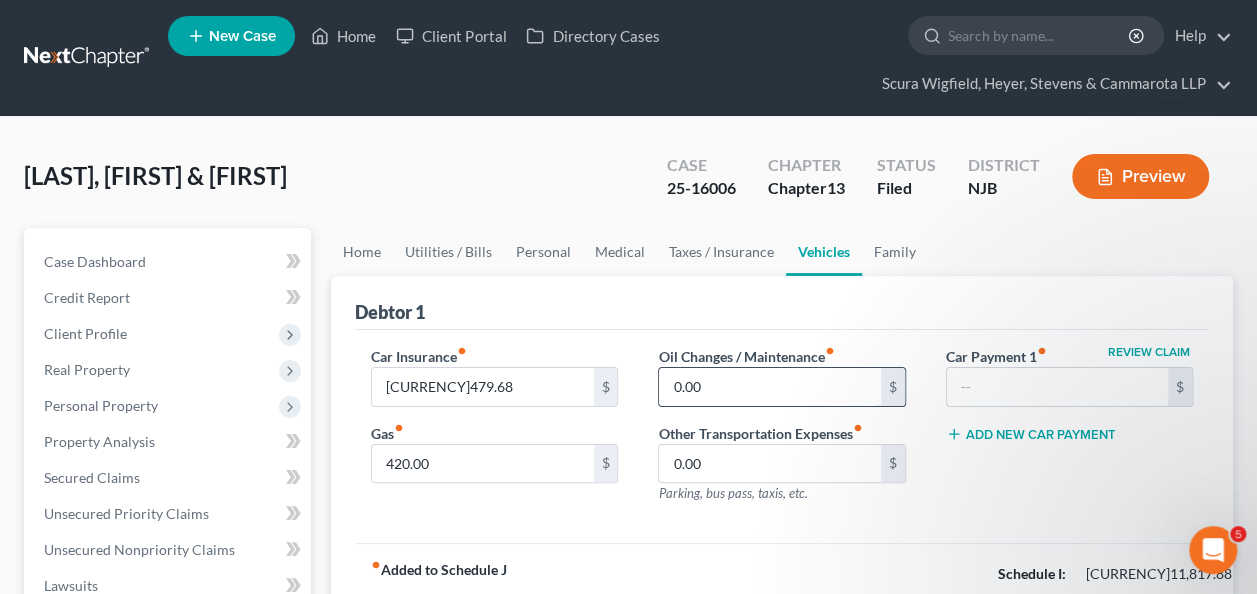 click on "0.00" at bounding box center (769, 387) 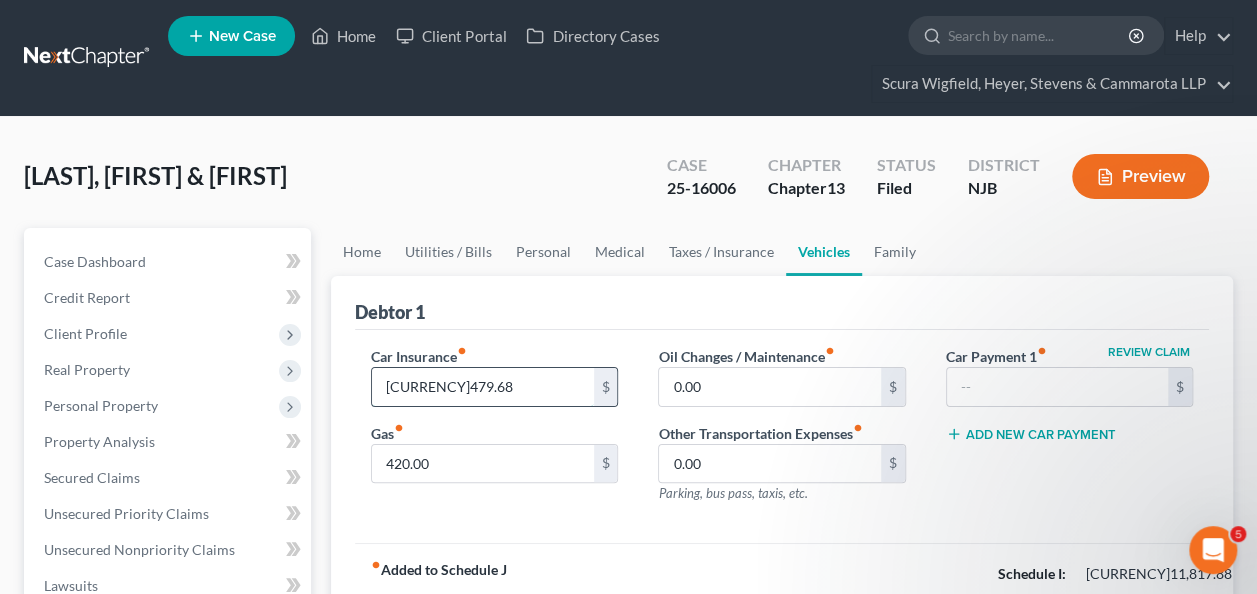 click on "[CURRENCY]479.68" at bounding box center (482, 387) 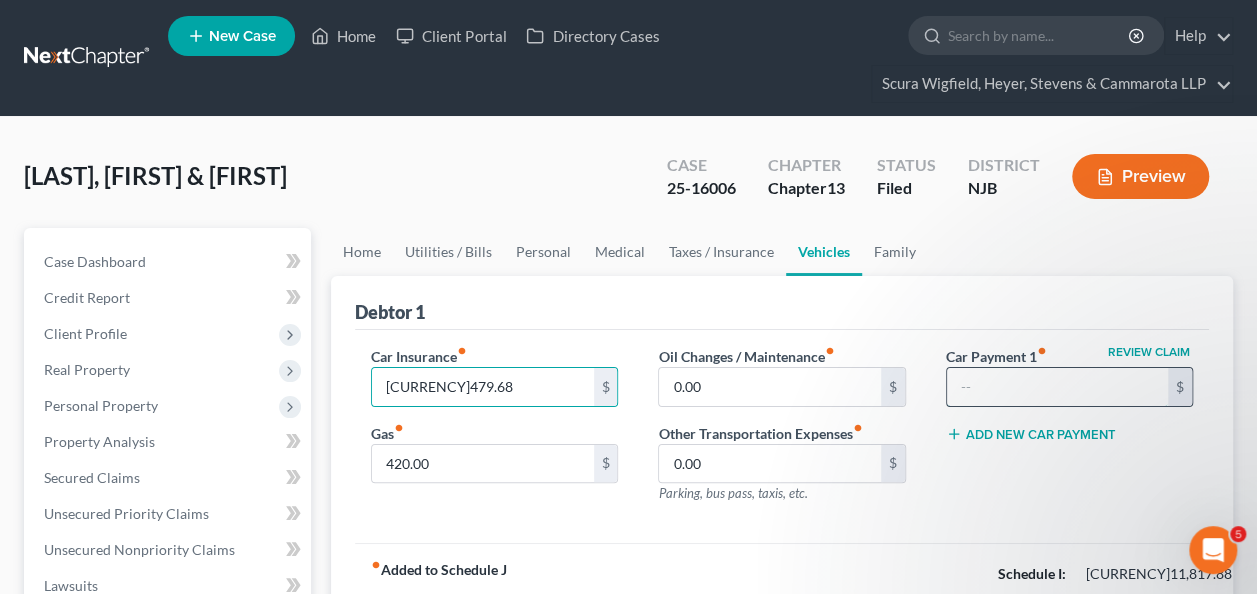 click at bounding box center [1057, 387] 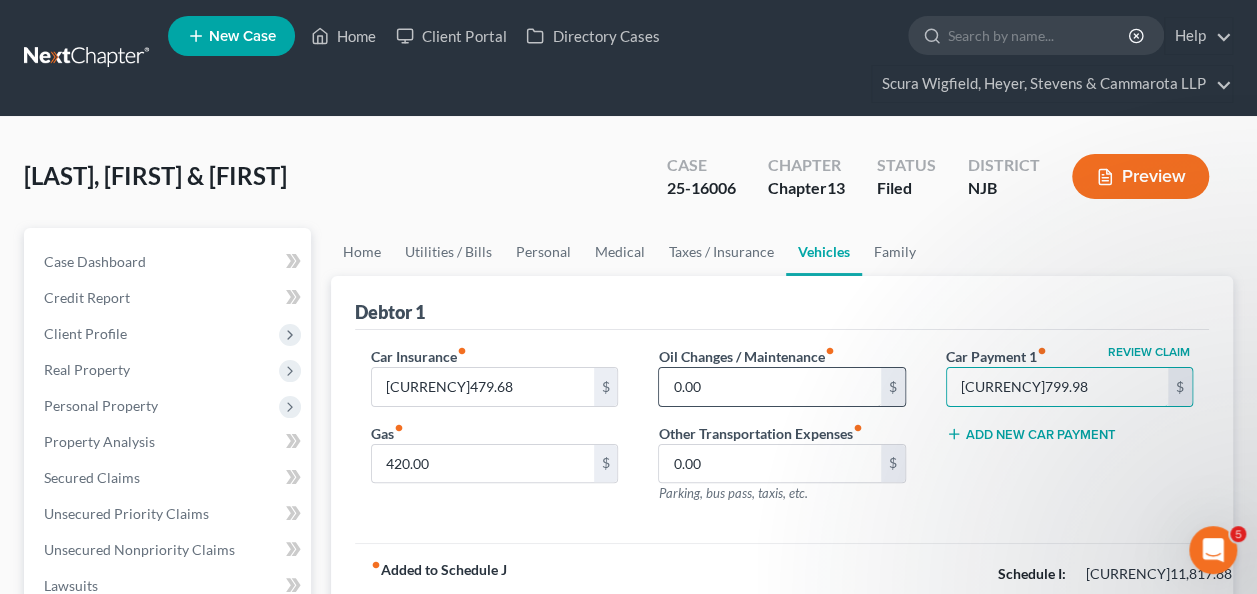 type on "[CURRENCY]799.98" 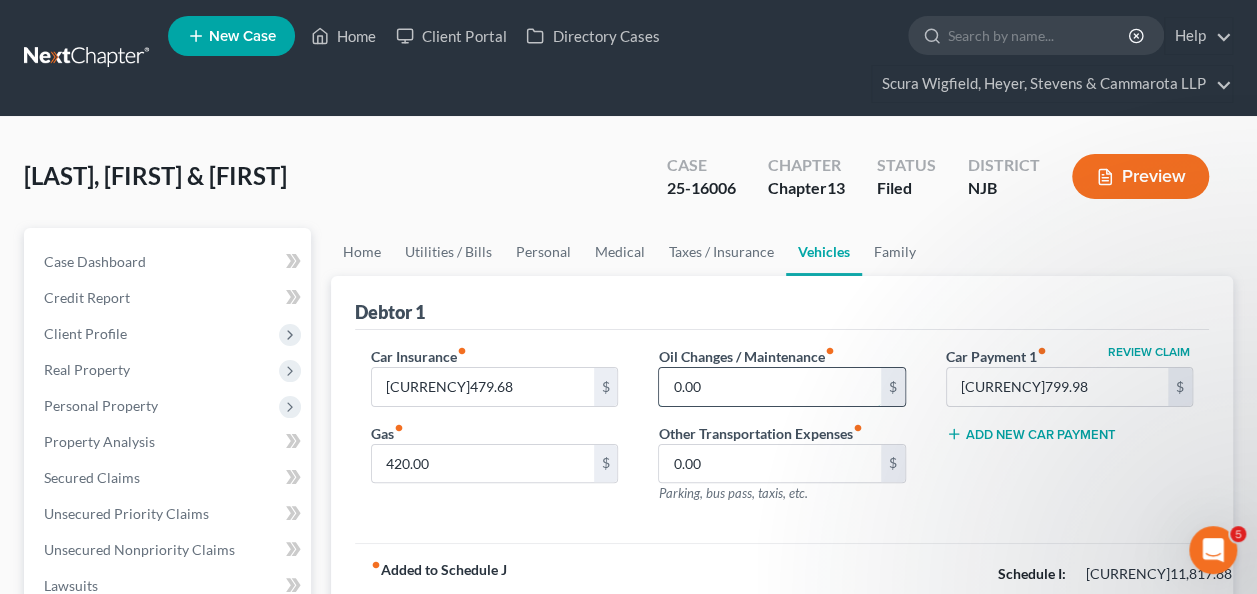 click on "0.00" at bounding box center [769, 387] 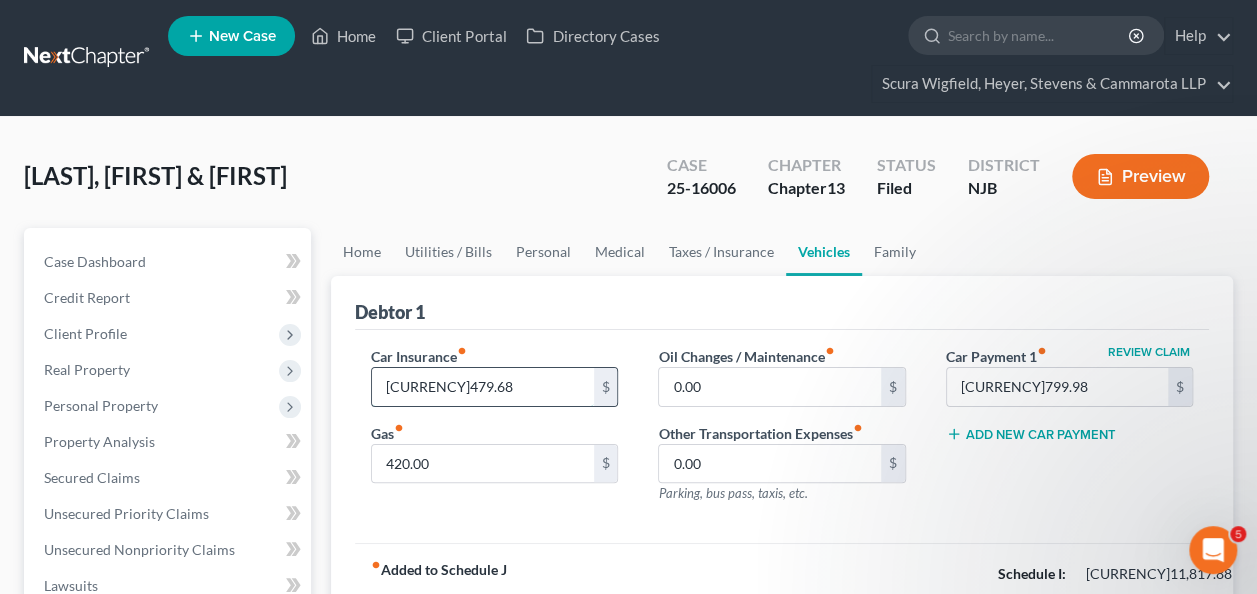 click on "[CURRENCY]479.68" at bounding box center (482, 387) 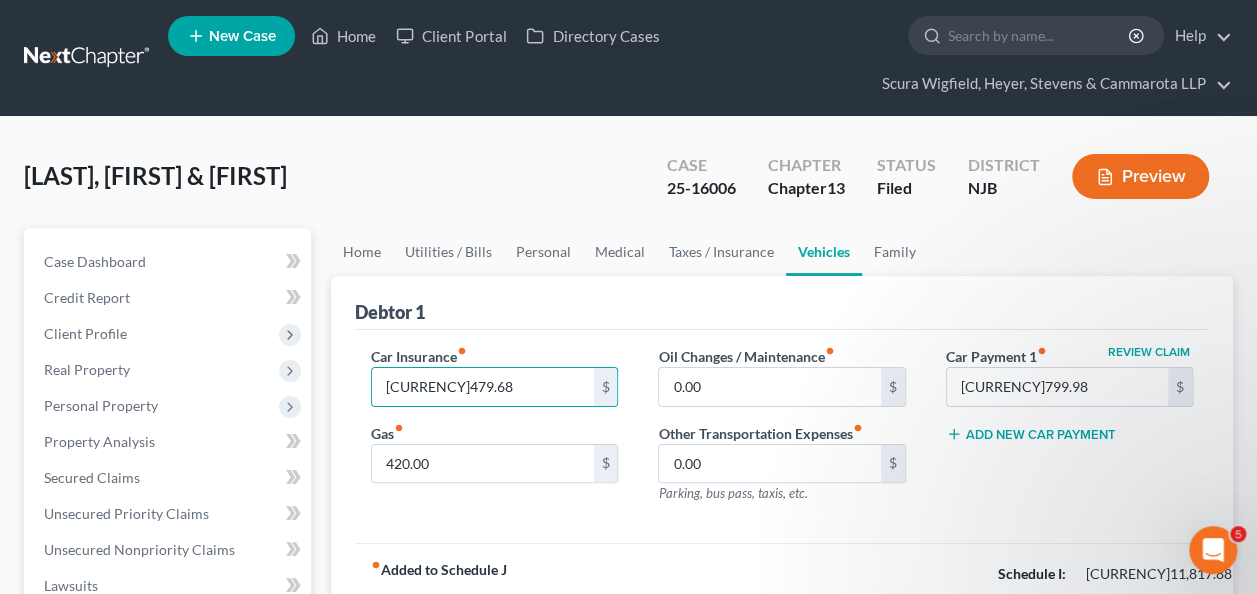 click on "Oil Changes / Maintenance  fiber_manual_record 0.00 $ Other Transportation Expenses  fiber_manual_record 0.00 $ Parking, bus pass, taxis, etc." at bounding box center (781, 433) 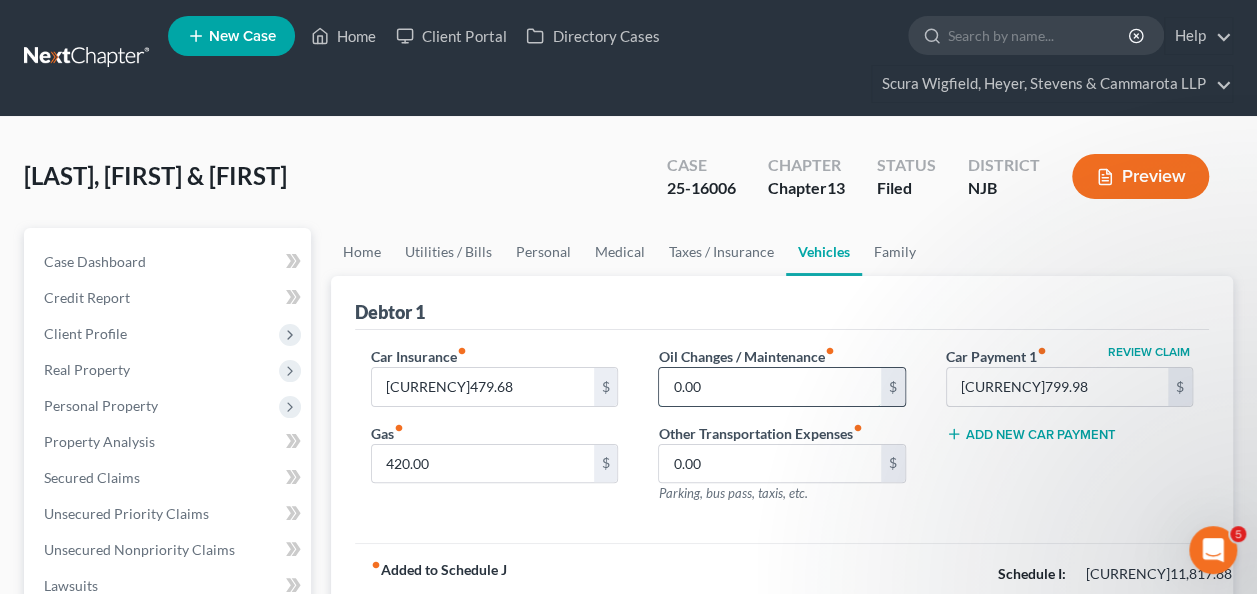click on "0.00" at bounding box center (769, 387) 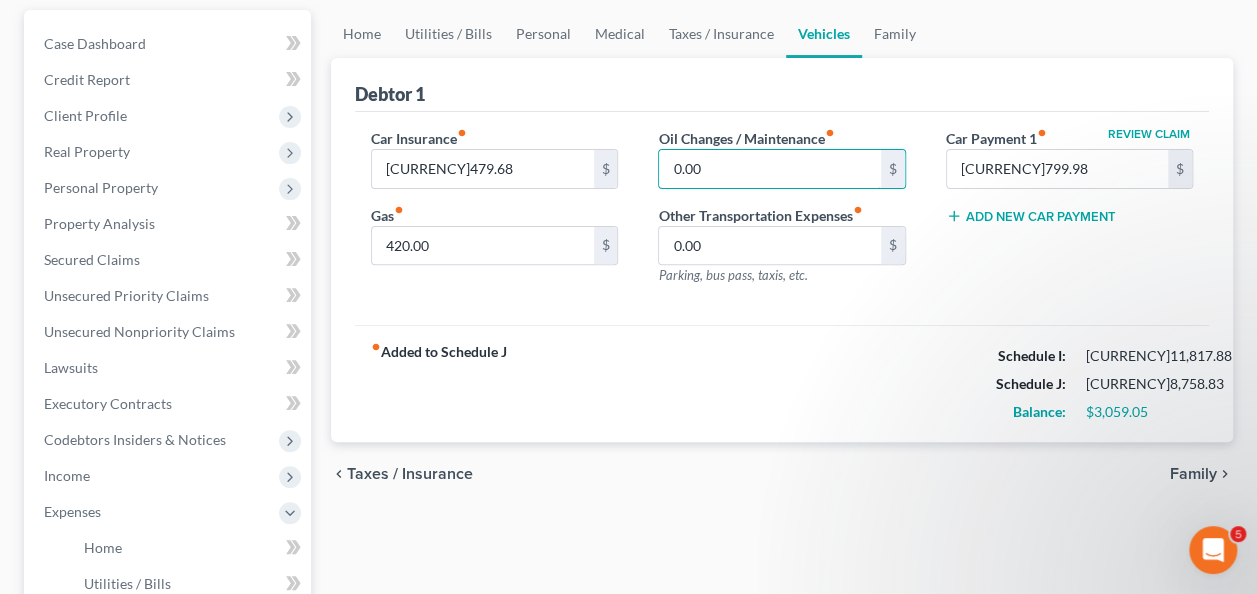 scroll, scrollTop: 217, scrollLeft: 0, axis: vertical 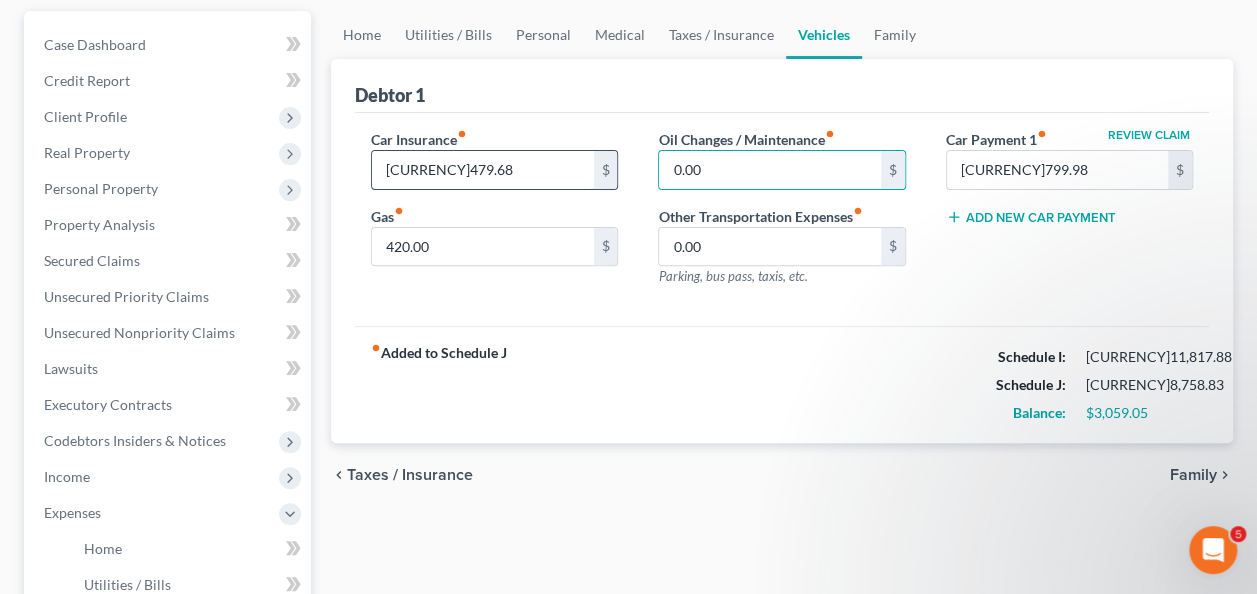 click on "[CURRENCY]479.68" at bounding box center (482, 170) 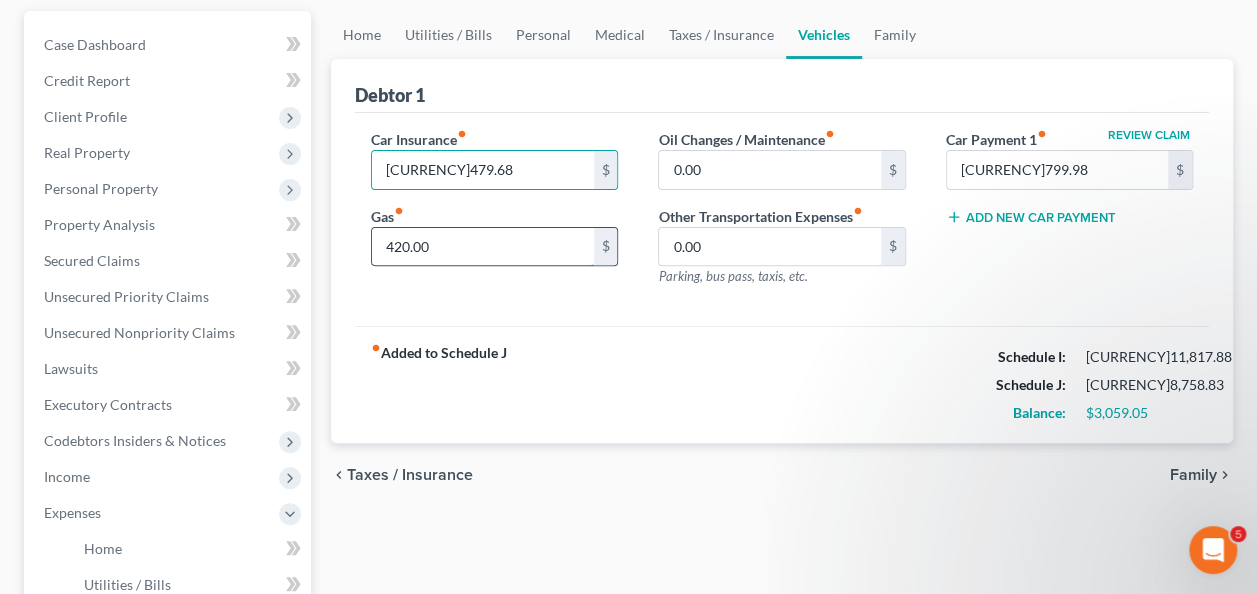 click on "420.00" at bounding box center [482, 247] 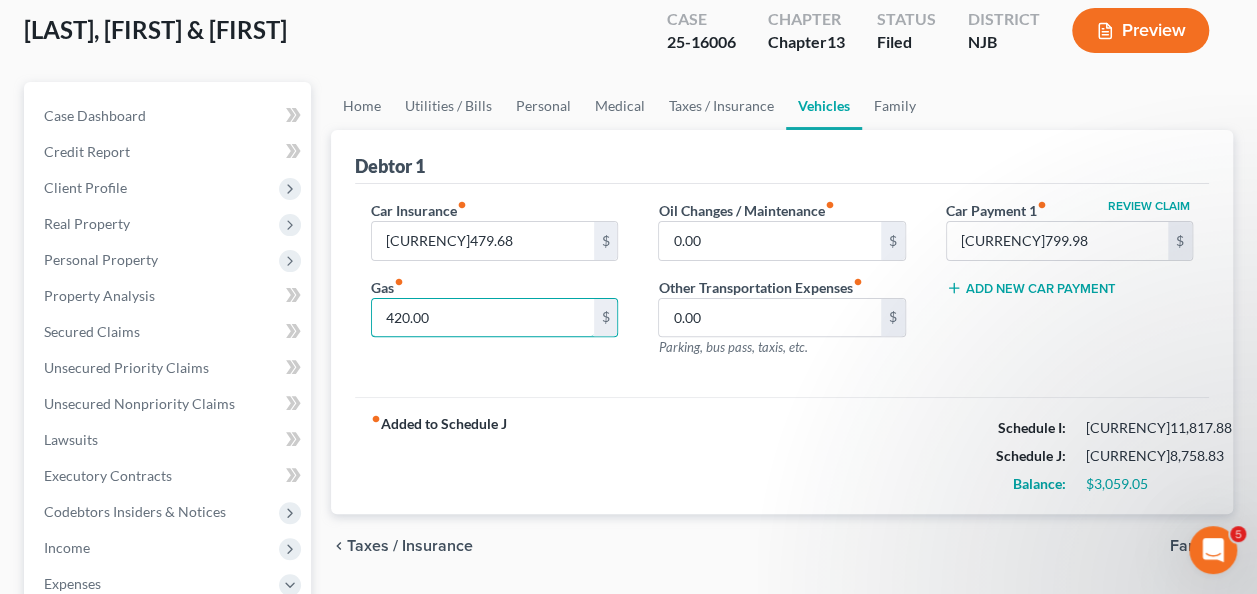 scroll, scrollTop: 147, scrollLeft: 0, axis: vertical 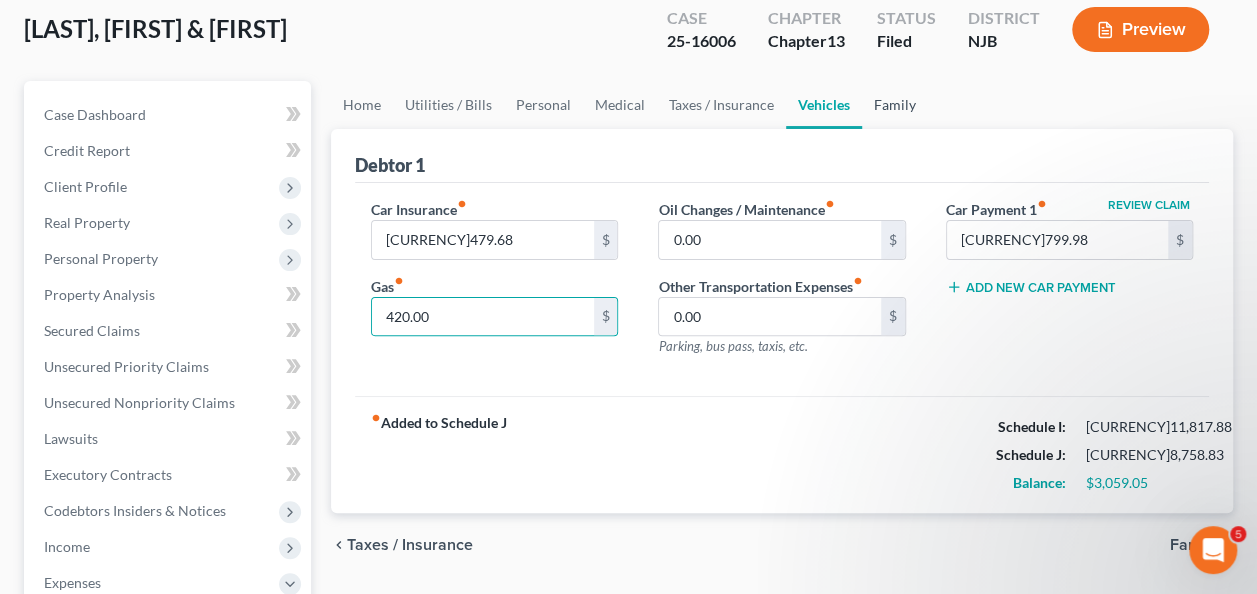 click on "Family" at bounding box center (895, 105) 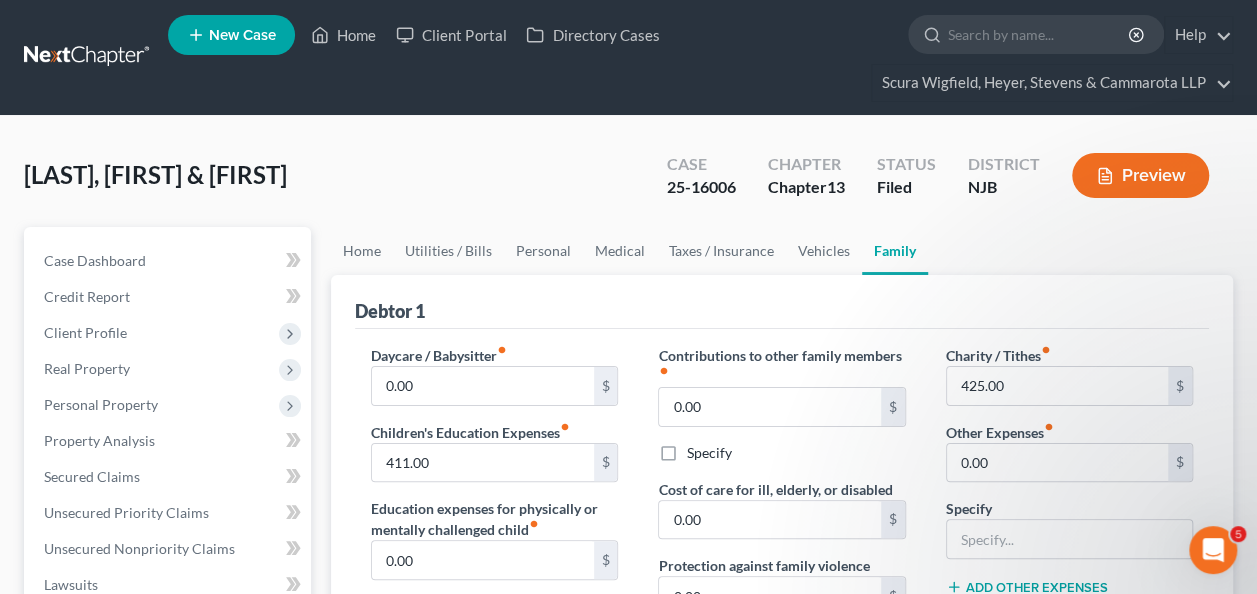 scroll, scrollTop: 0, scrollLeft: 0, axis: both 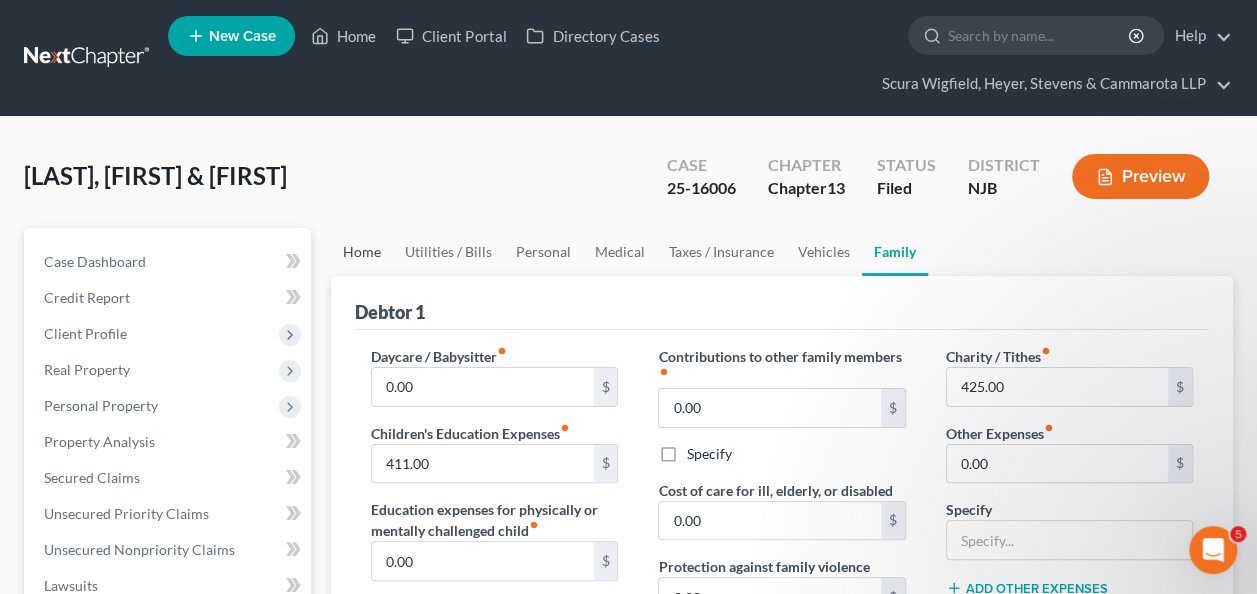 click on "Home" at bounding box center (362, 252) 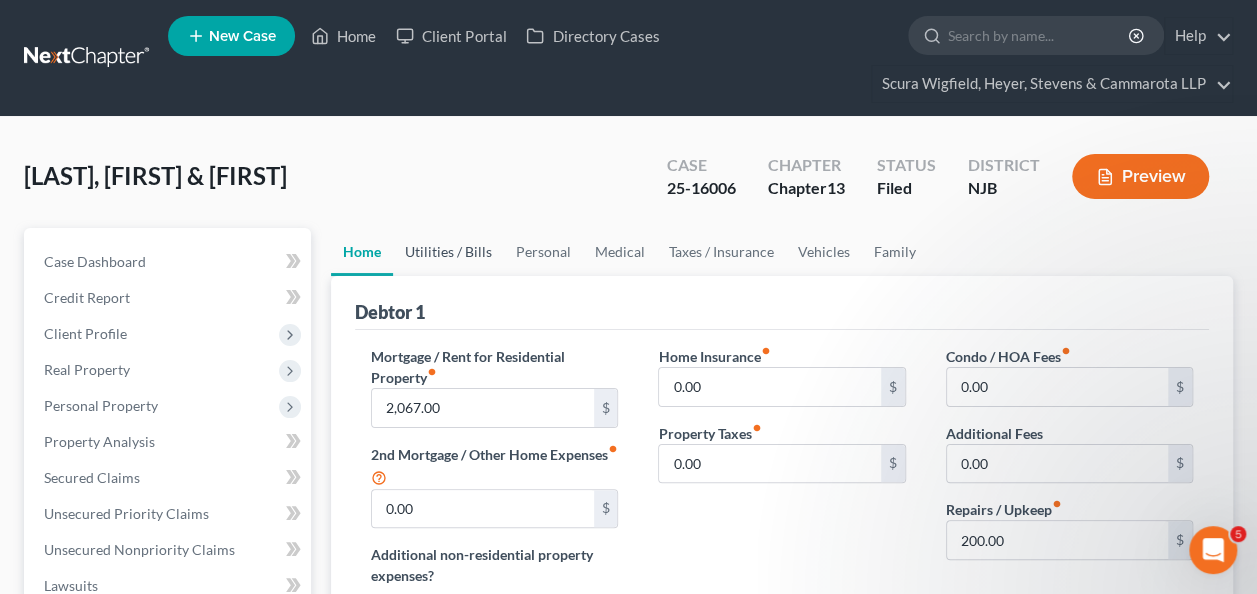 click on "Utilities / Bills" at bounding box center (448, 252) 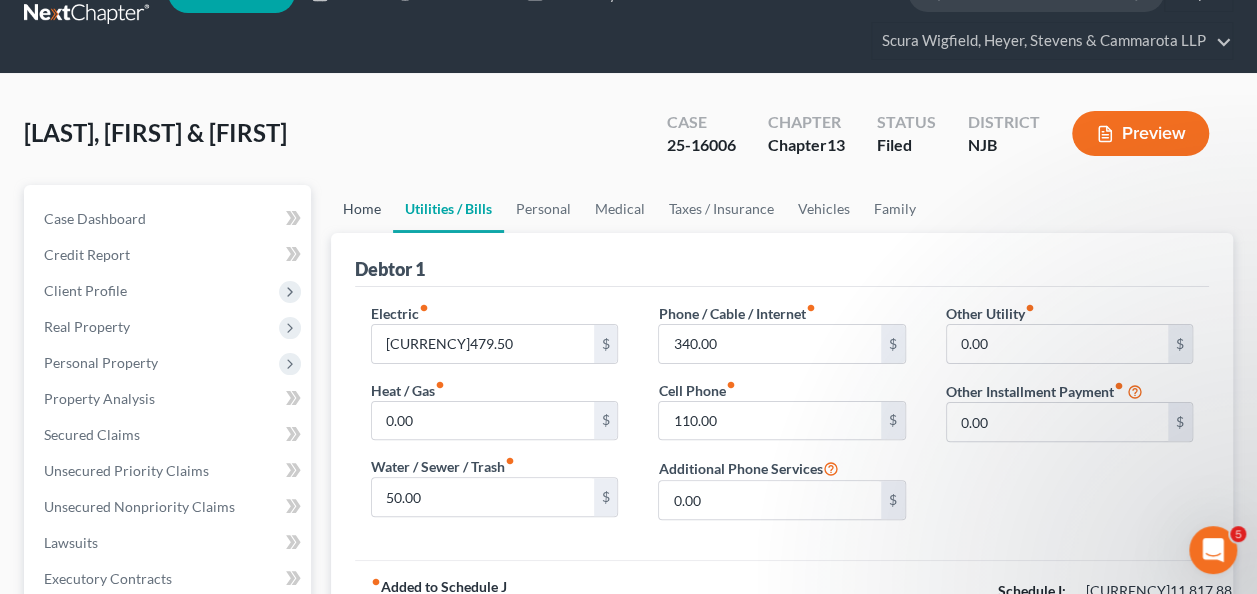 click on "Home" at bounding box center [362, 209] 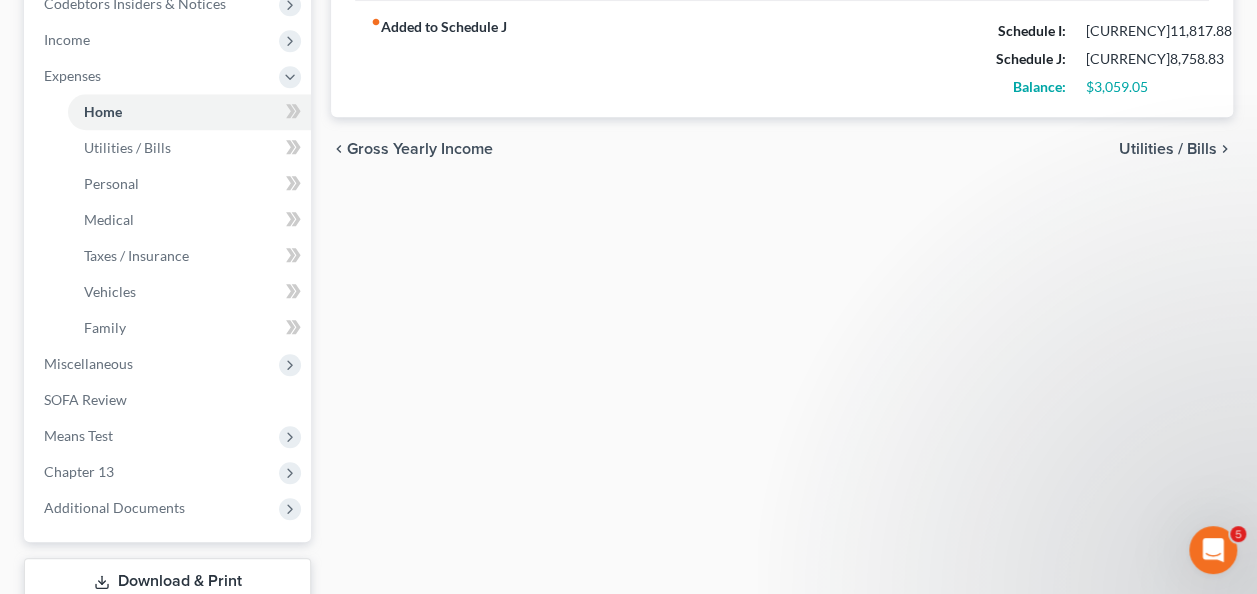 scroll, scrollTop: 650, scrollLeft: 0, axis: vertical 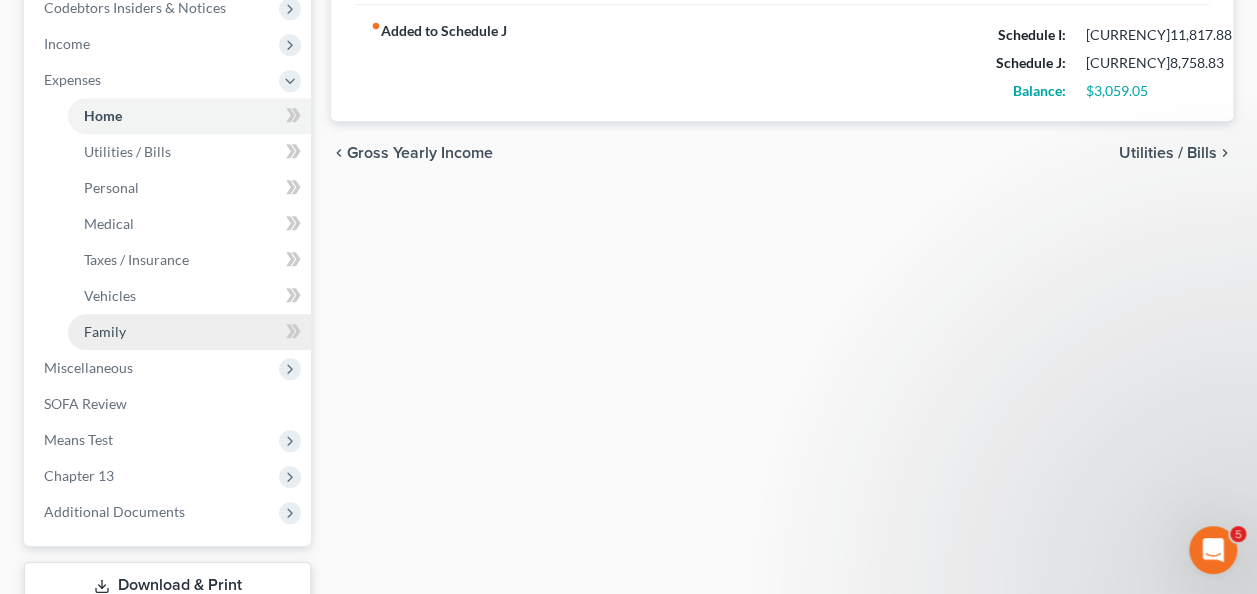 click on "Family" at bounding box center (105, 331) 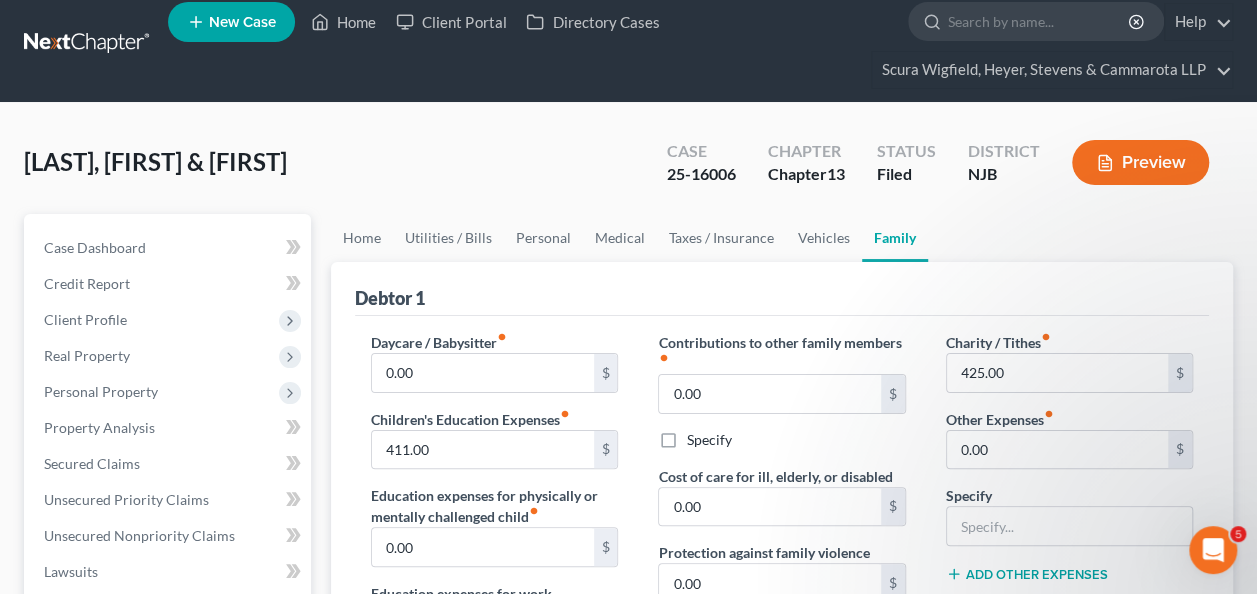 scroll, scrollTop: 0, scrollLeft: 0, axis: both 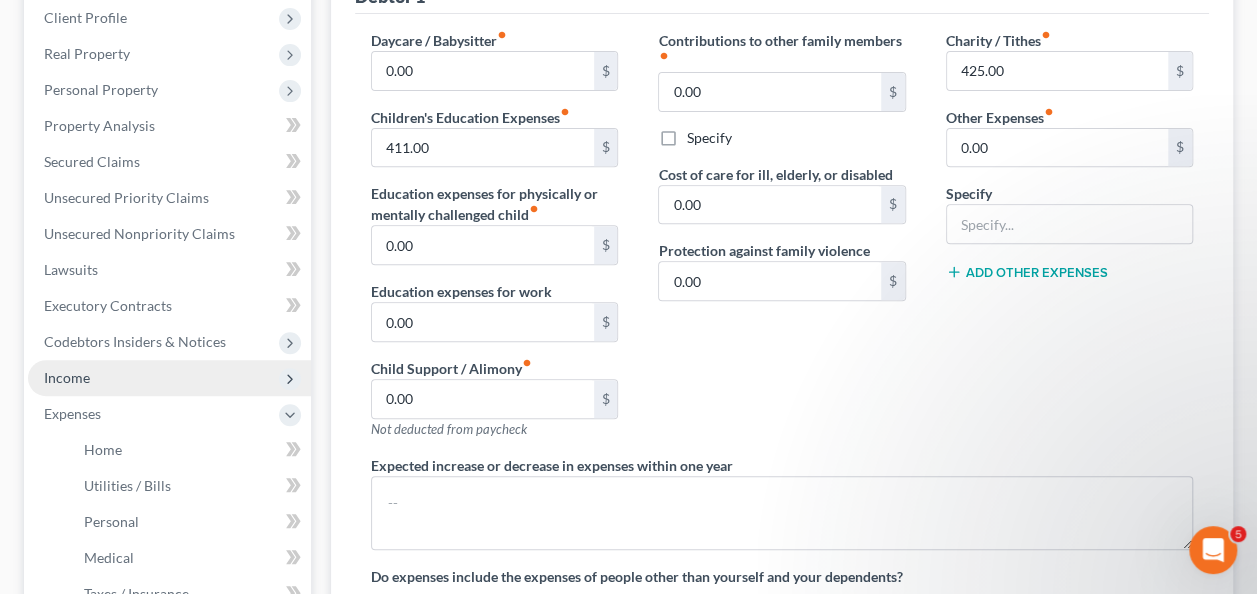 click on "Income" at bounding box center [169, 378] 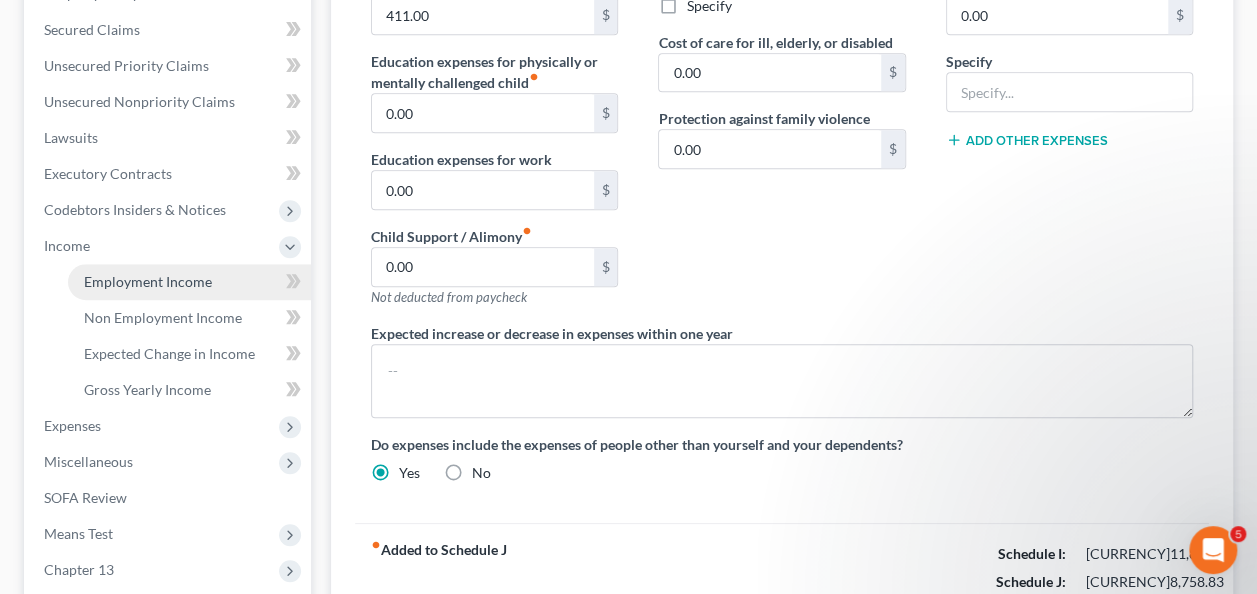 click on "Employment Income" at bounding box center [148, 281] 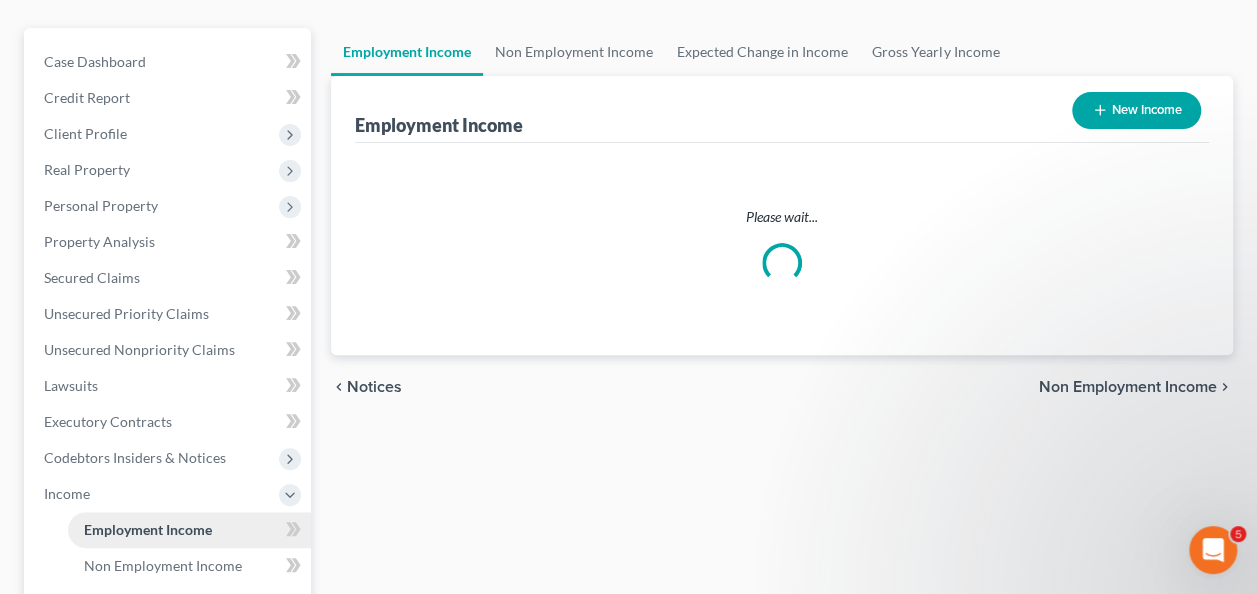scroll, scrollTop: 203, scrollLeft: 0, axis: vertical 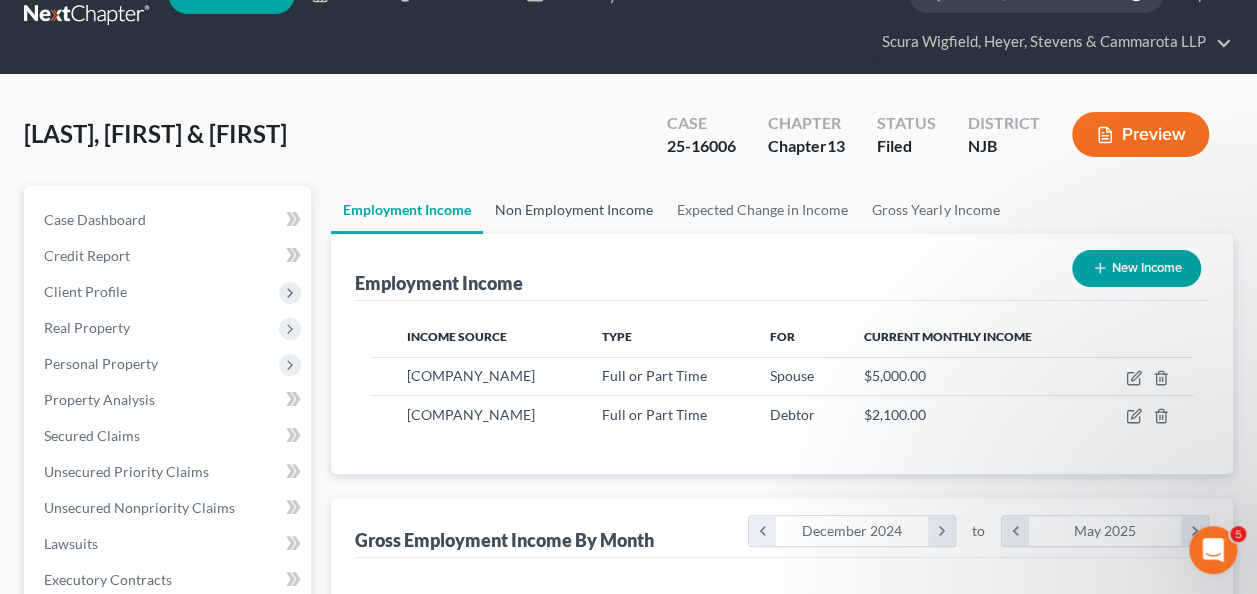 click on "Non Employment Income" at bounding box center (574, 210) 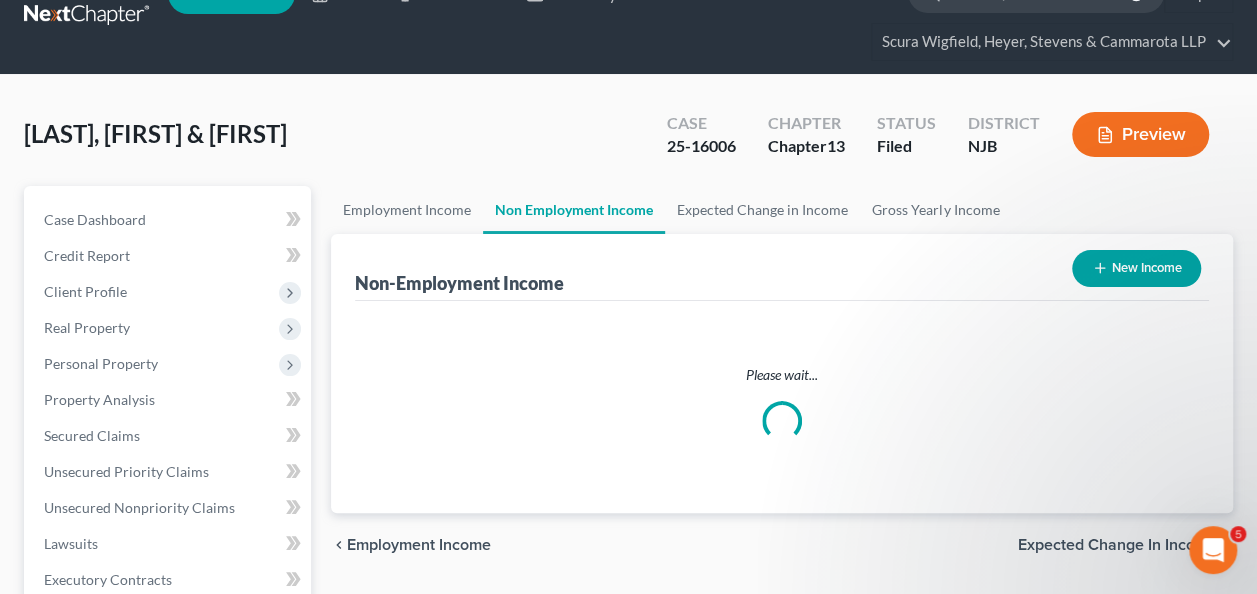 scroll, scrollTop: 0, scrollLeft: 0, axis: both 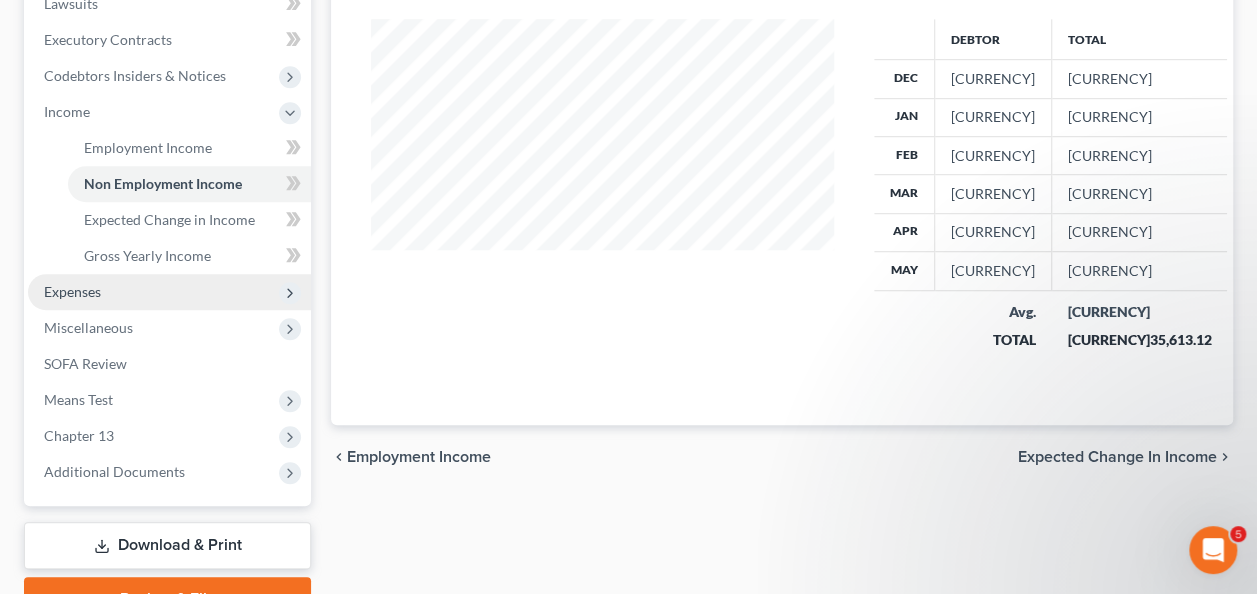 click on "Expenses" at bounding box center (169, 292) 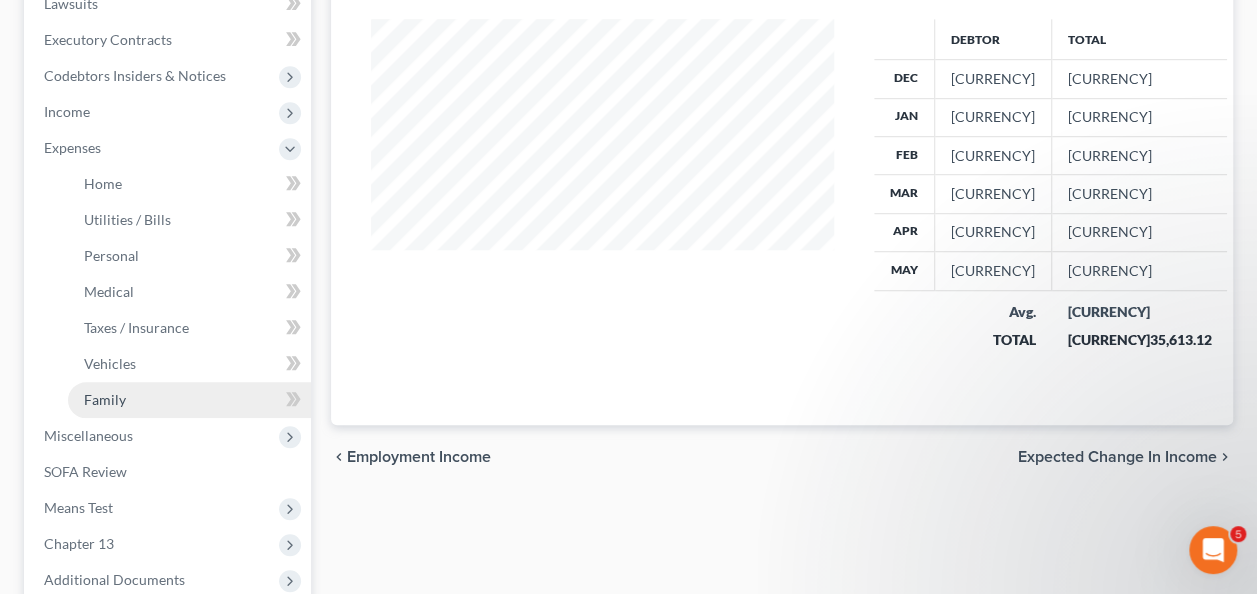 click on "Family" at bounding box center [189, 400] 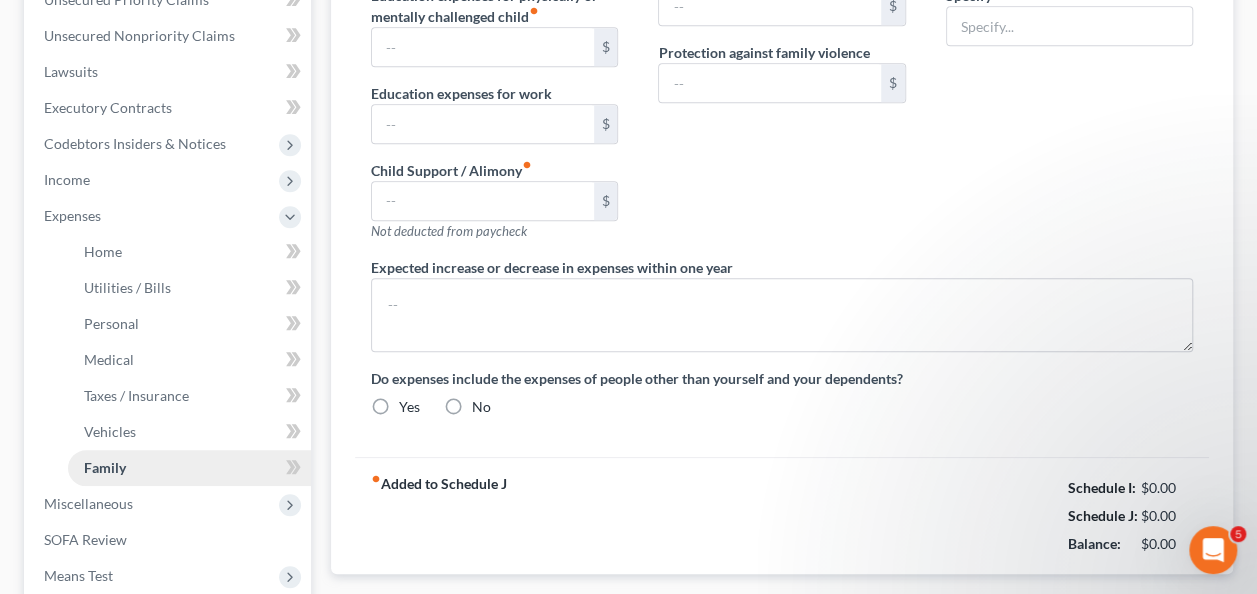type on "0.00" 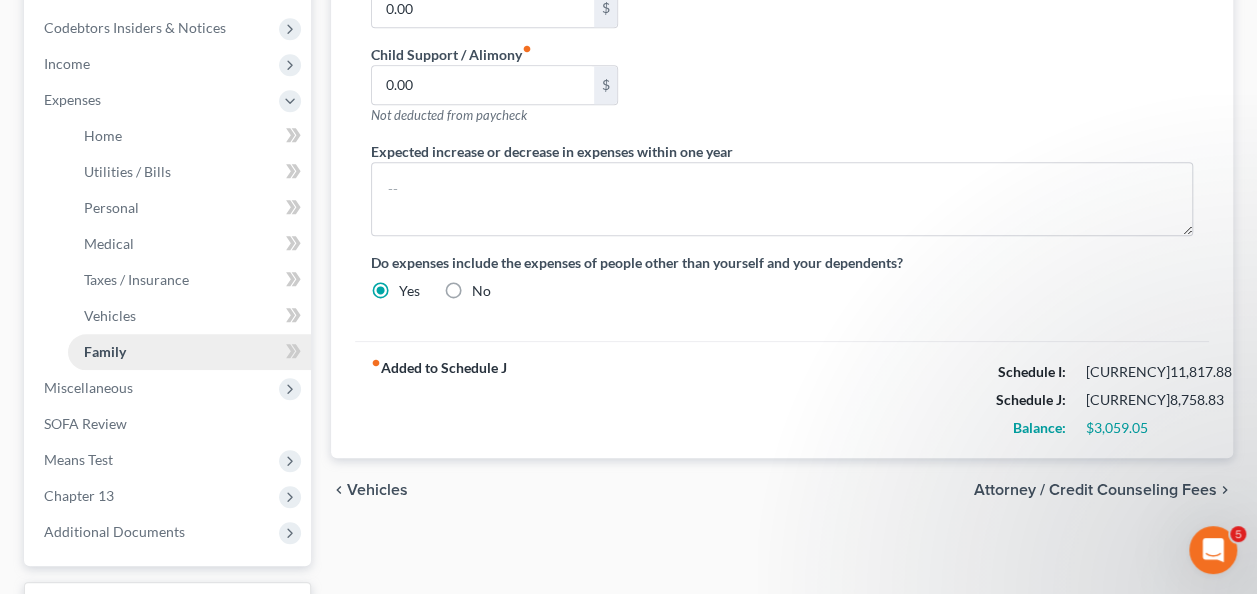 scroll, scrollTop: 642, scrollLeft: 0, axis: vertical 